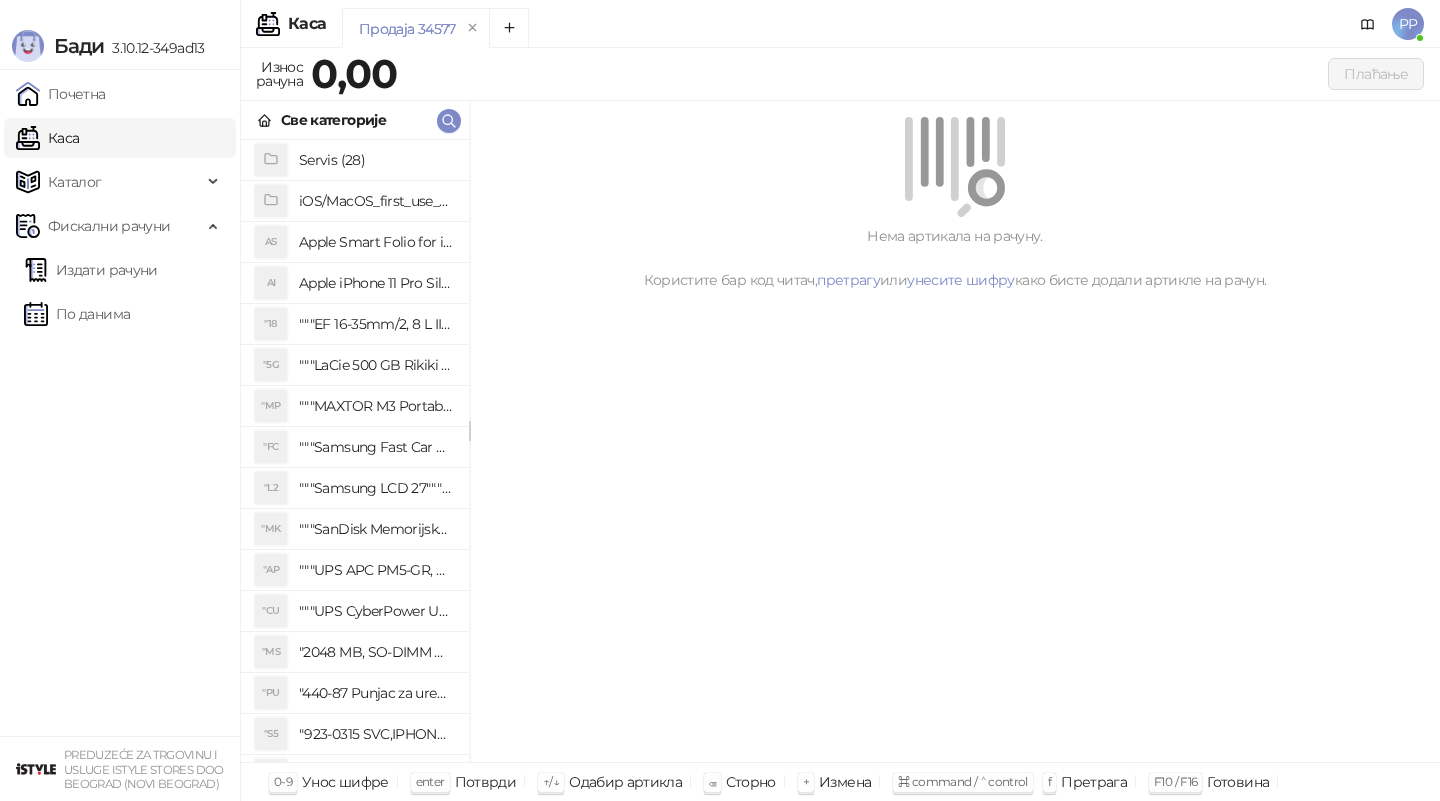 scroll, scrollTop: 0, scrollLeft: 0, axis: both 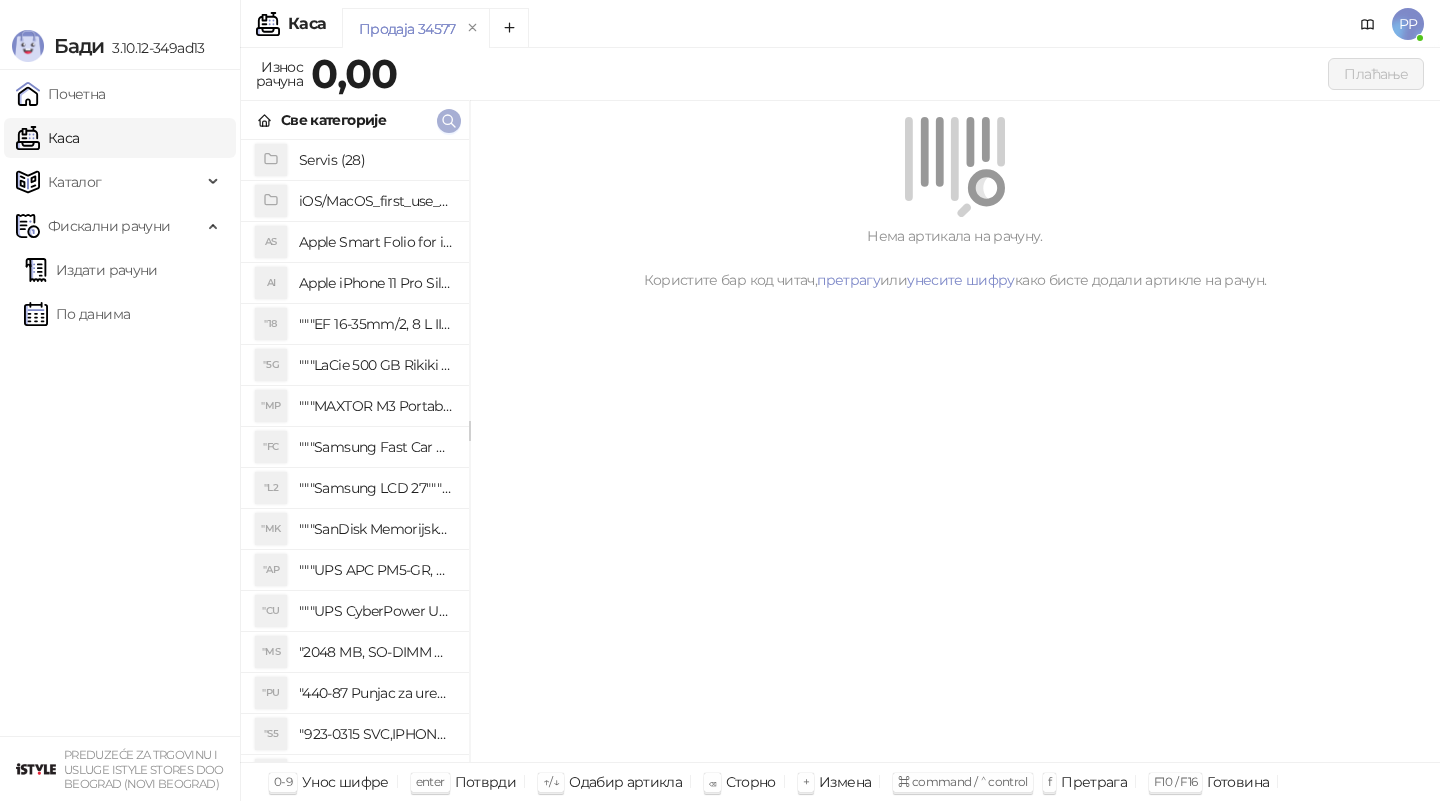 click 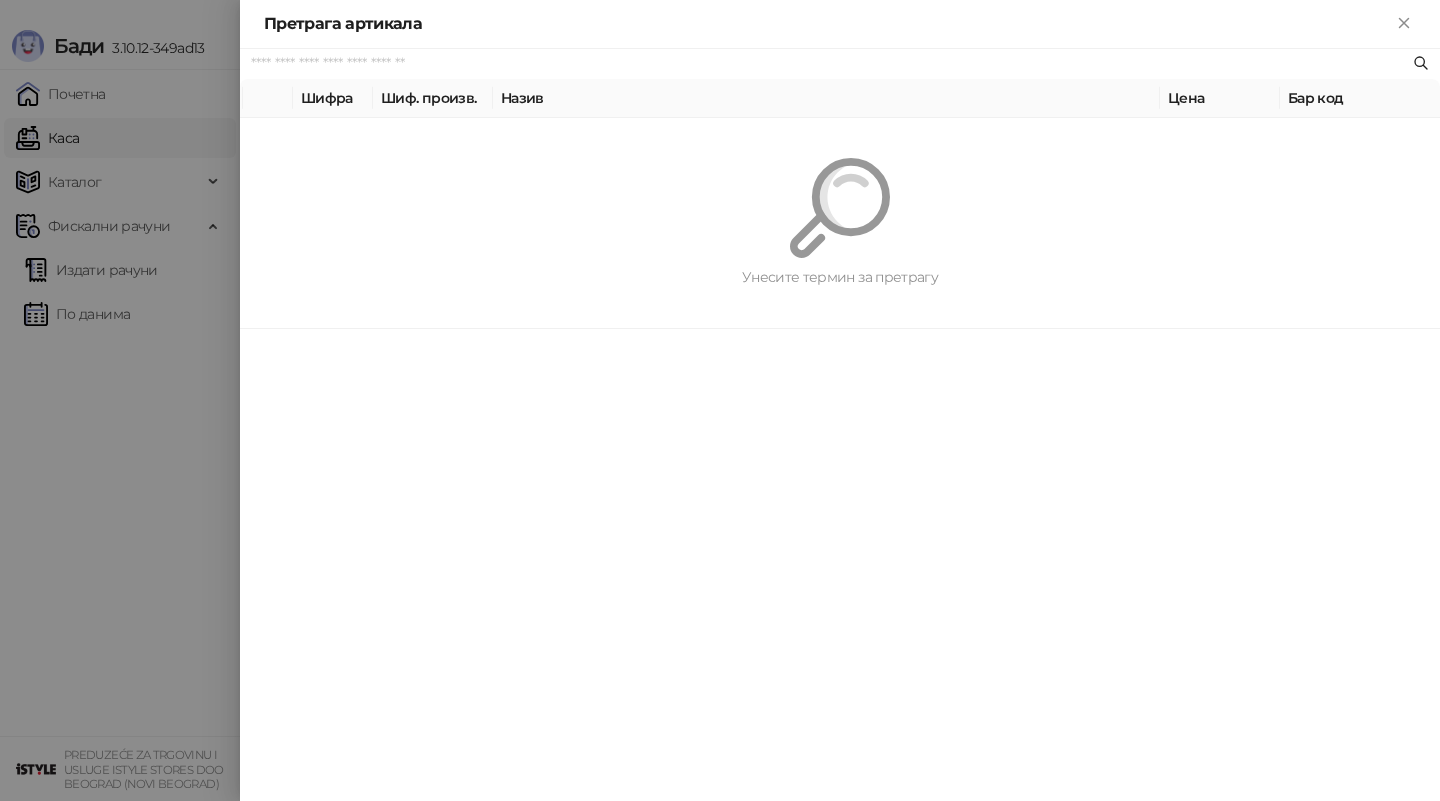 paste on "**********" 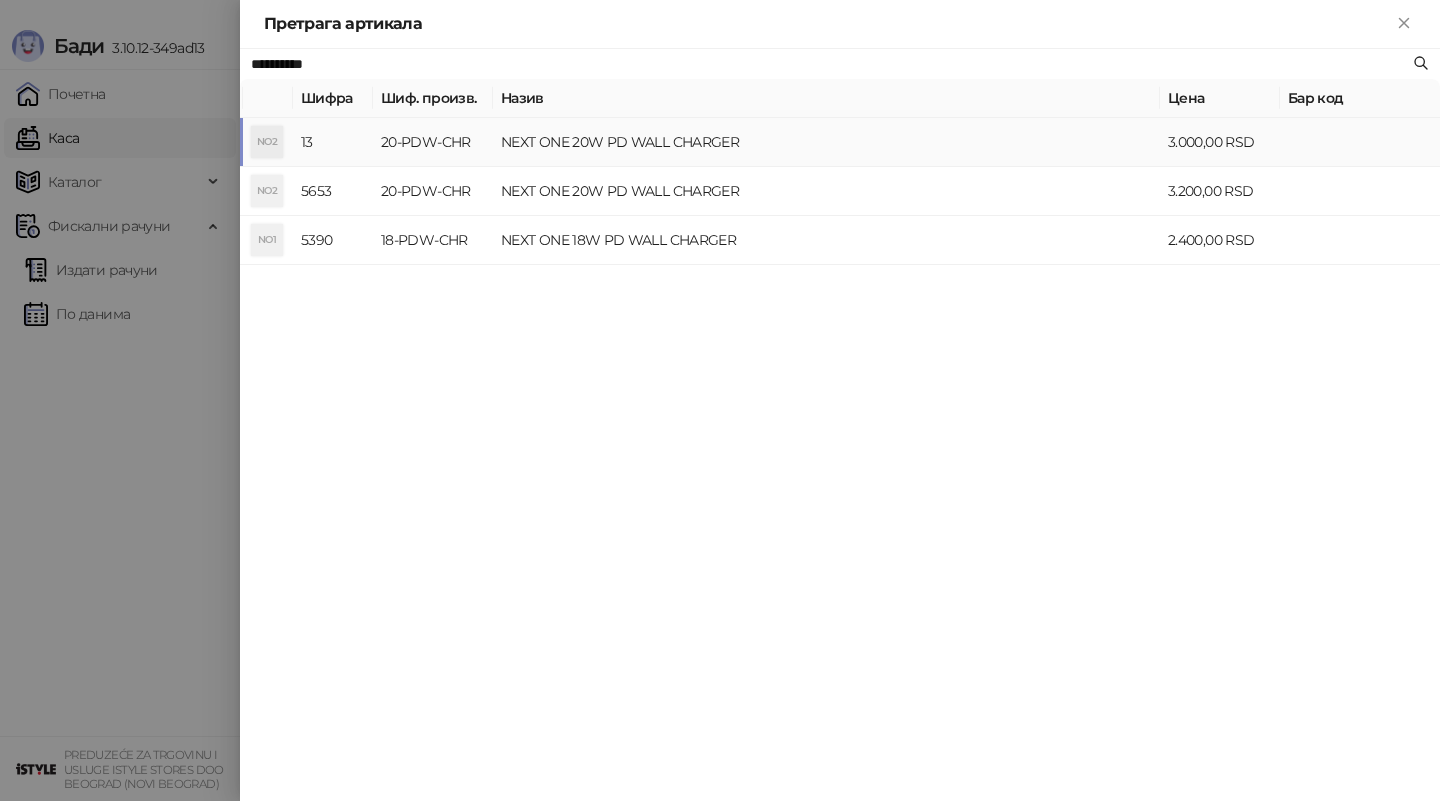type on "**********" 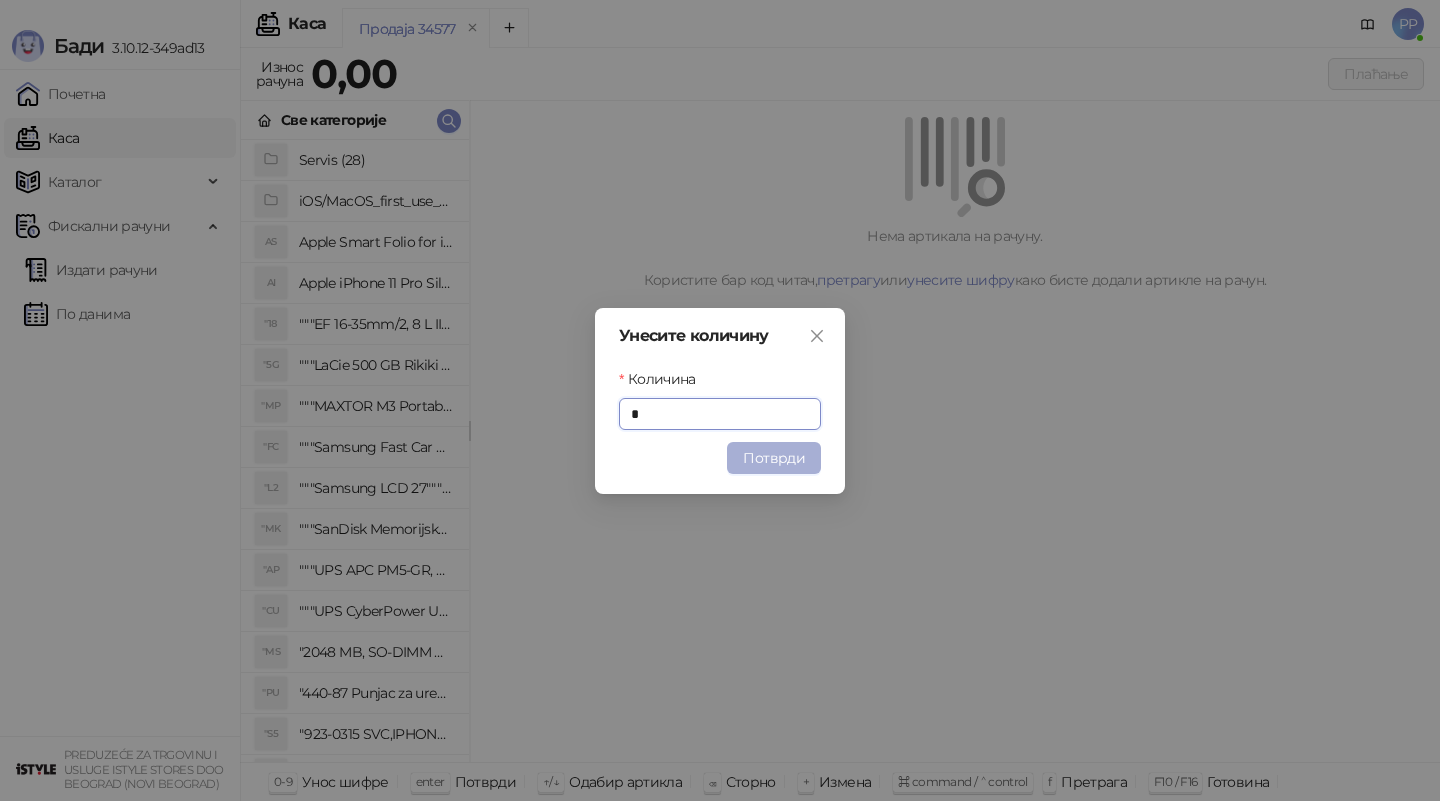 click on "Потврди" at bounding box center [774, 458] 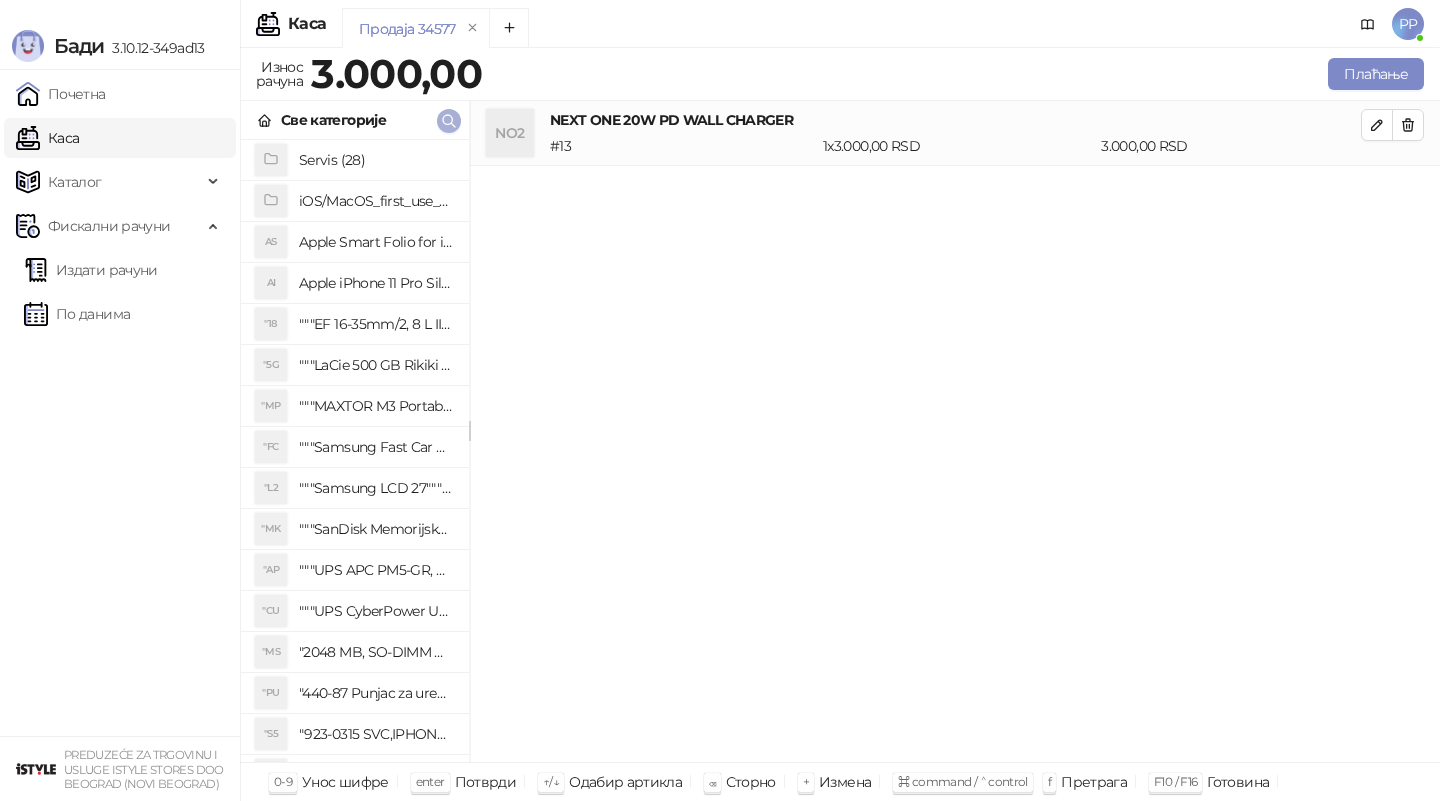 click 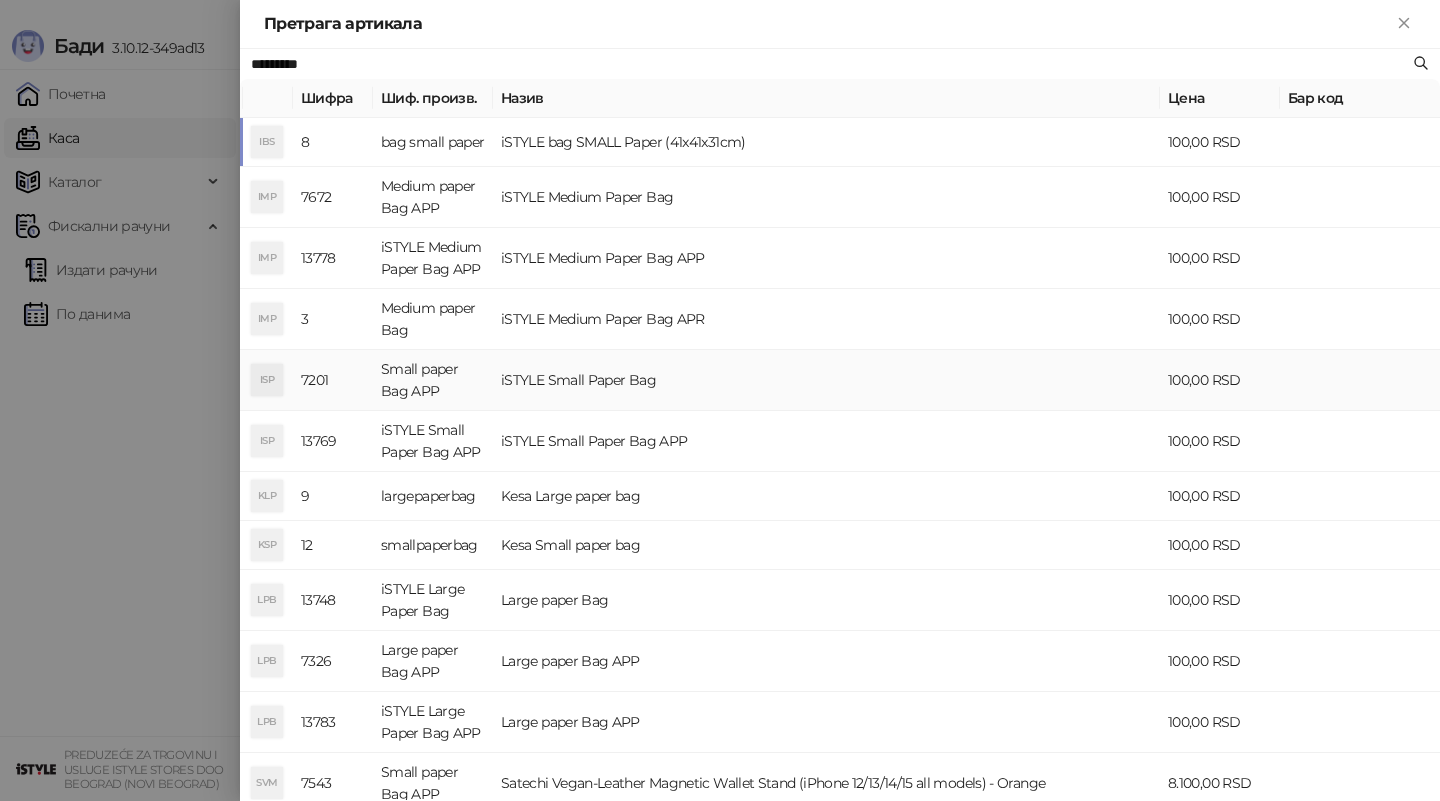 type on "*********" 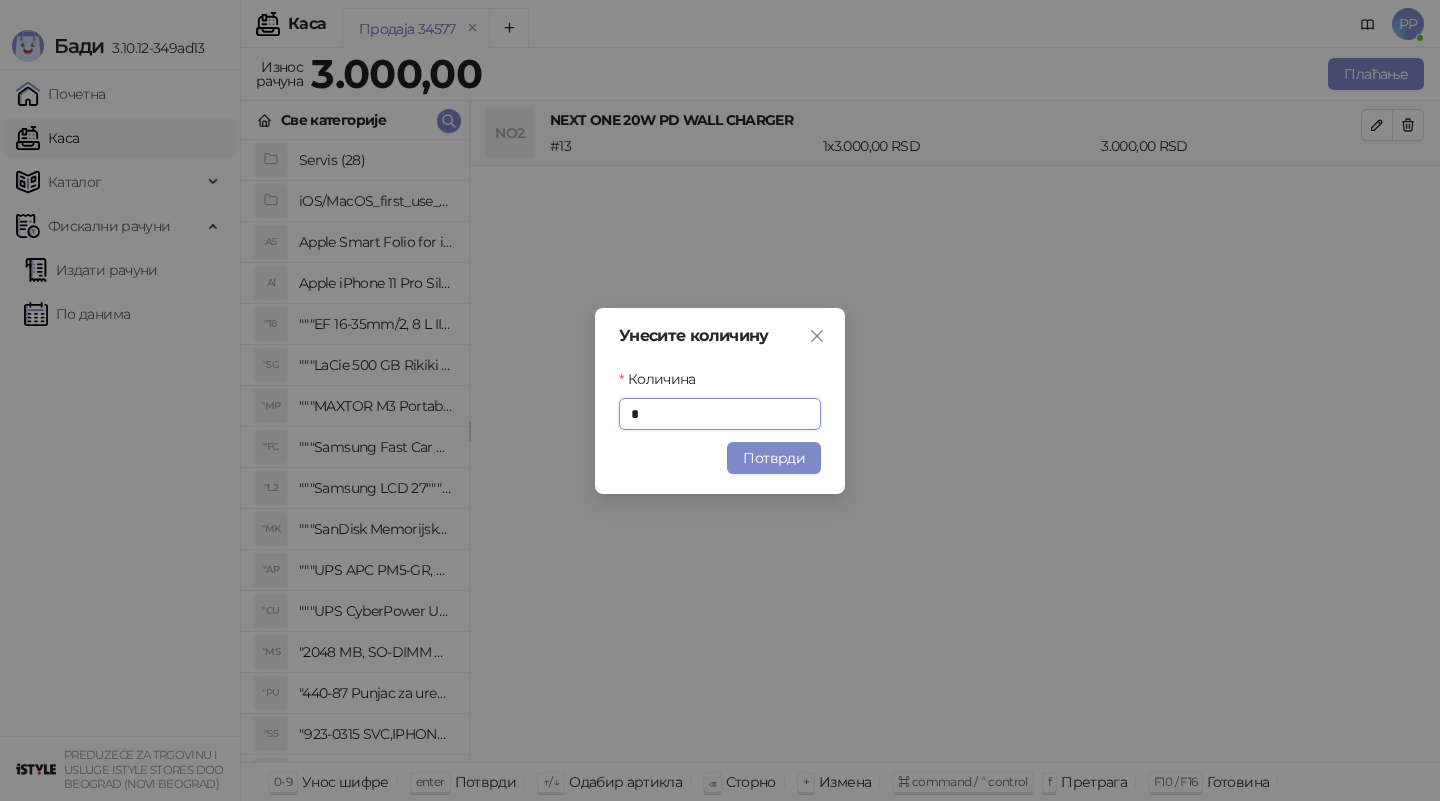click on "Потврди" at bounding box center (774, 458) 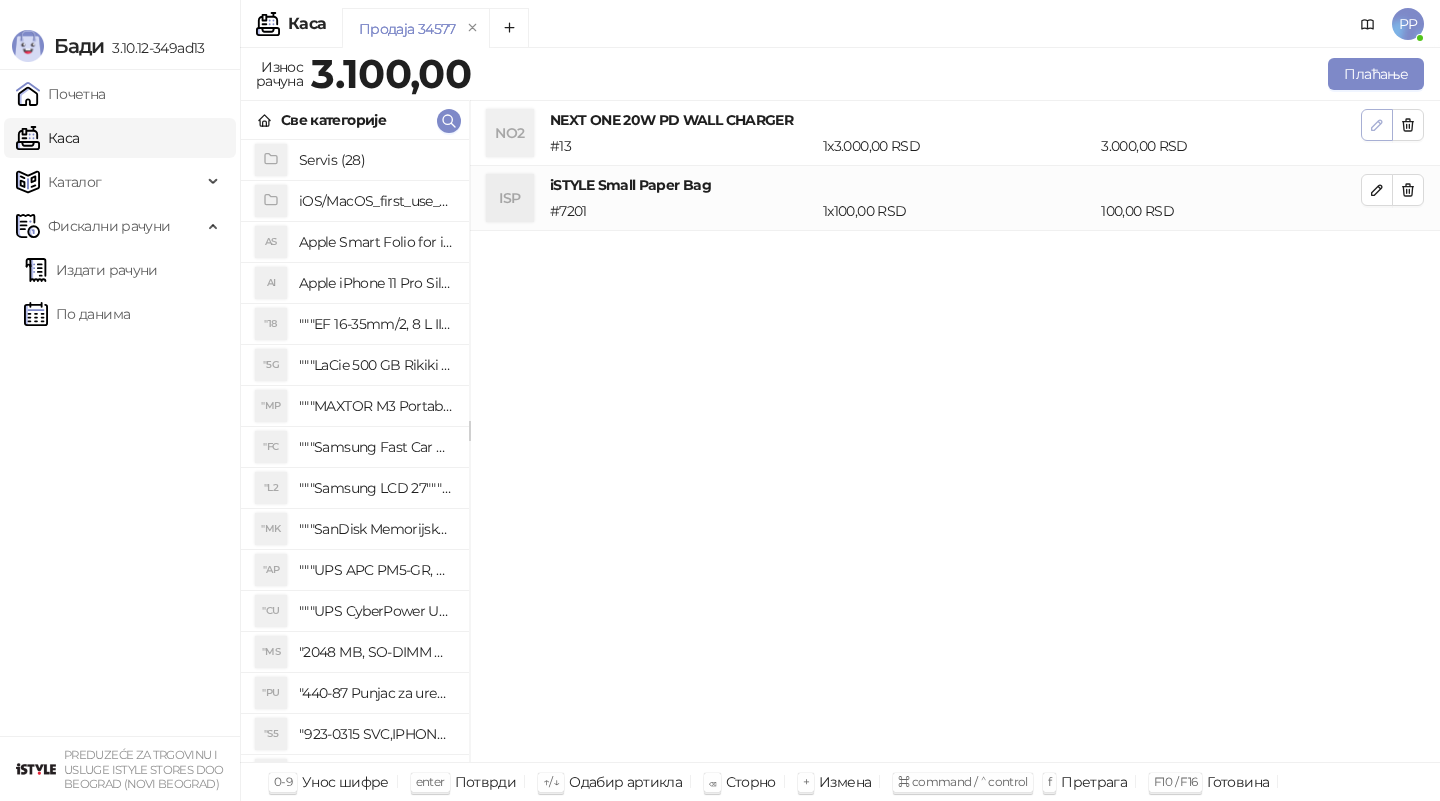 click 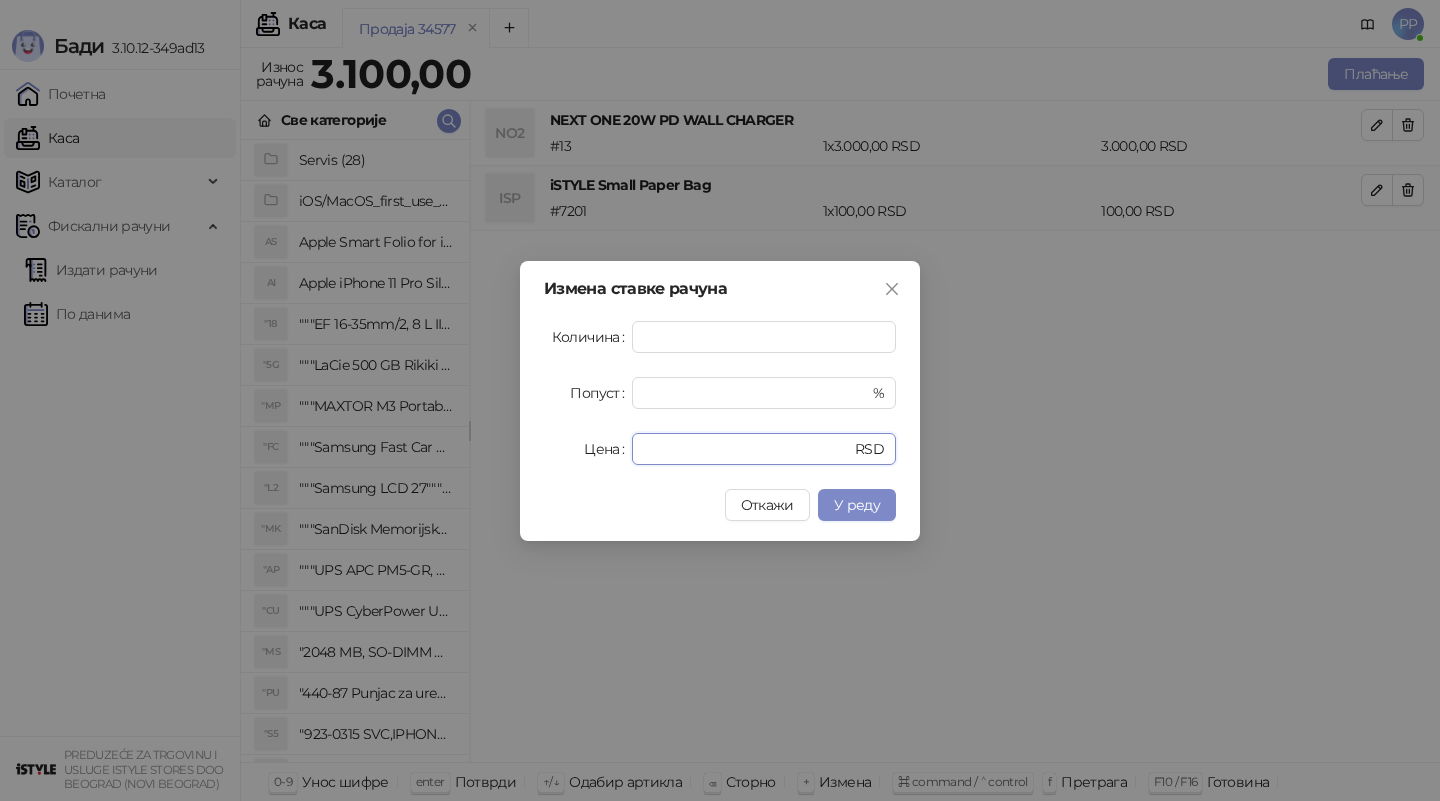 drag, startPoint x: 693, startPoint y: 450, endPoint x: 466, endPoint y: 449, distance: 227.0022 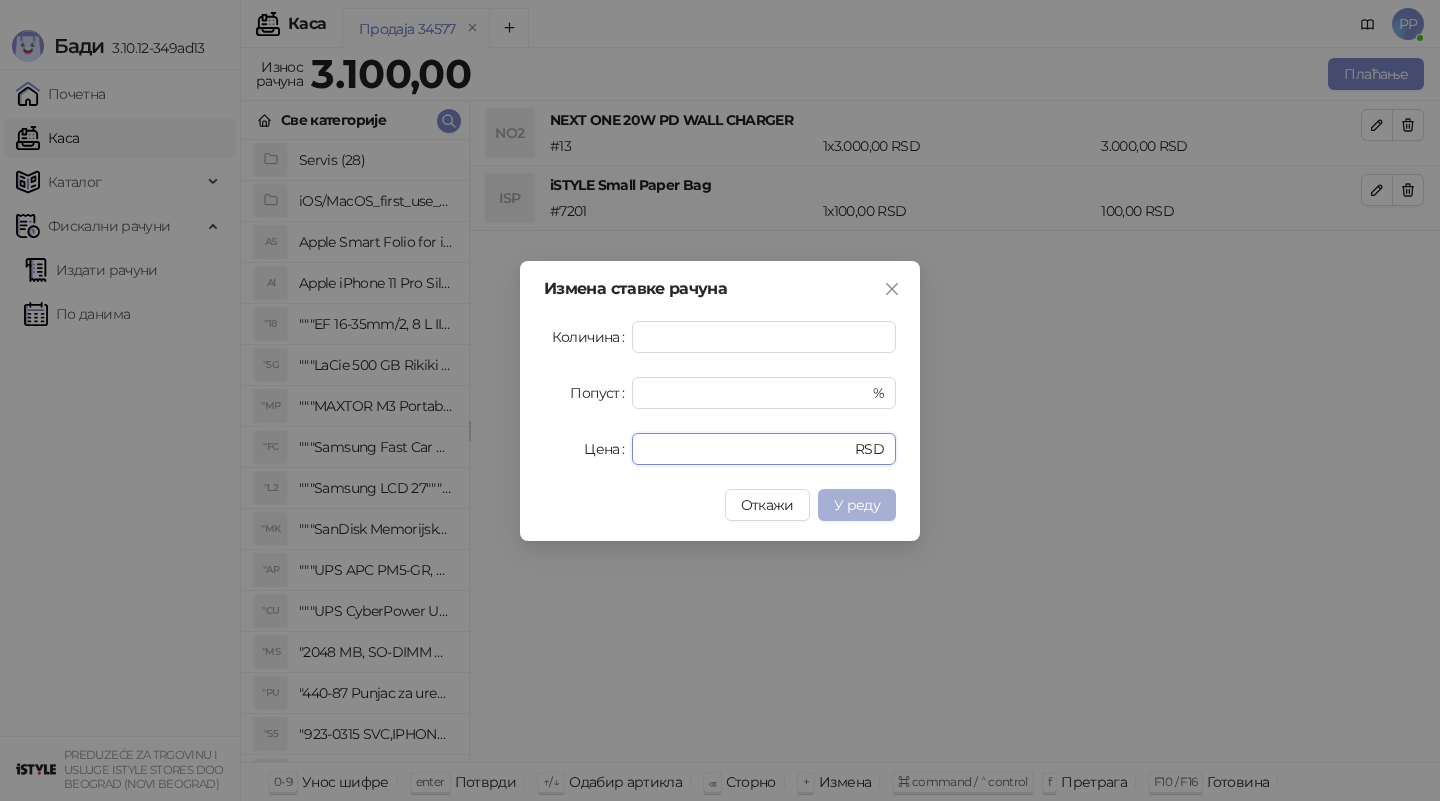 type on "****" 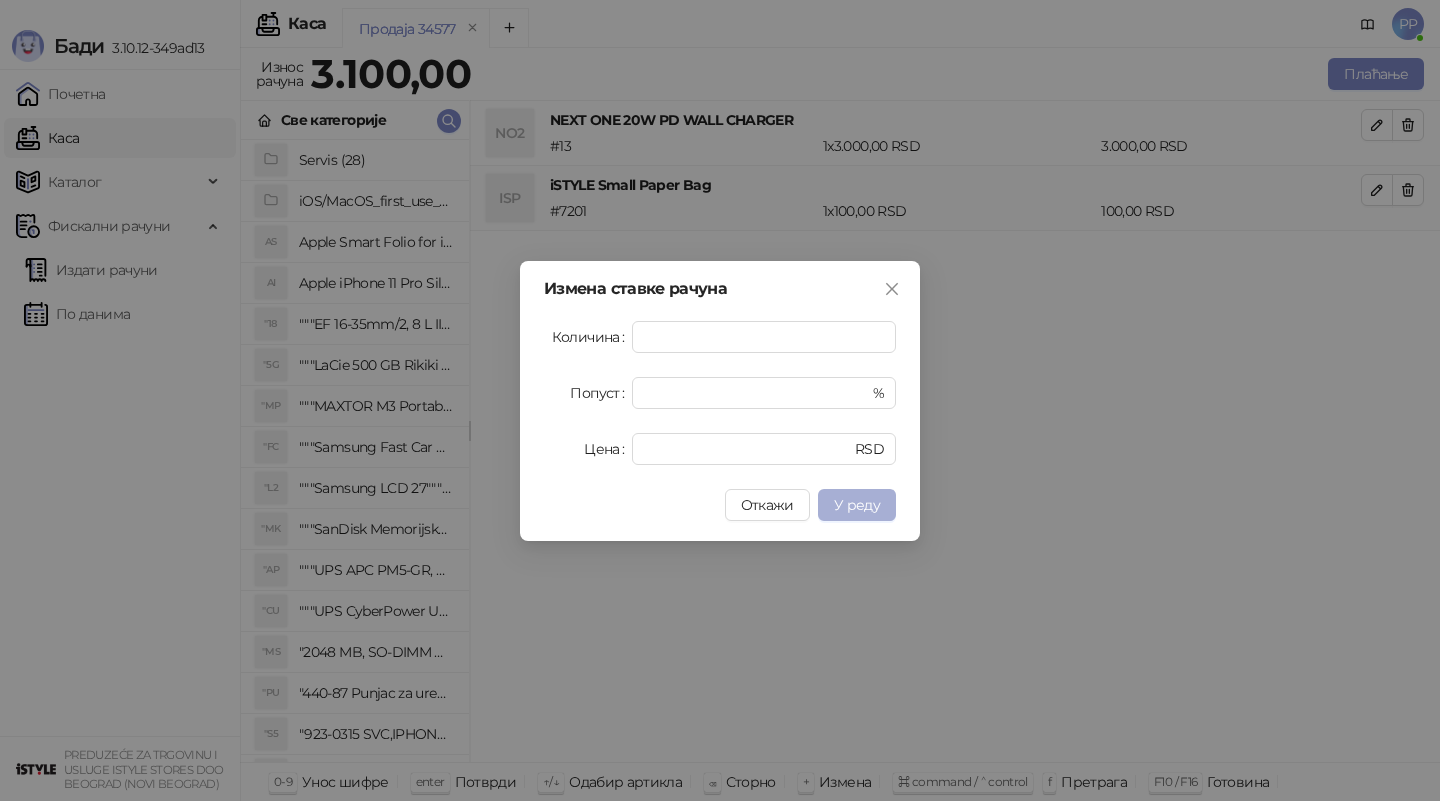 click on "У реду" at bounding box center [857, 505] 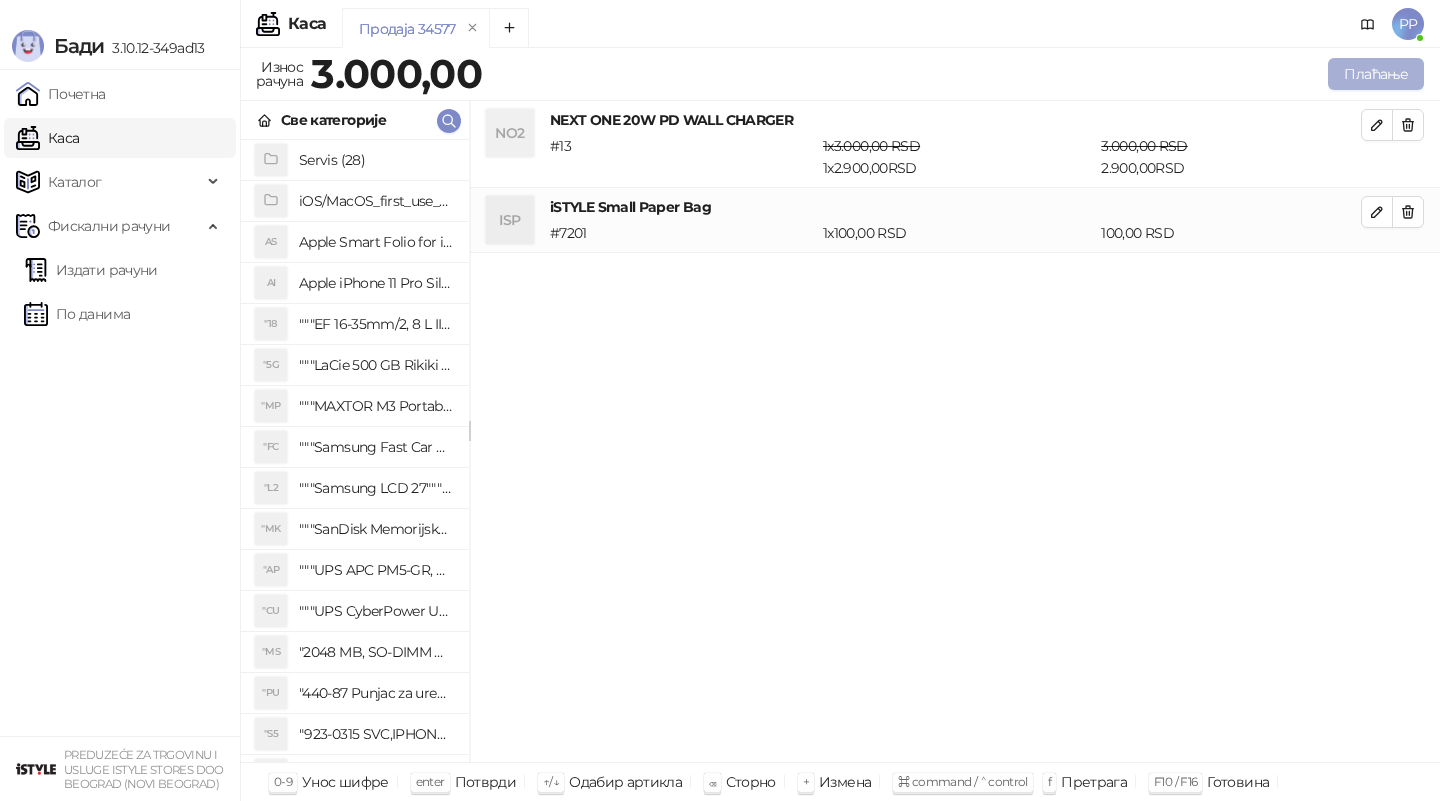 click on "Плаћање" at bounding box center (1376, 74) 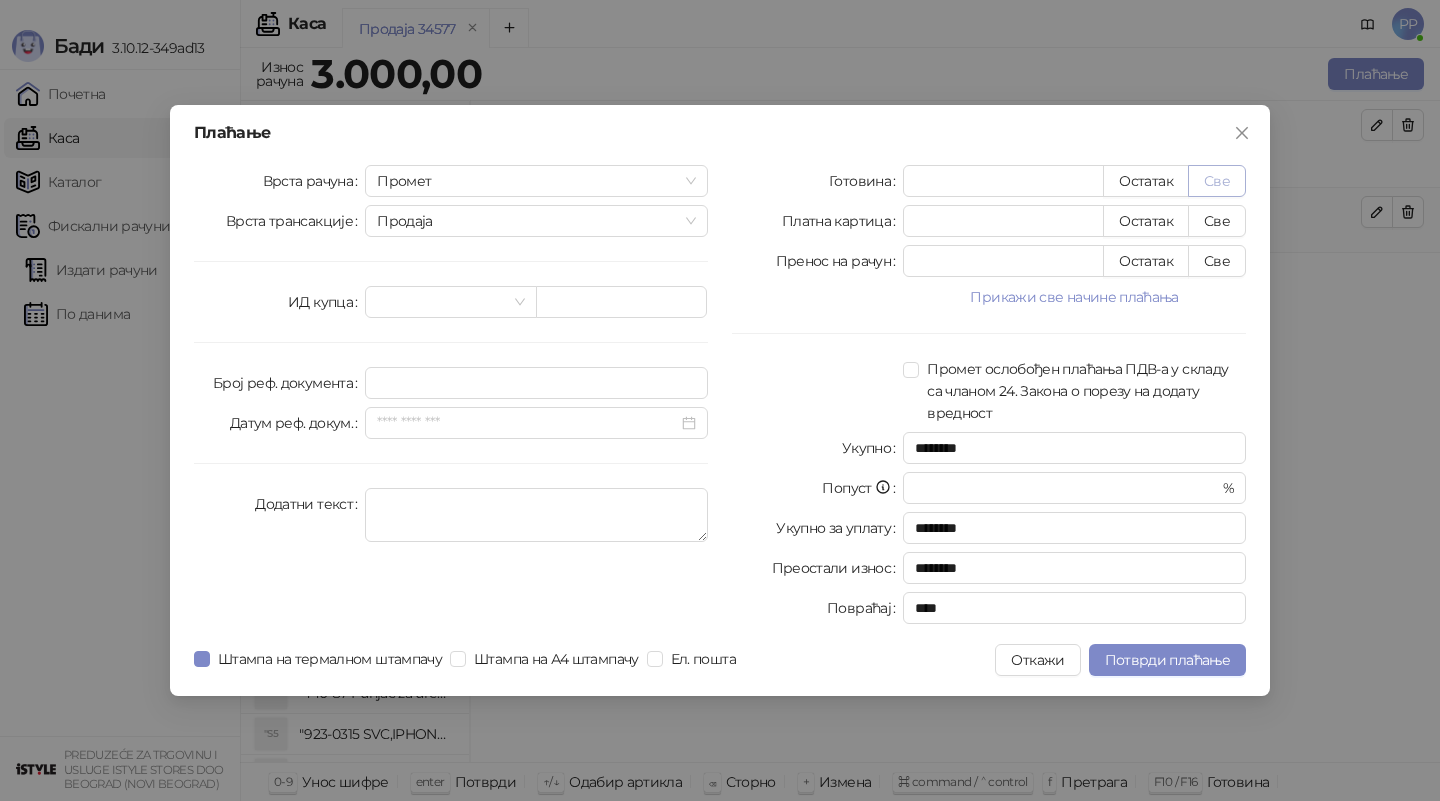 click on "Све" at bounding box center (1217, 181) 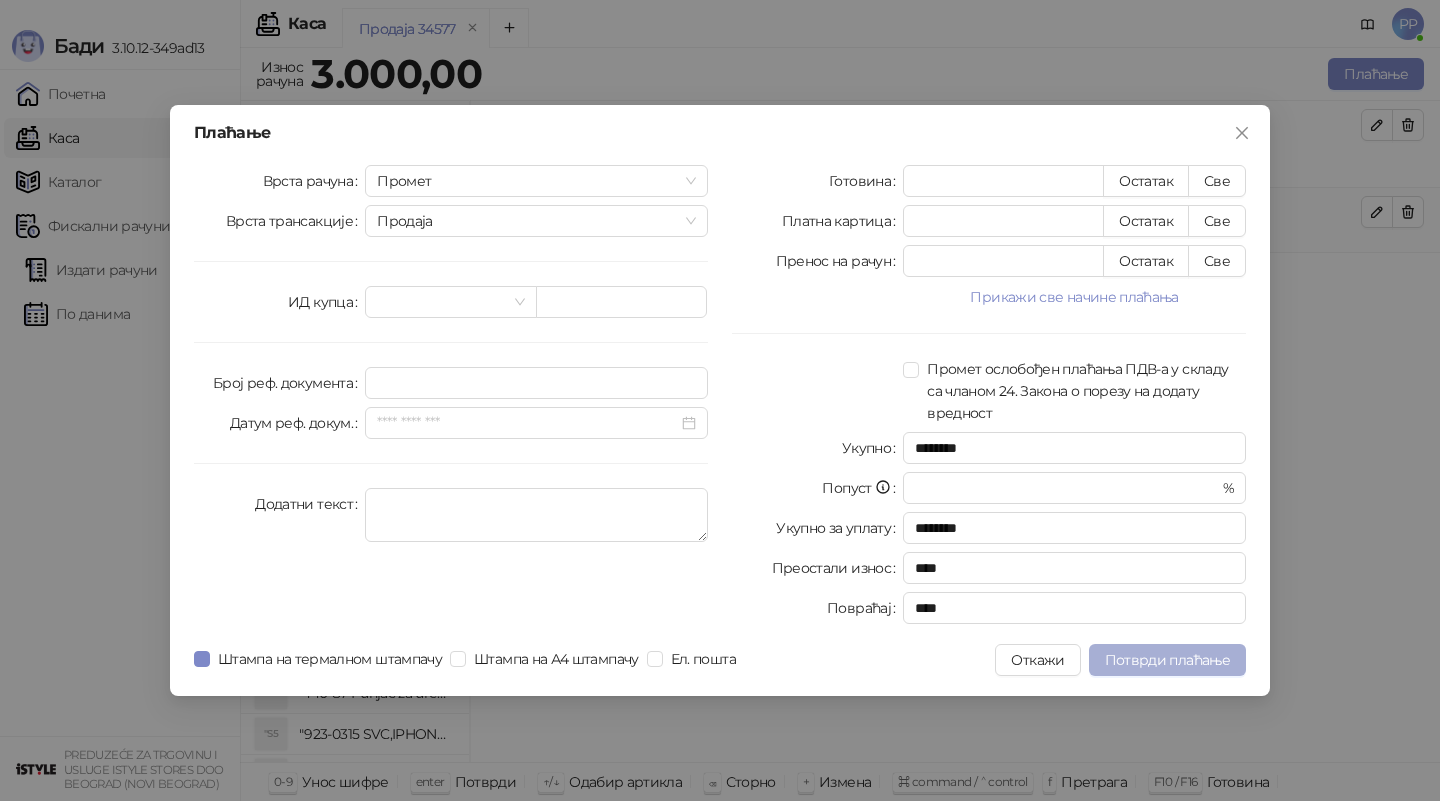 click on "Потврди плаћање" at bounding box center [1167, 660] 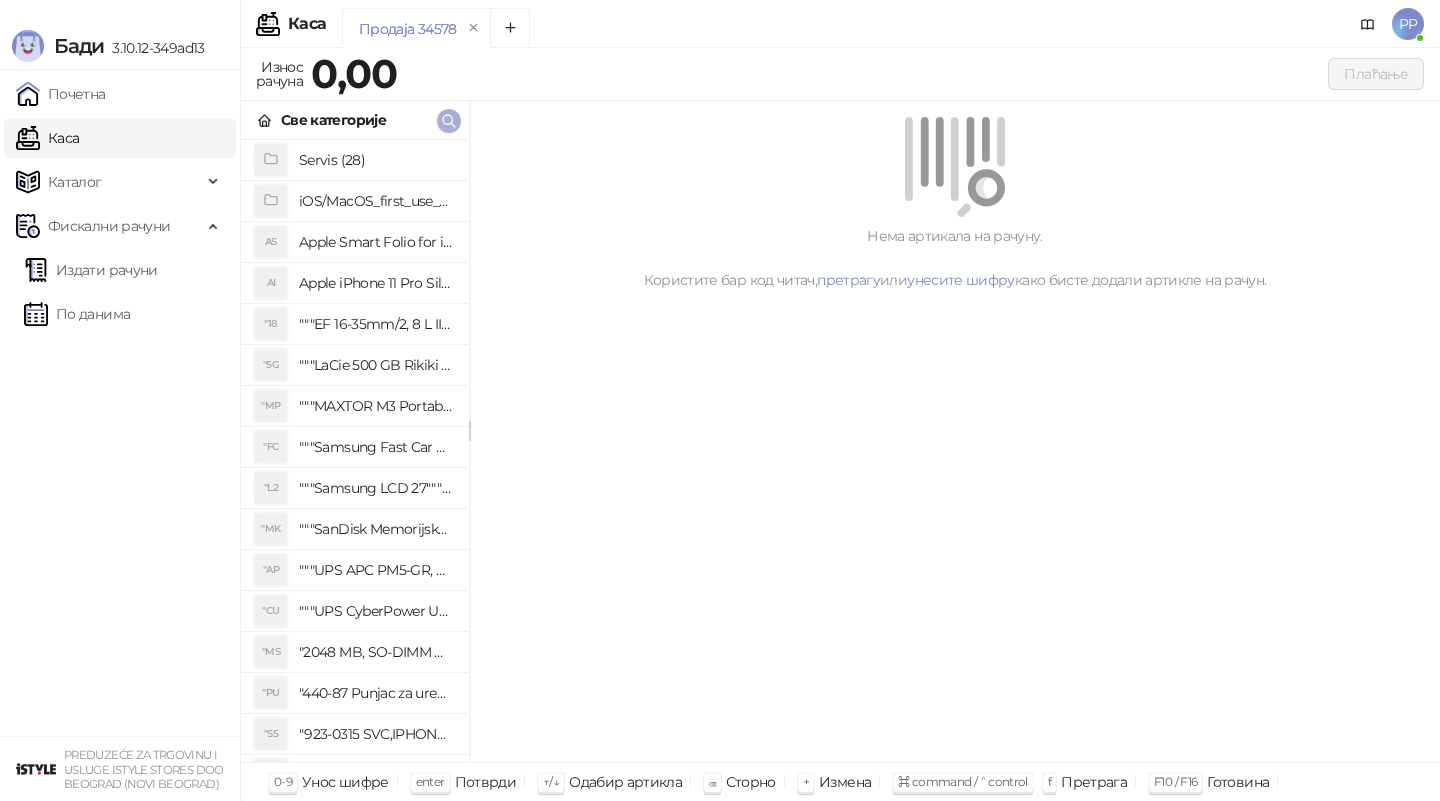 click 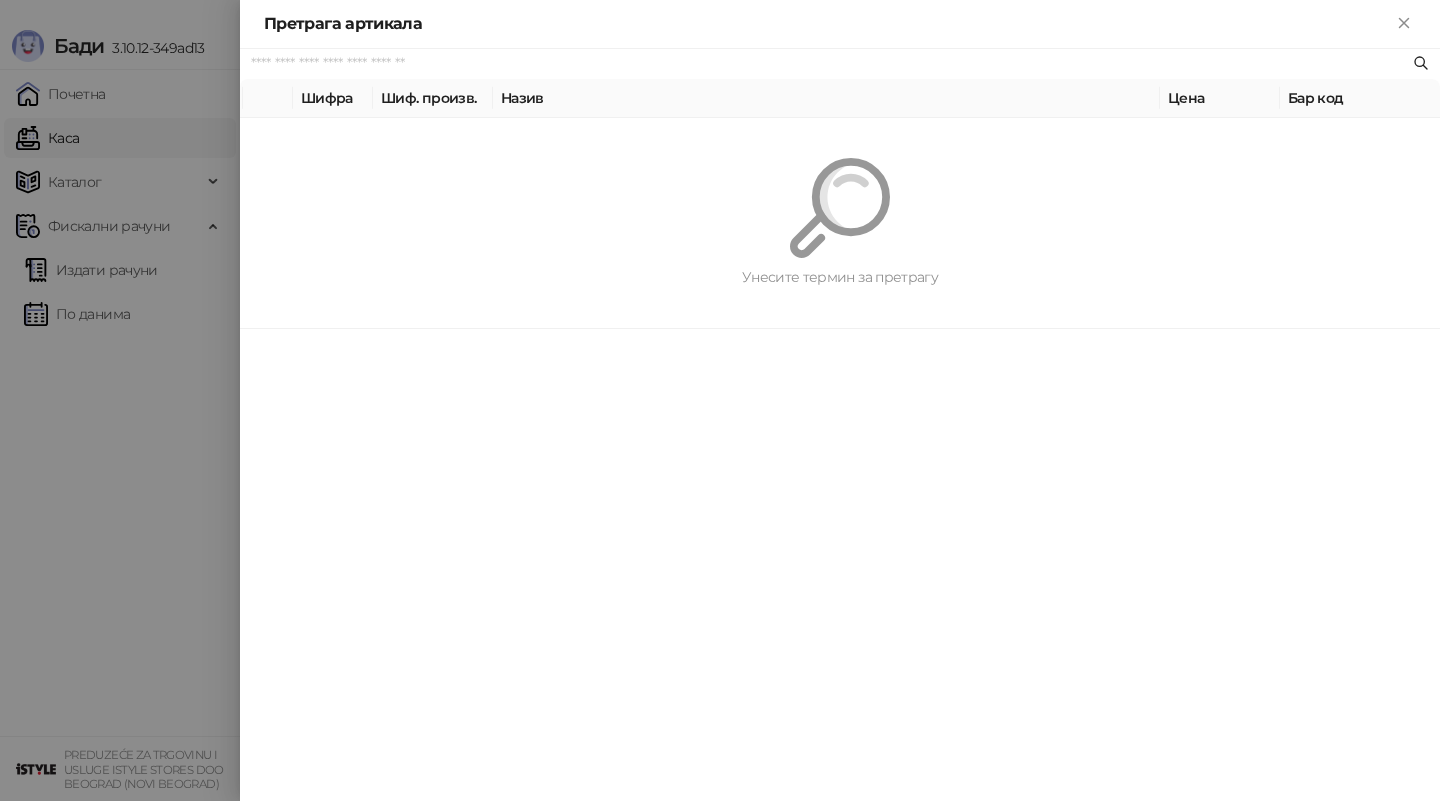 paste on "**********" 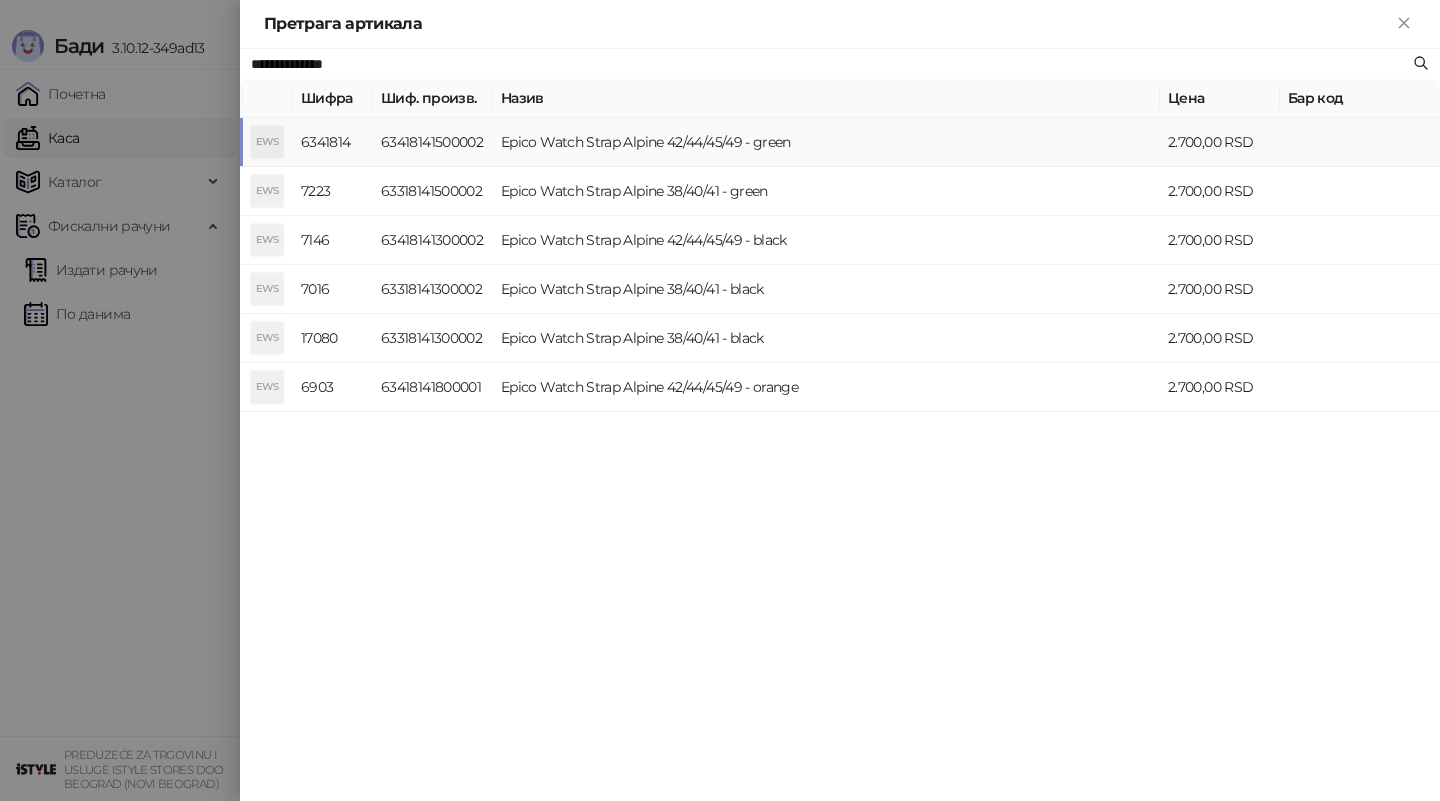 type on "**********" 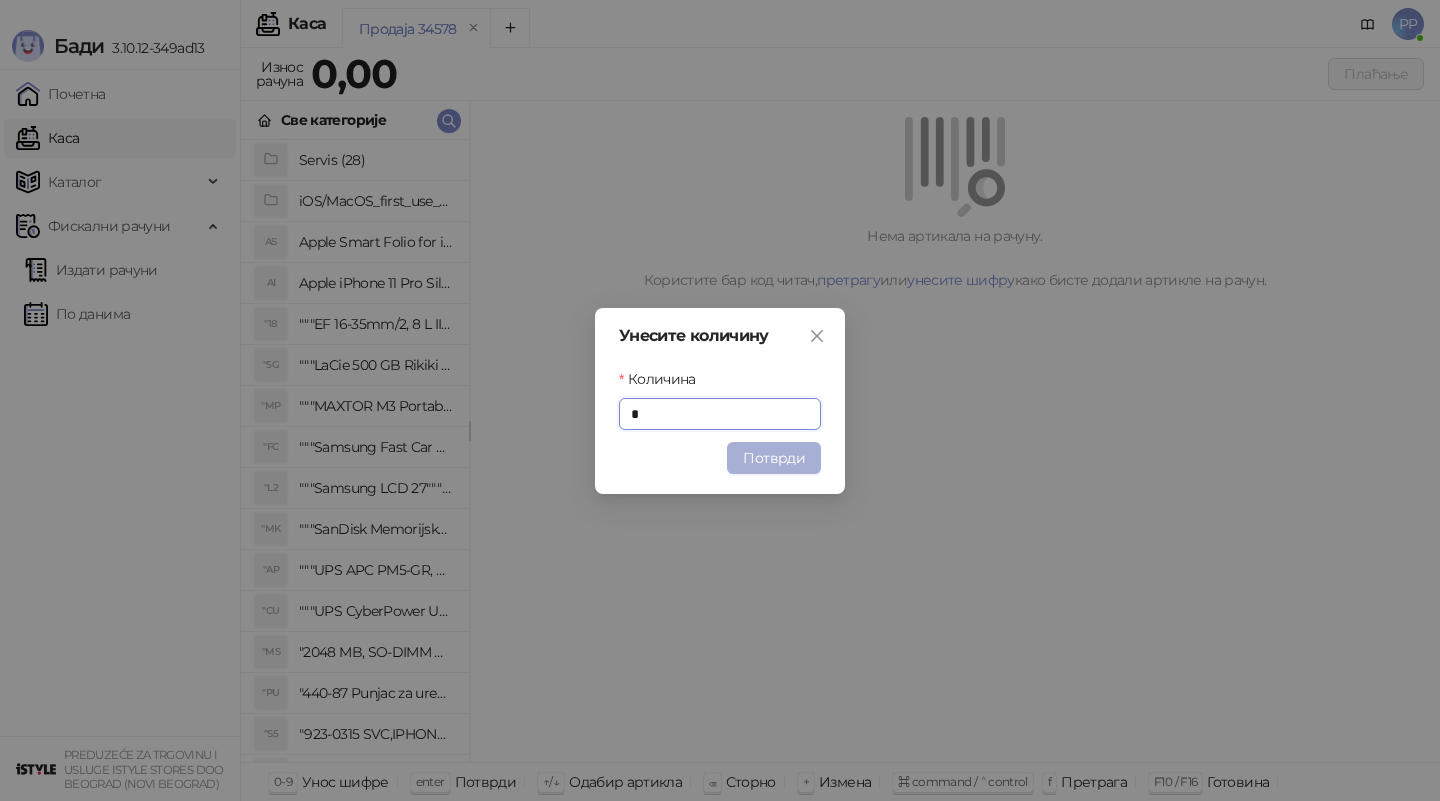click on "Потврди" at bounding box center (774, 458) 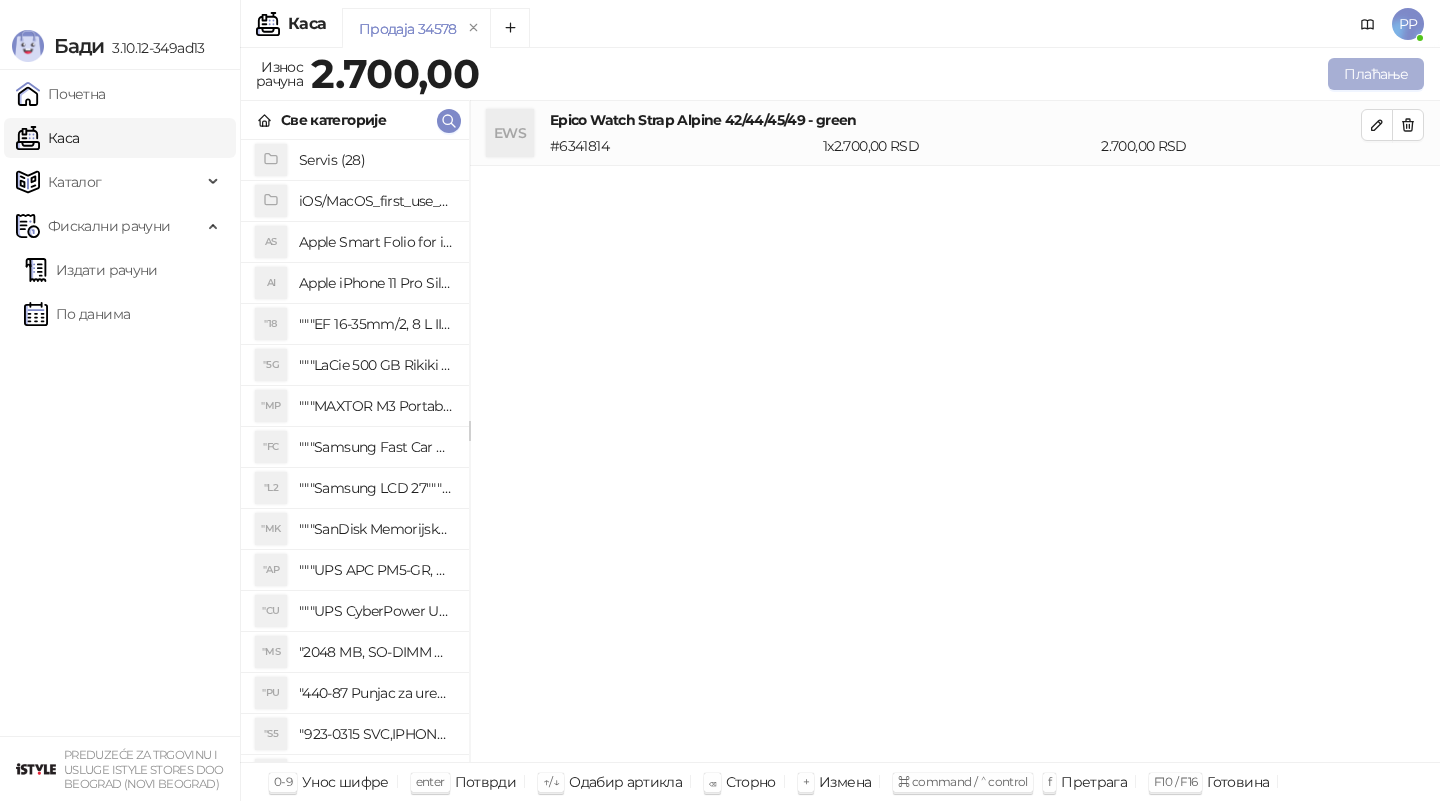click on "Плаћање" at bounding box center (1376, 74) 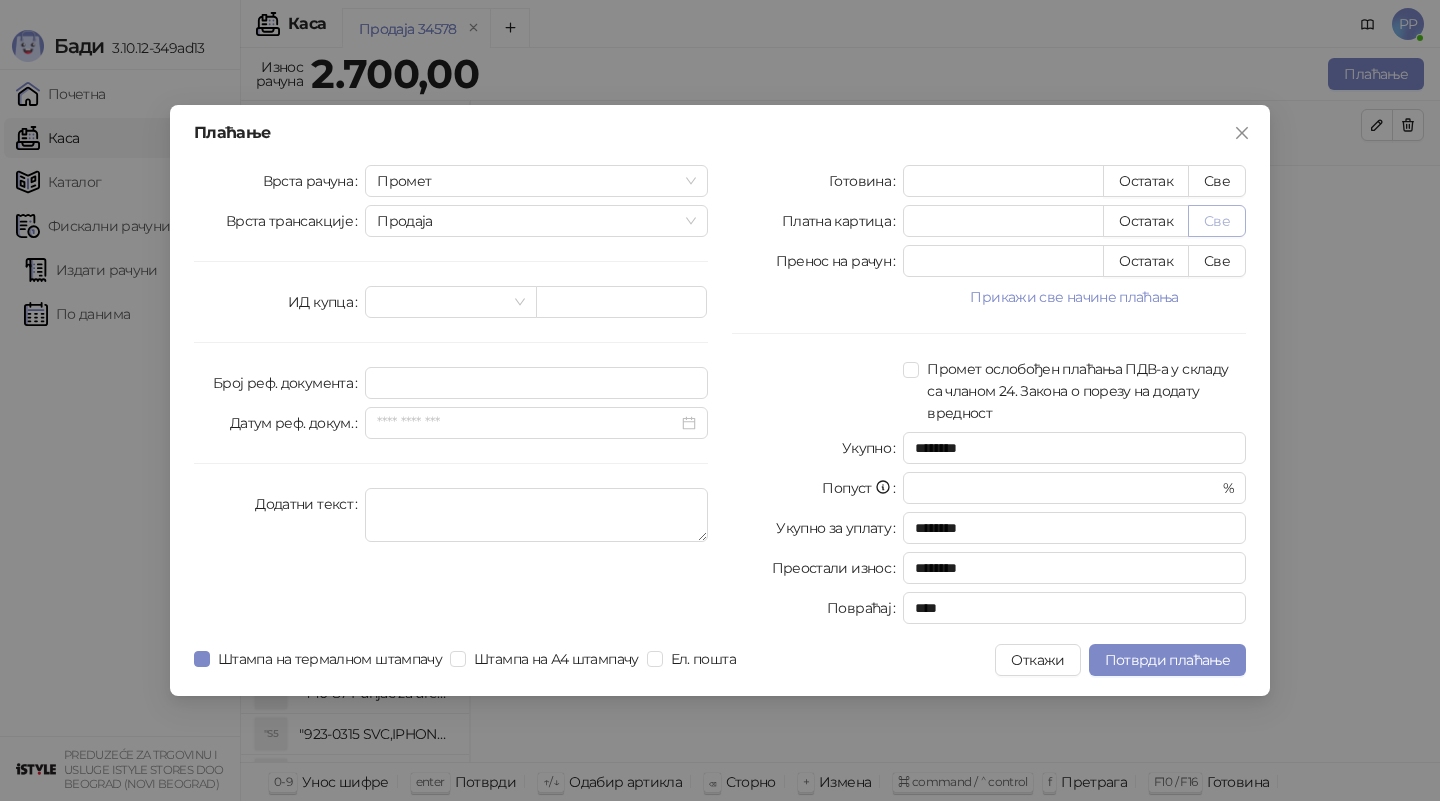 click on "Све" at bounding box center [1217, 221] 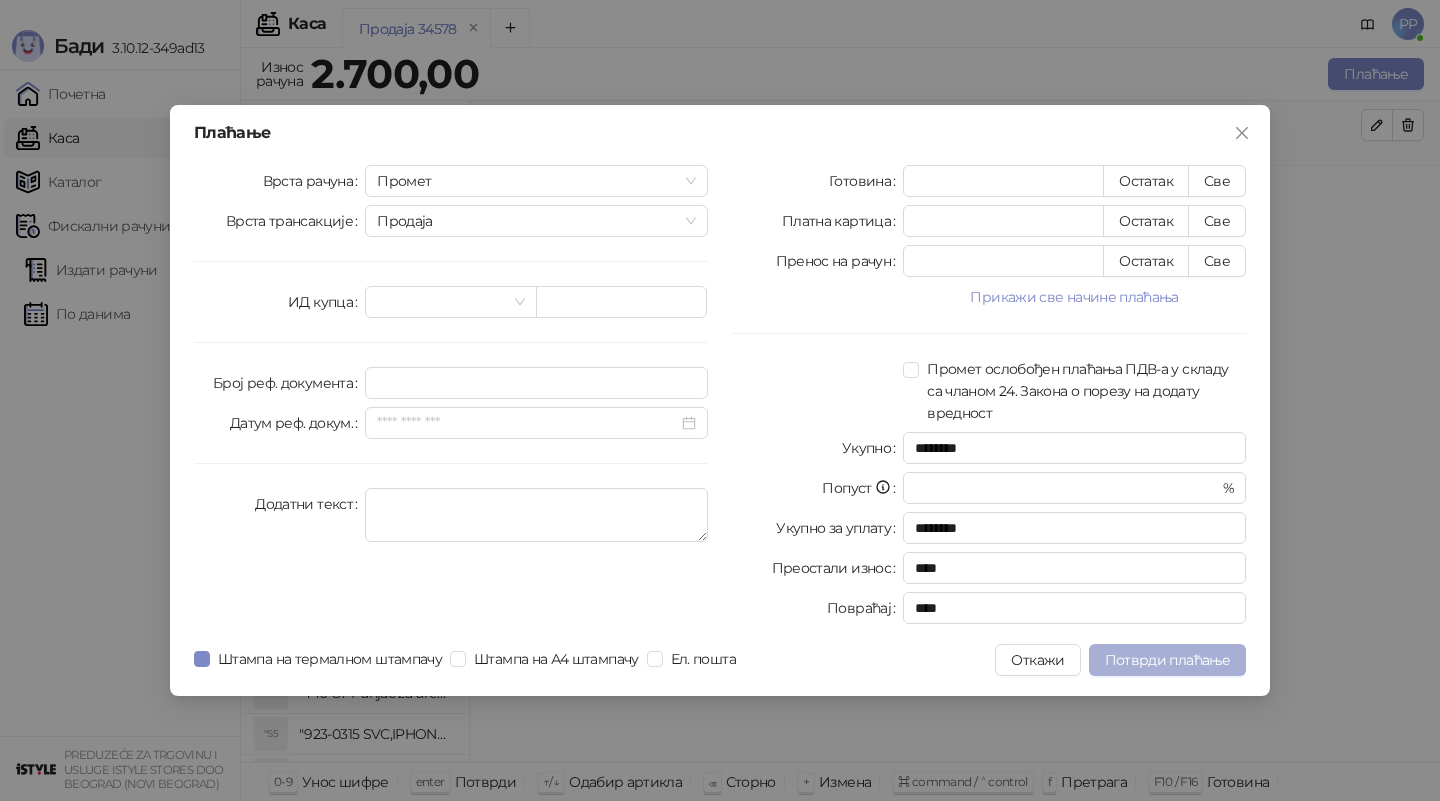 click on "Потврди плаћање" at bounding box center [1167, 660] 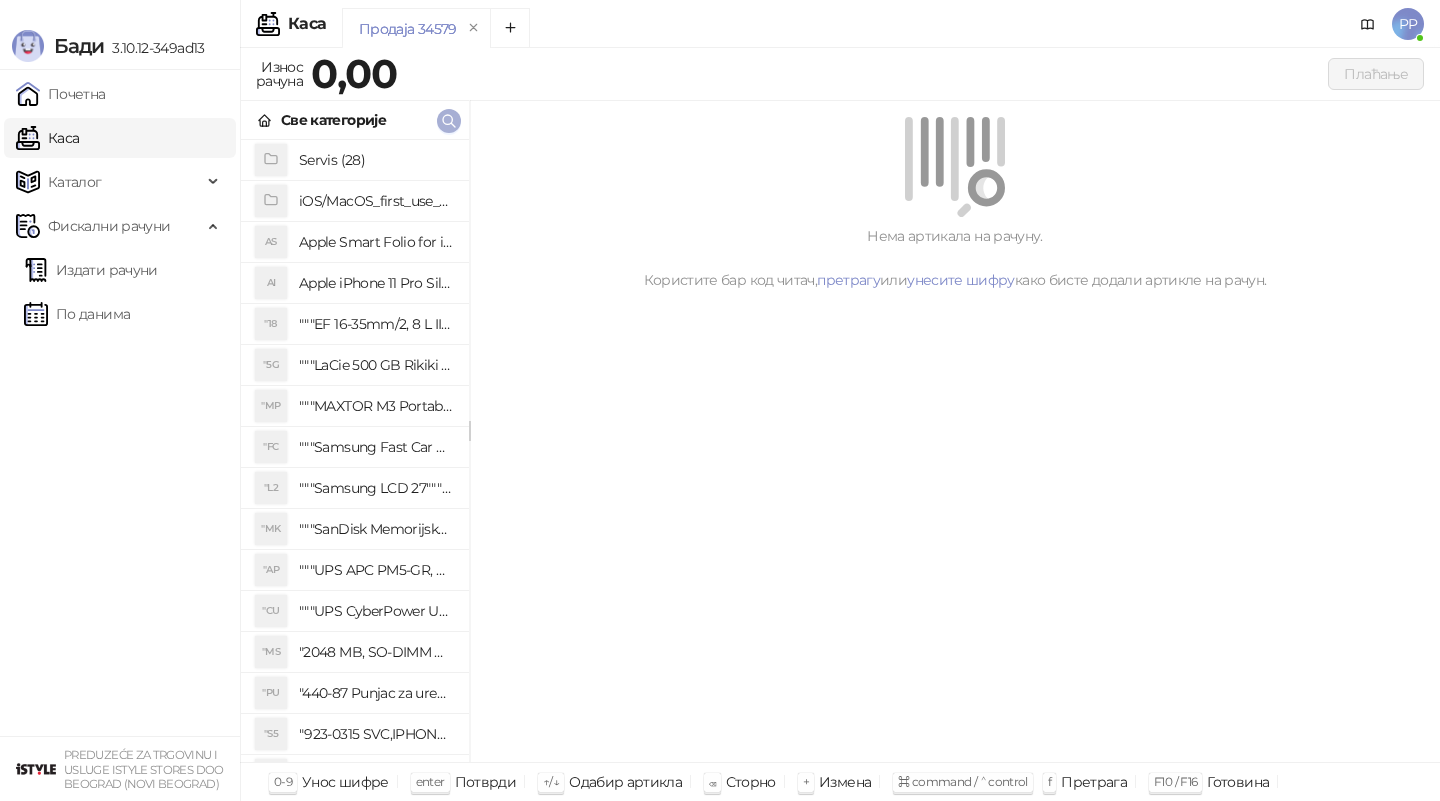 click 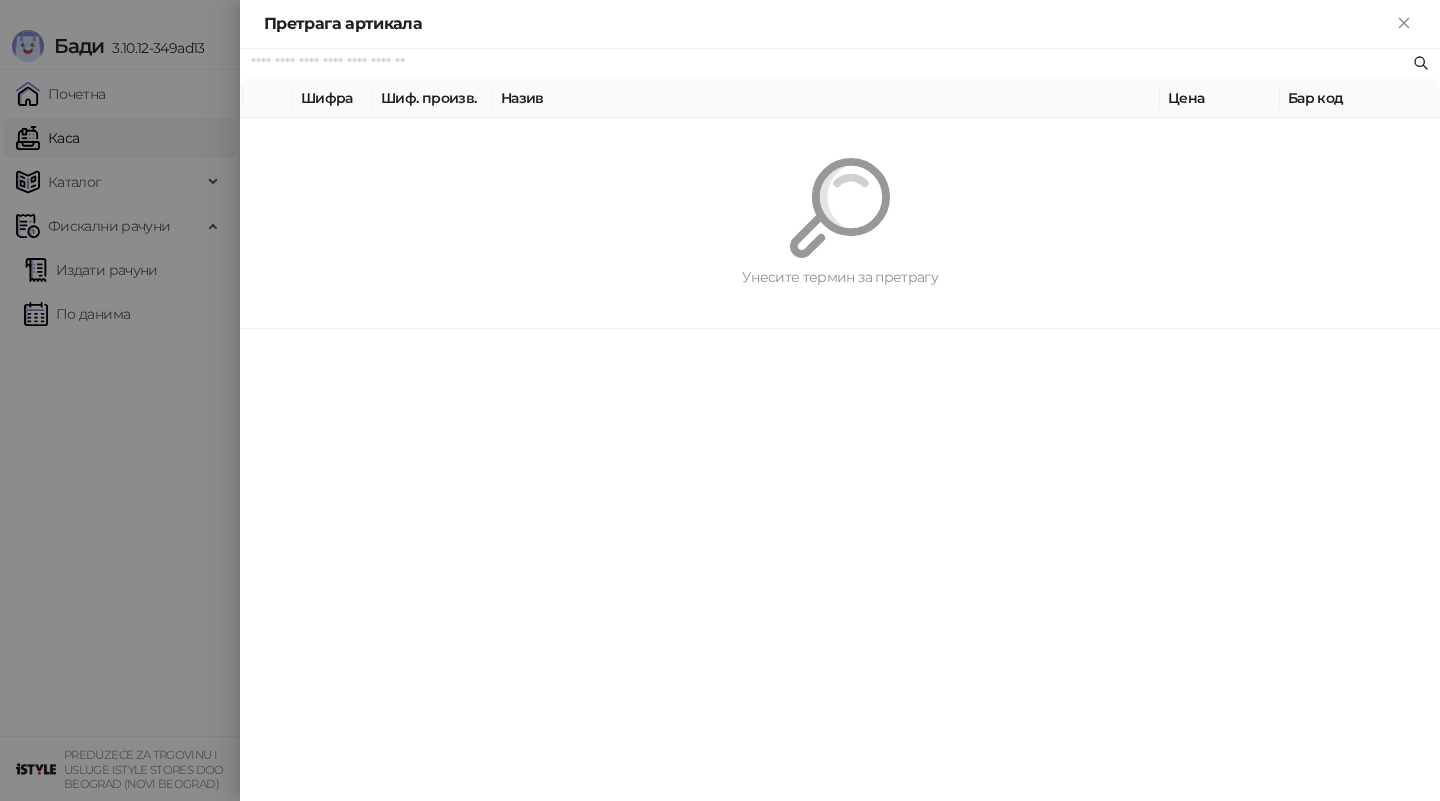paste on "*********" 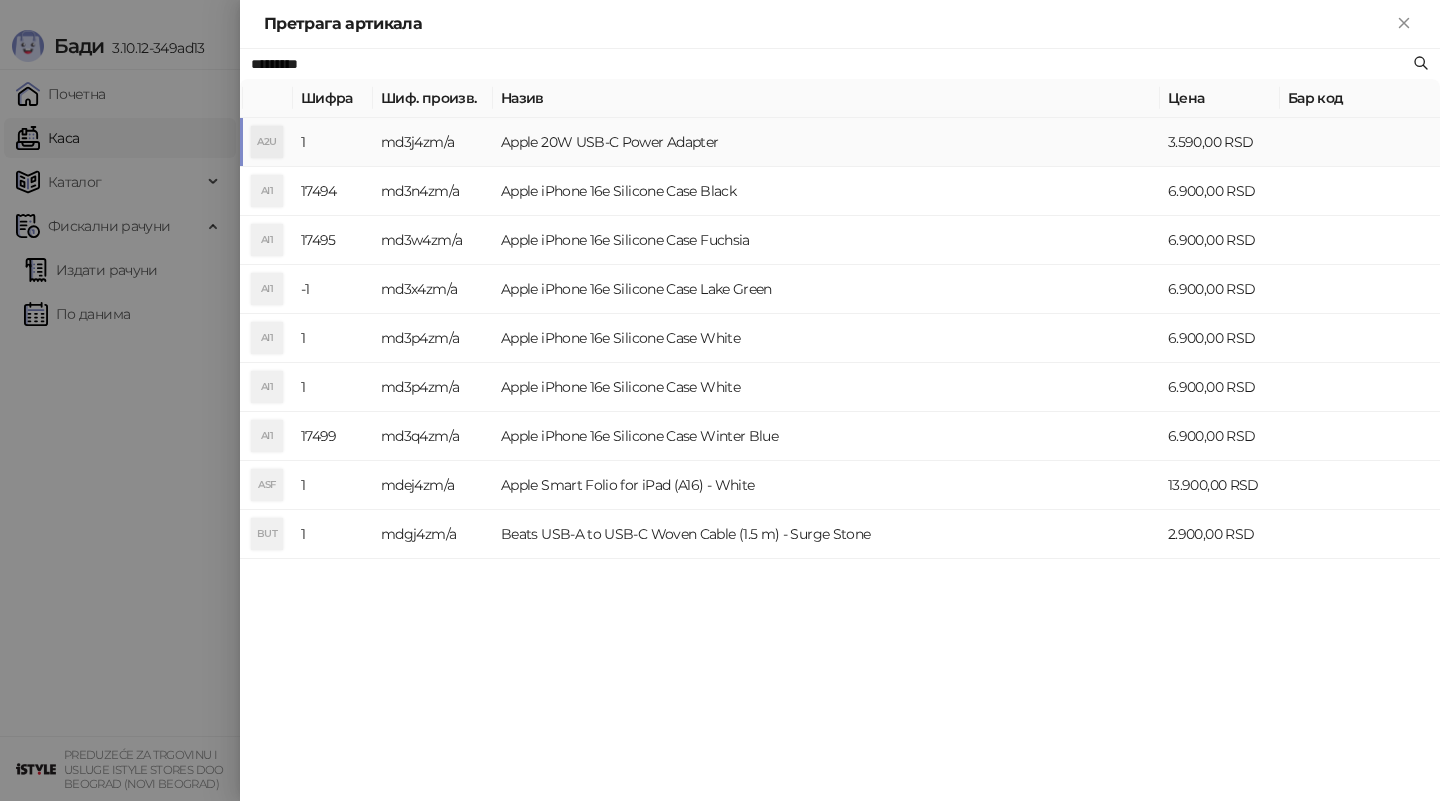 type on "*********" 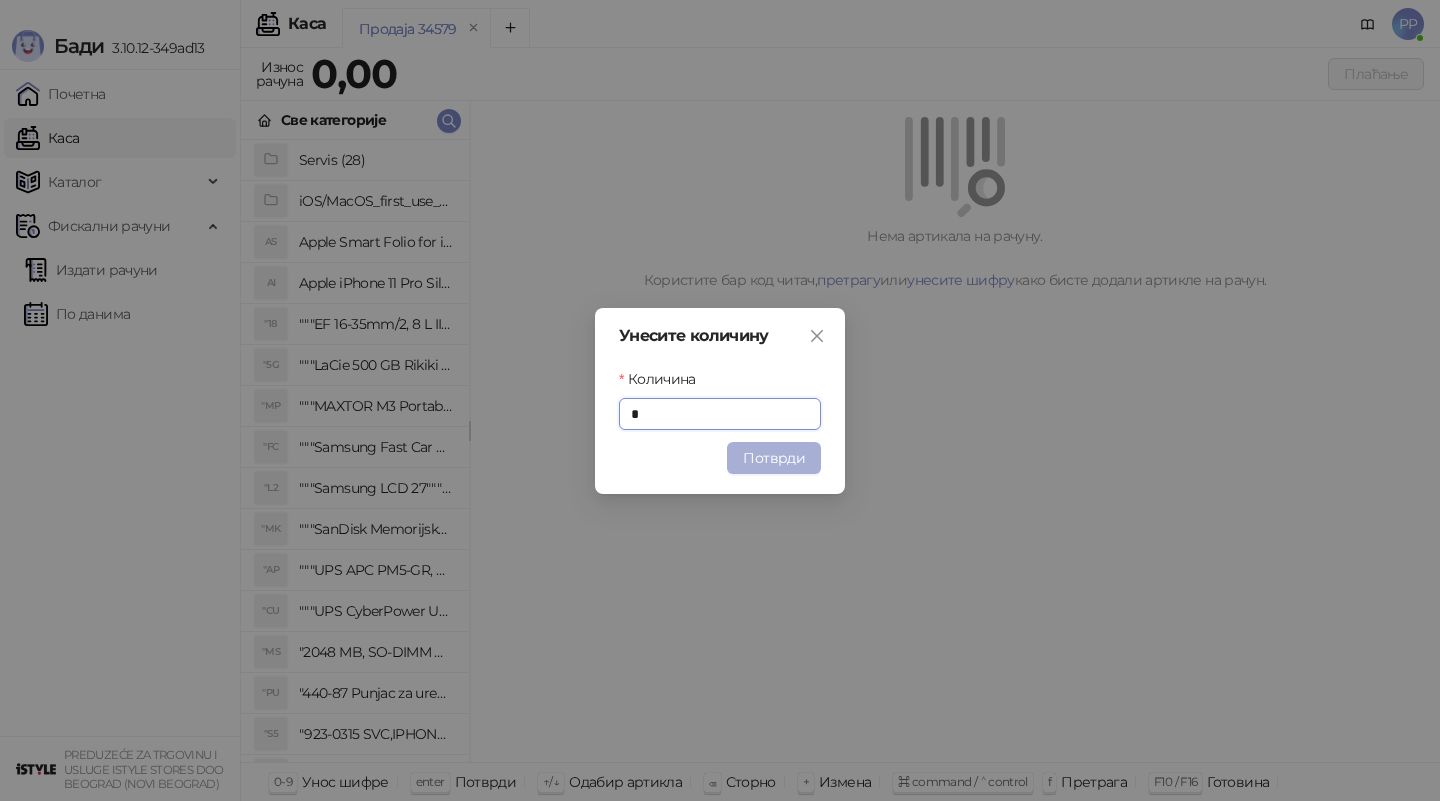 click on "Потврди" at bounding box center [774, 458] 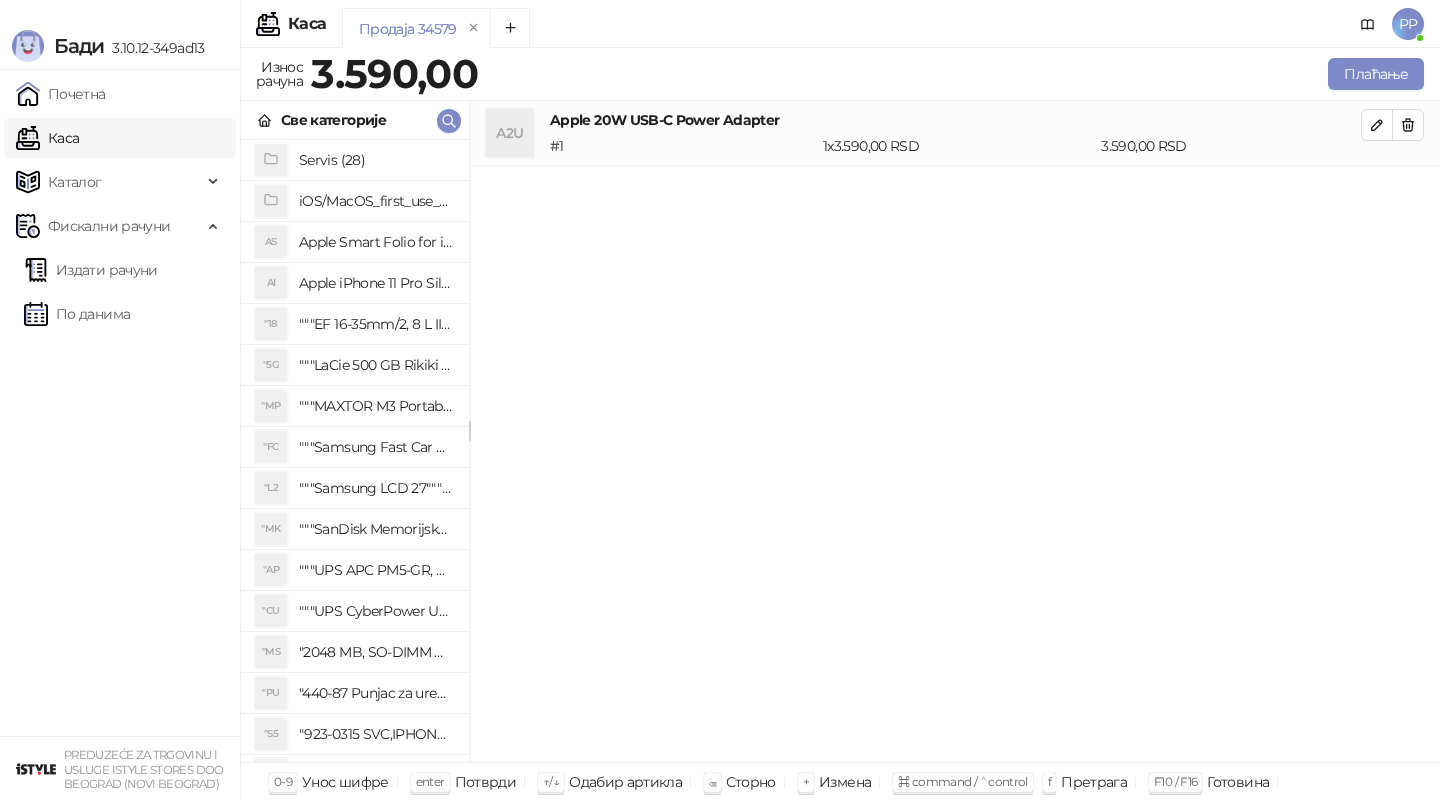 click on "A2U Apple 20W USB-C Power Adapter    # 1 1  x  3.590,00 RSD 3.590,00 RSD" at bounding box center [955, 432] 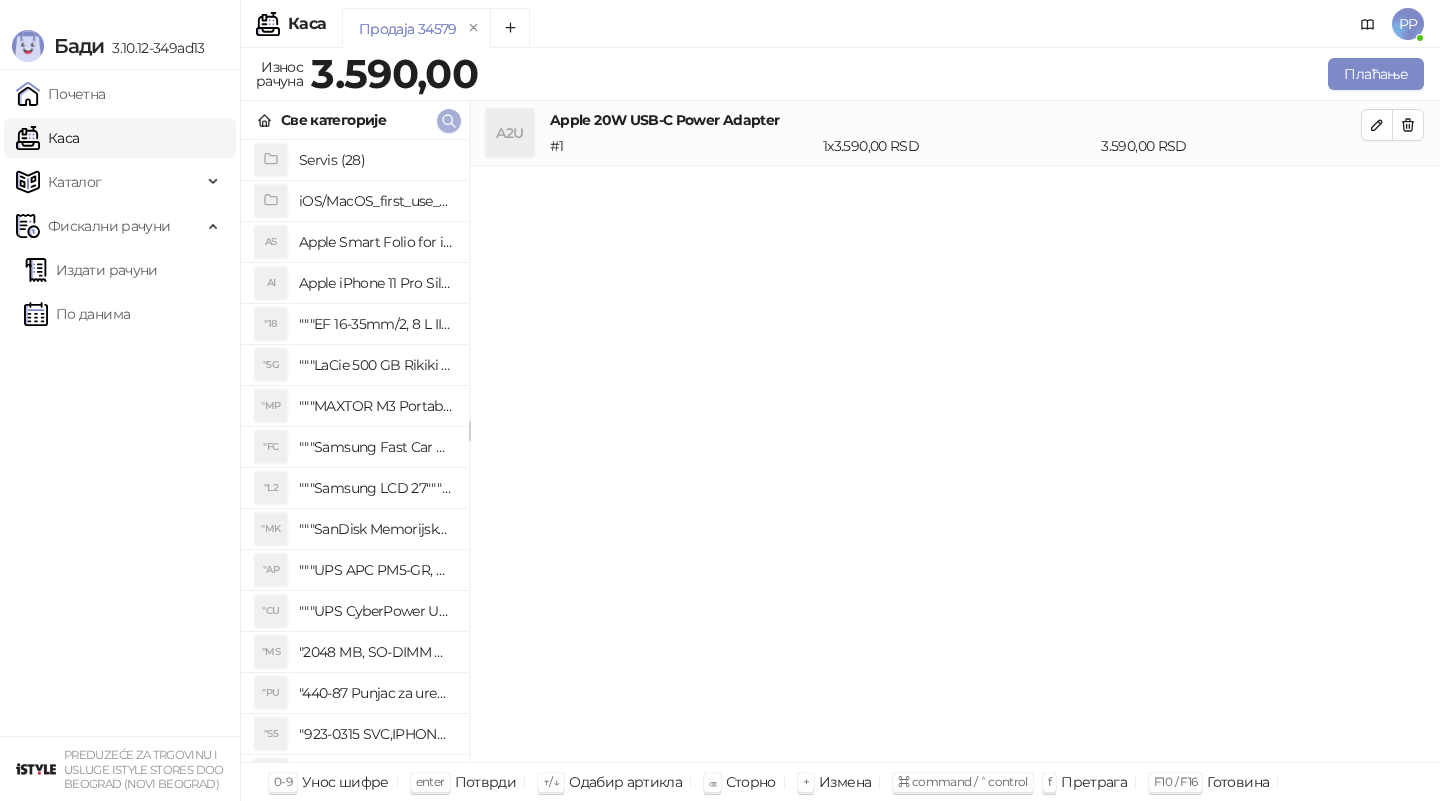 click 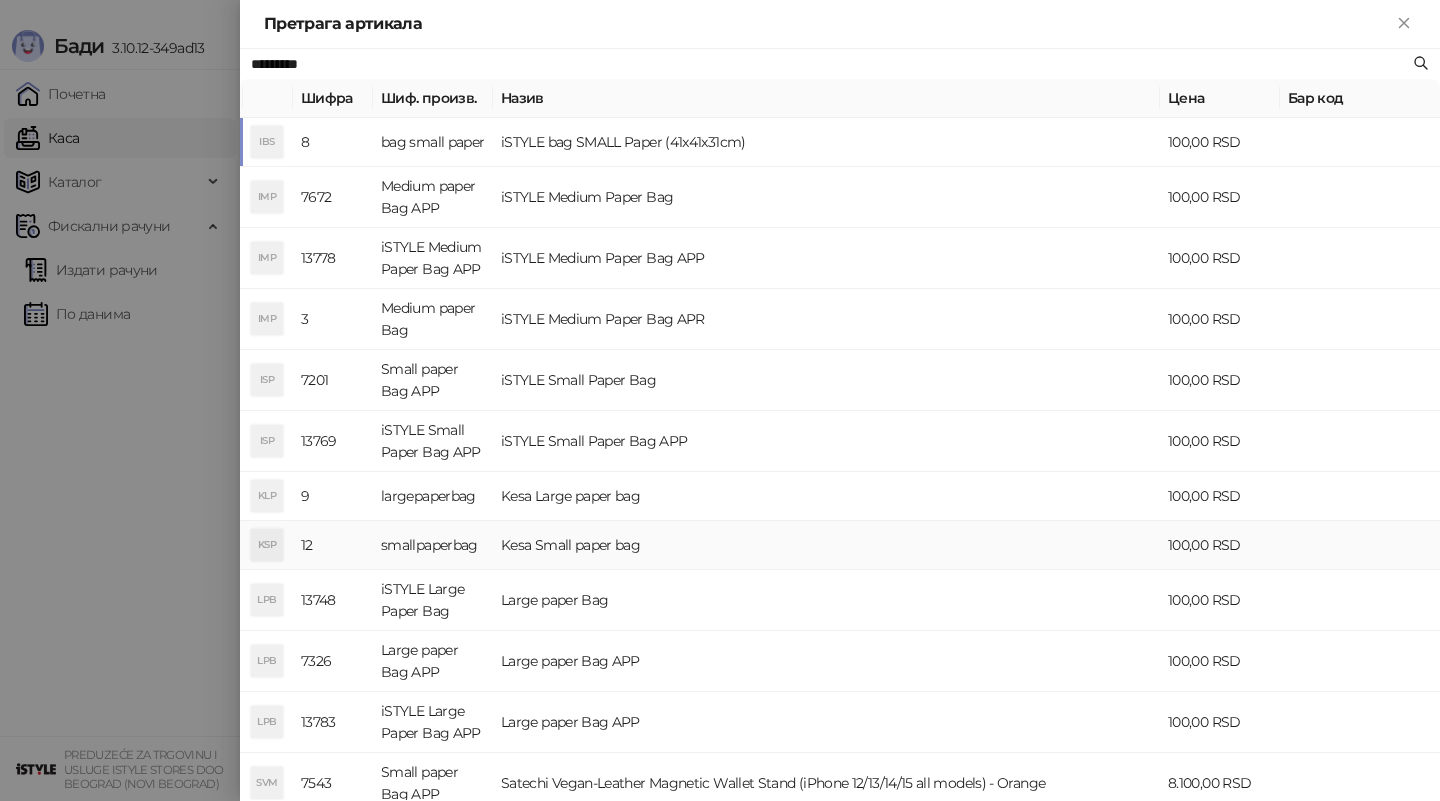 type on "*********" 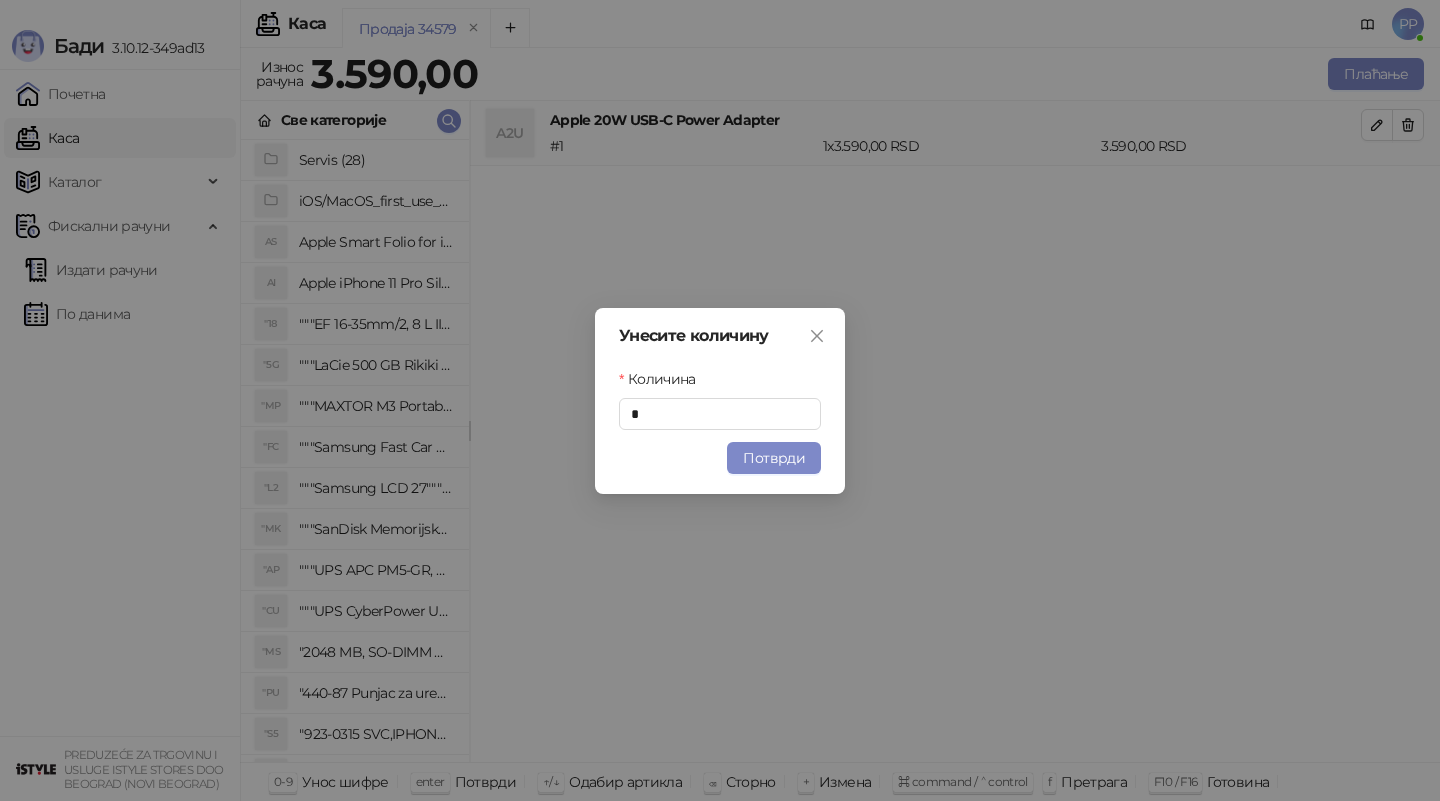 click on "Потврди" at bounding box center (774, 458) 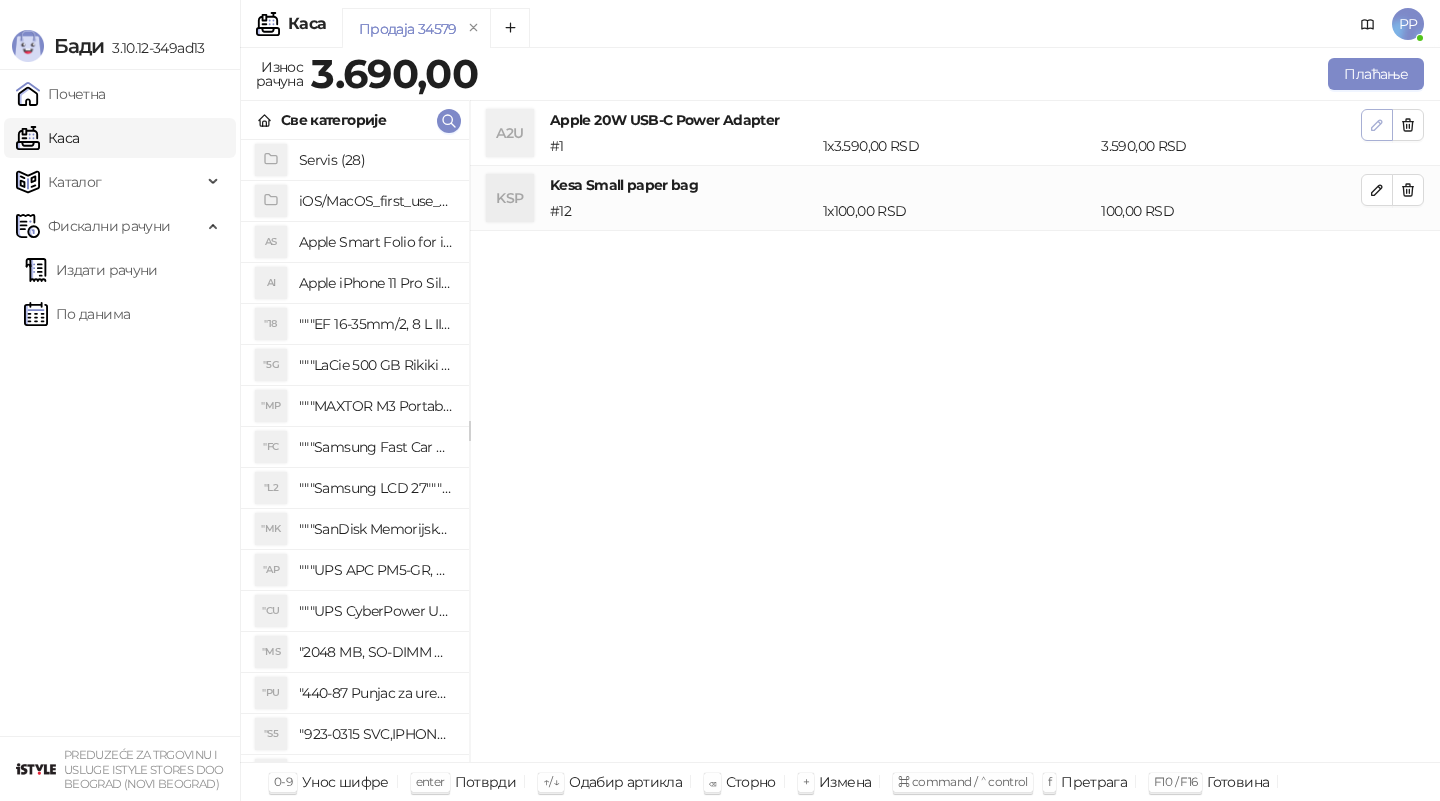 click 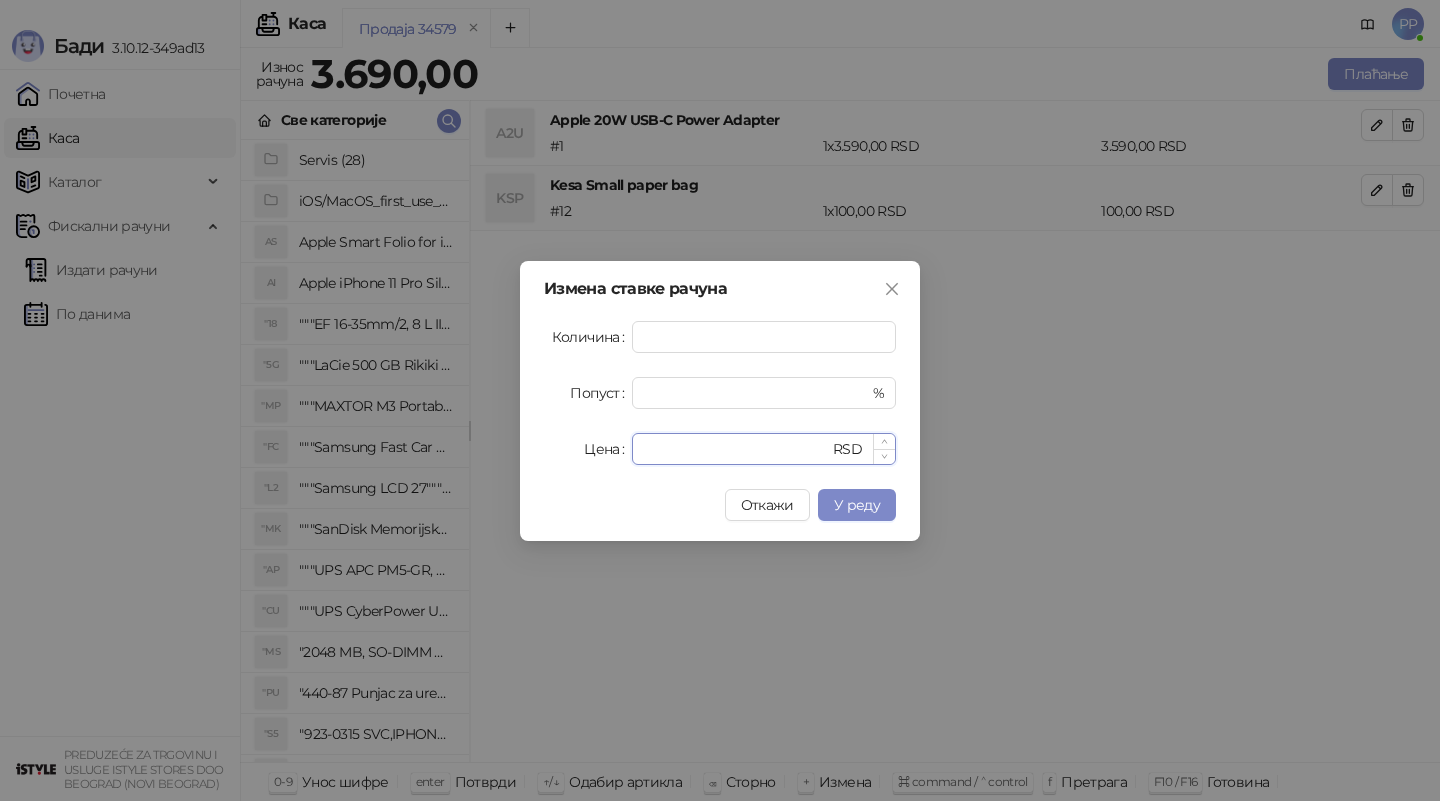 click on "****" at bounding box center (736, 449) 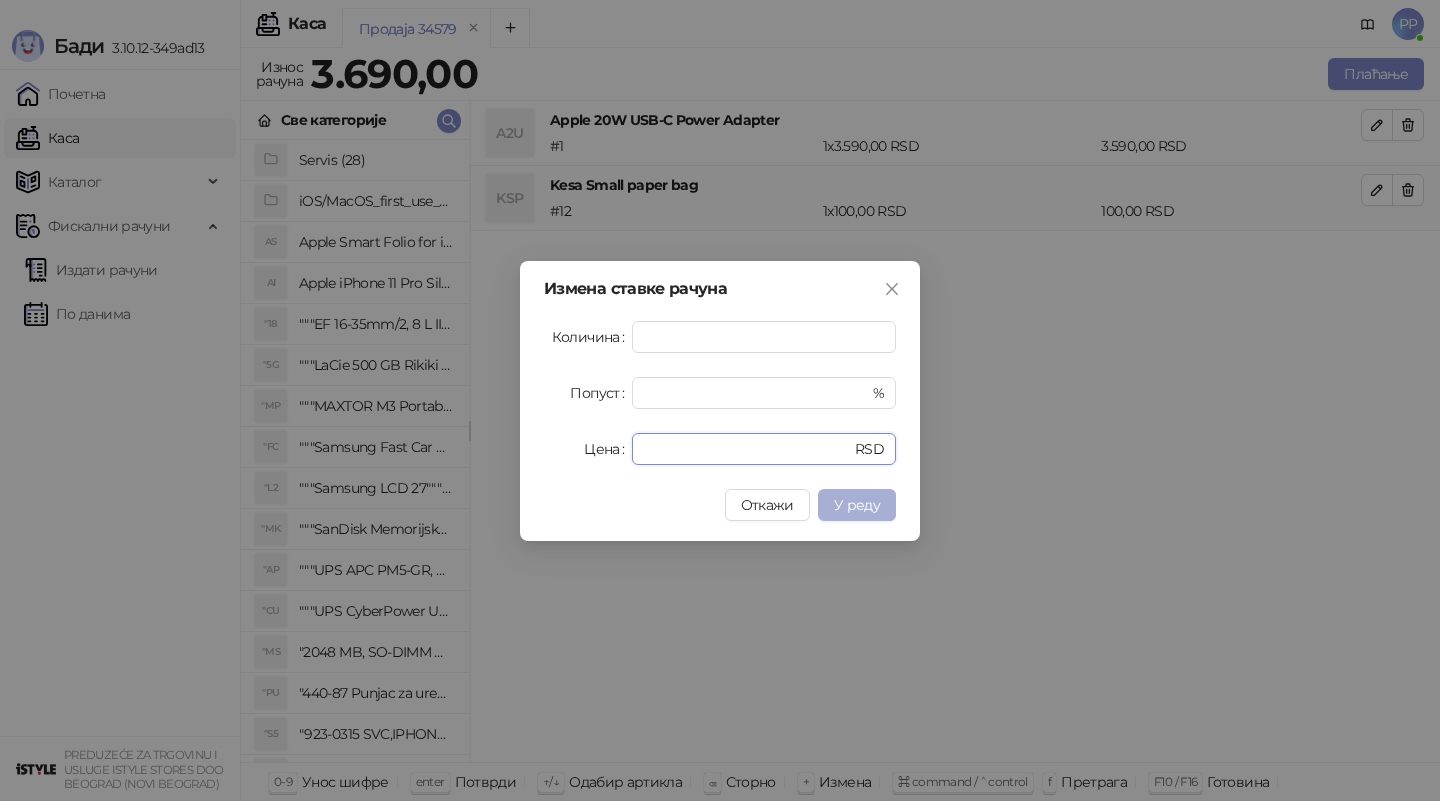 type on "****" 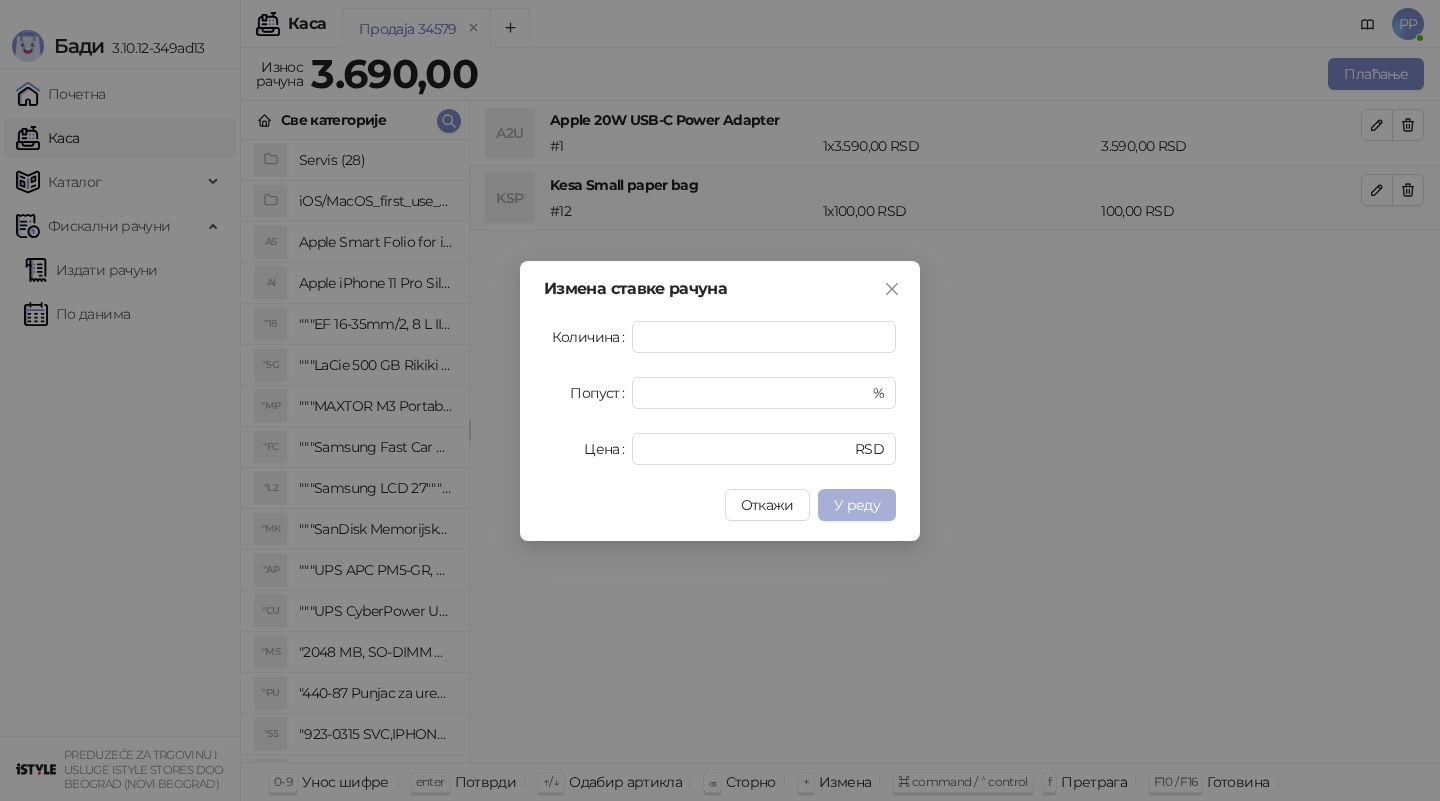 click on "У реду" at bounding box center [857, 505] 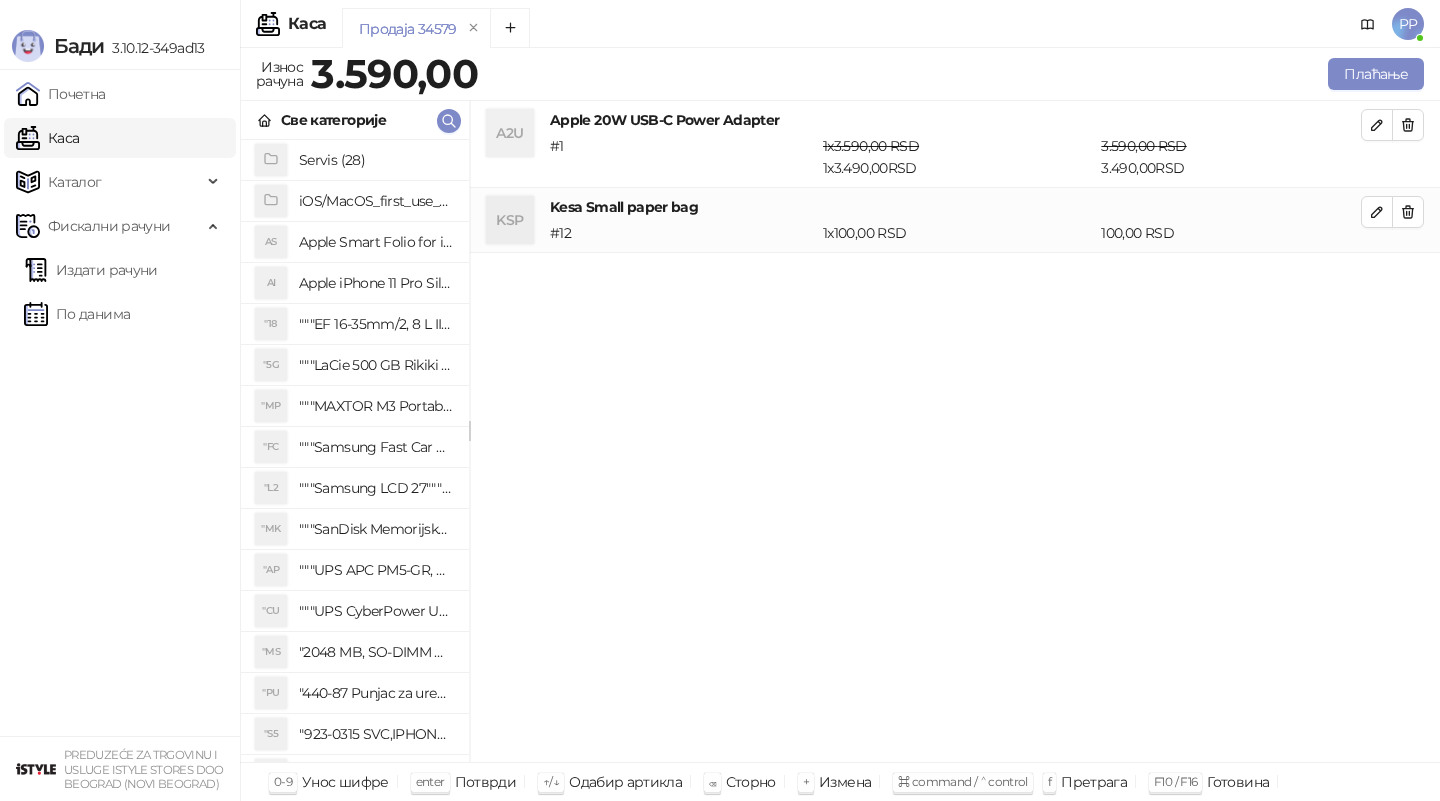 click on "A2U Apple 20W USB-C Power Adapter    # 1 1  x  [PRICE]   RSD 1  x  [PRICE]  RSD  [PRICE]   RSD [PRICE]  RSD  KSP Kesa Small paper bag    # 12 1  x  [PRICE] RSD [PRICE] RSD" at bounding box center [955, 432] 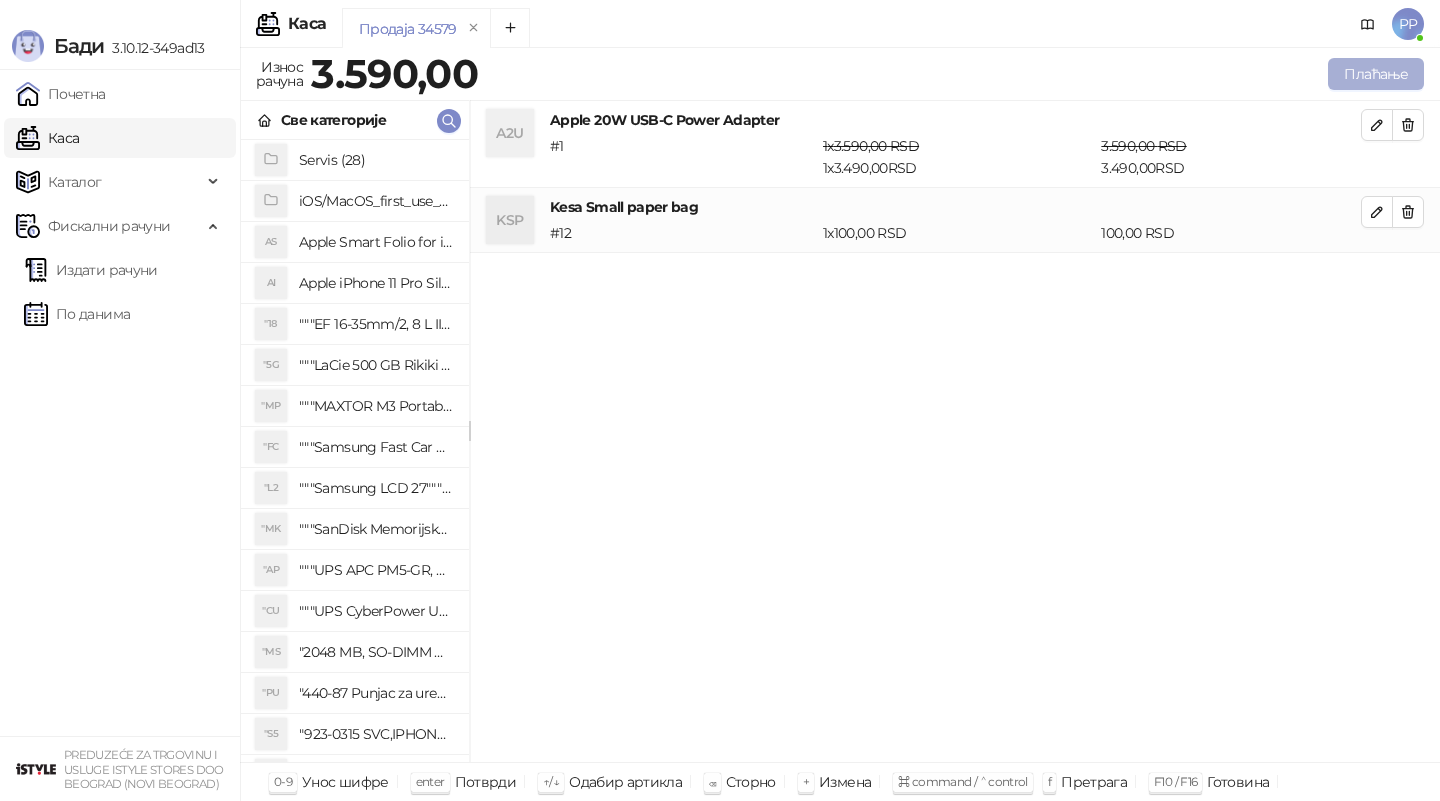 click on "Плаћање" at bounding box center [1376, 74] 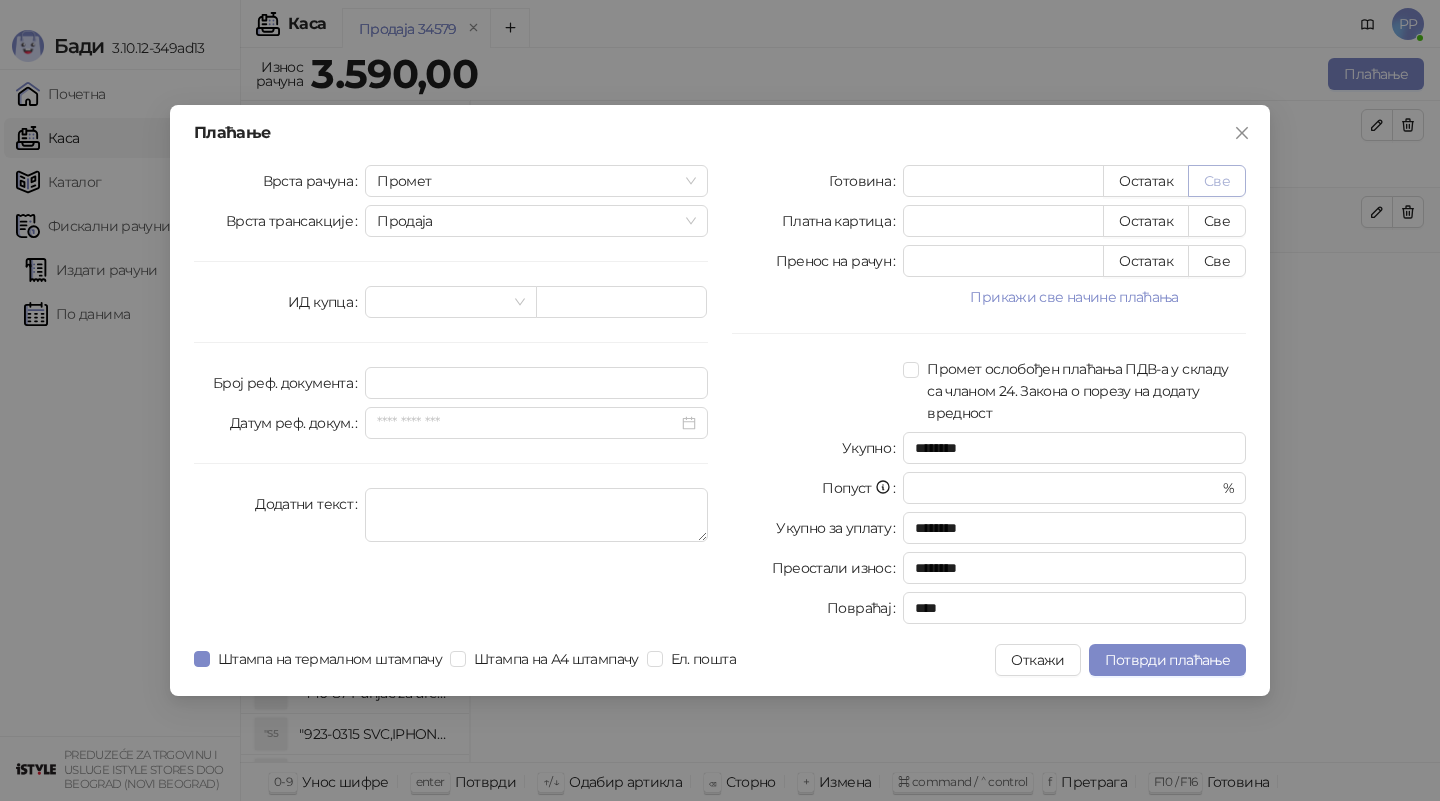 click on "Све" at bounding box center [1217, 181] 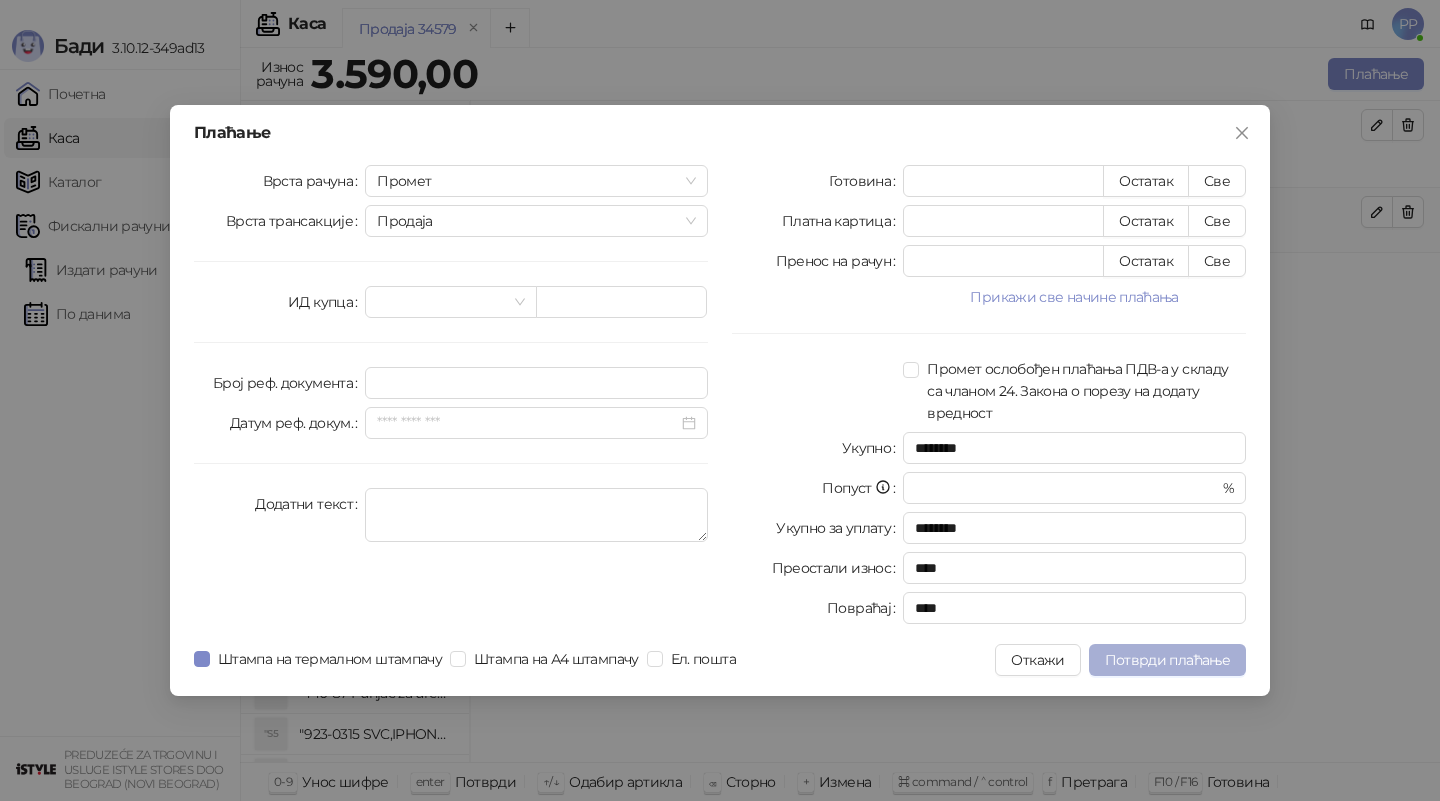 click on "Потврди плаћање" at bounding box center [1167, 660] 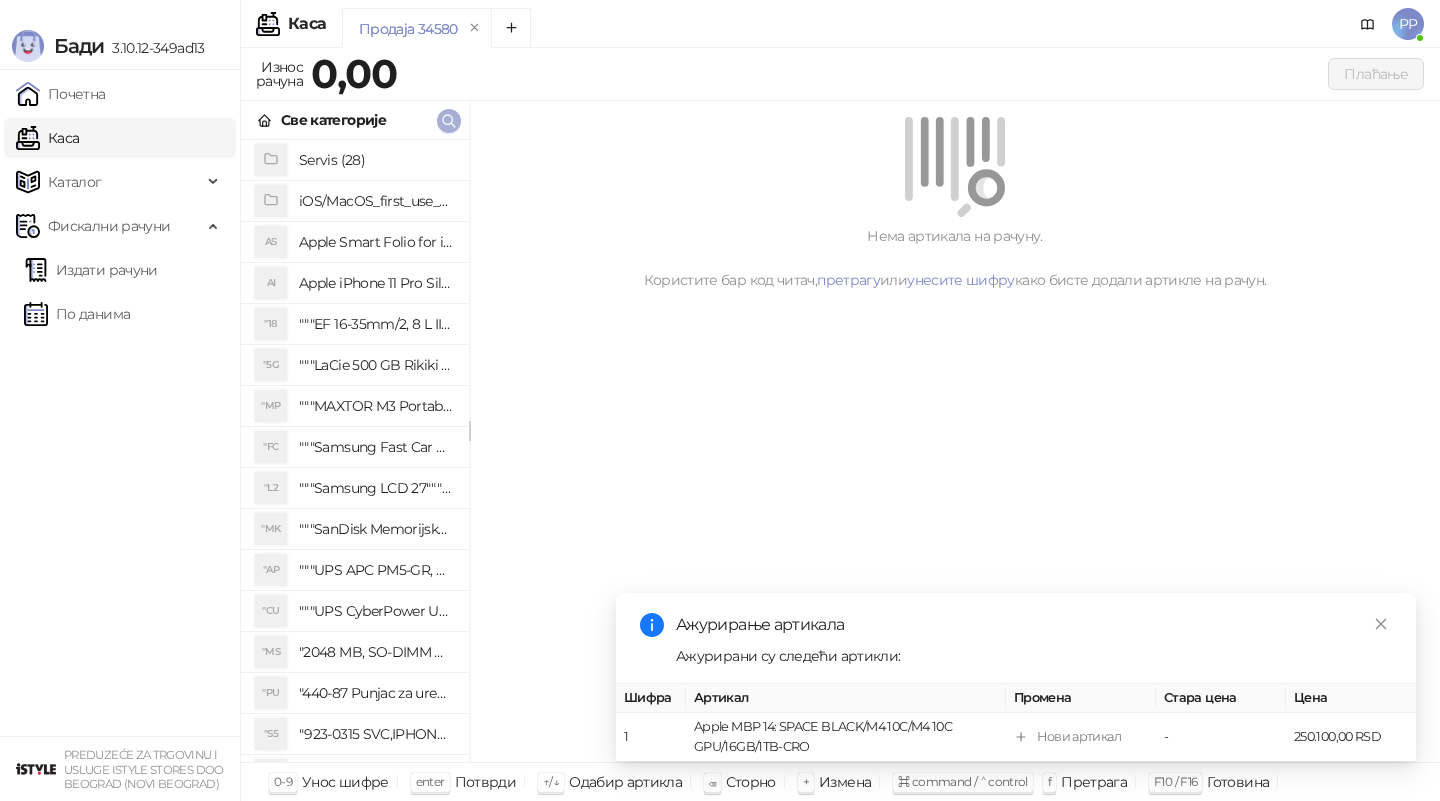click 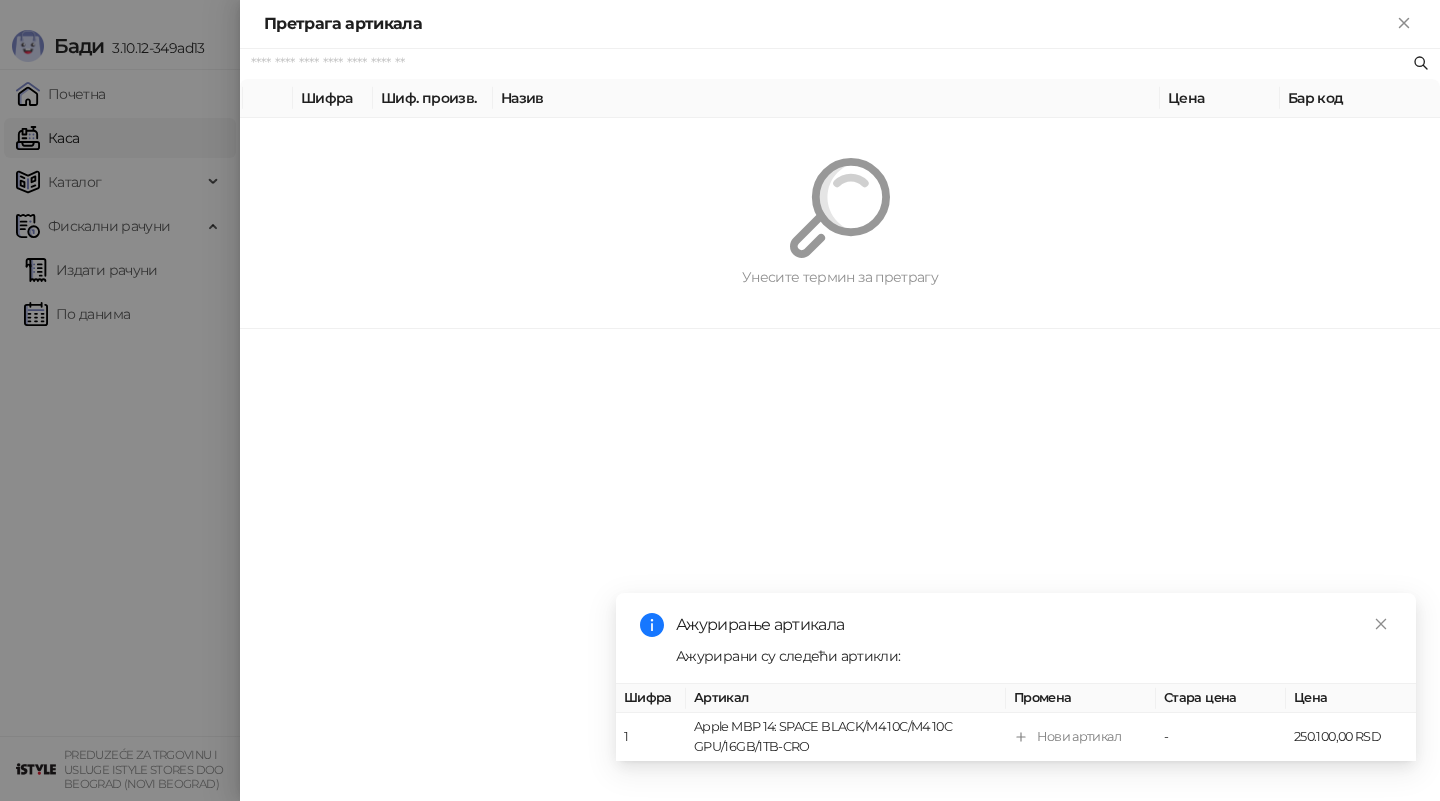 paste on "********" 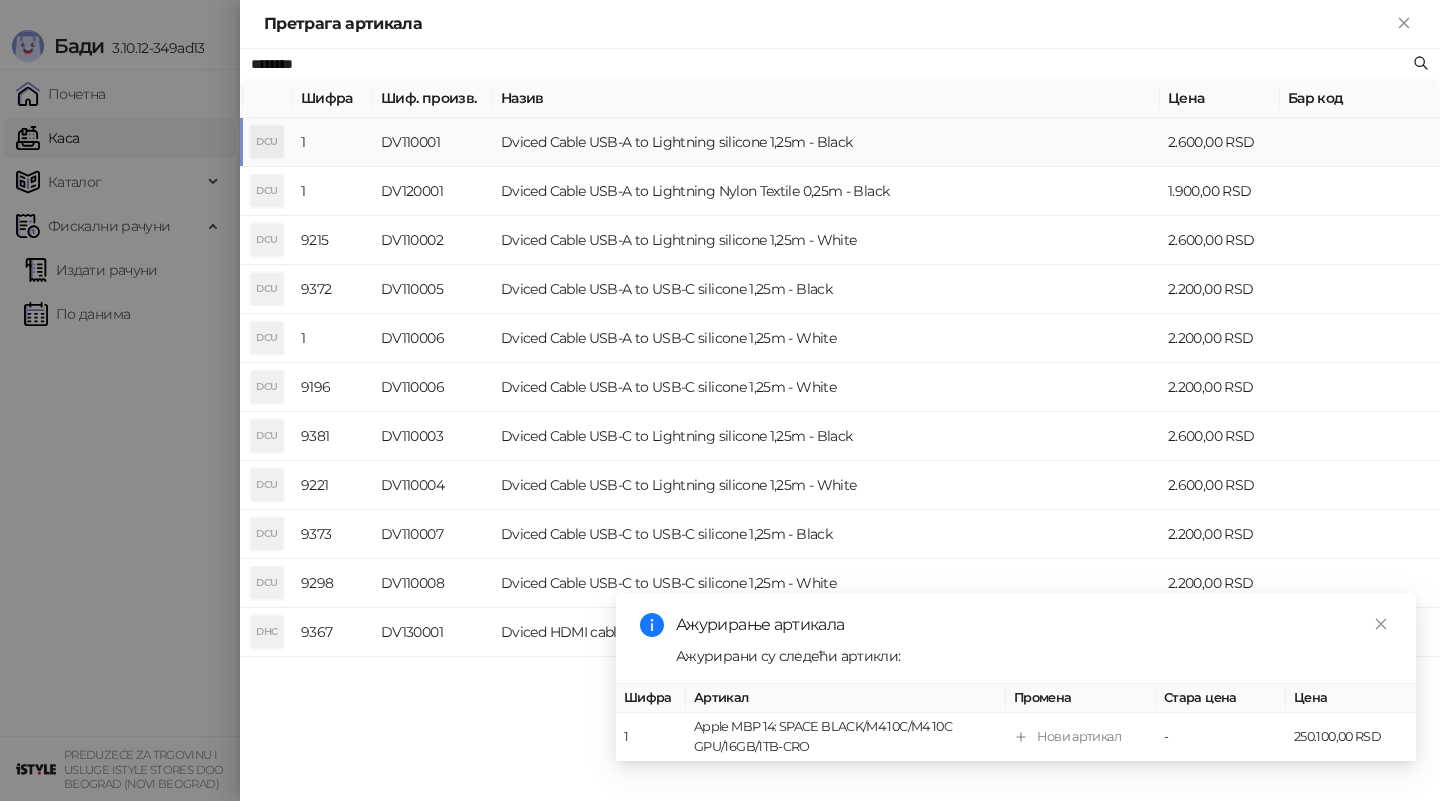 type on "********" 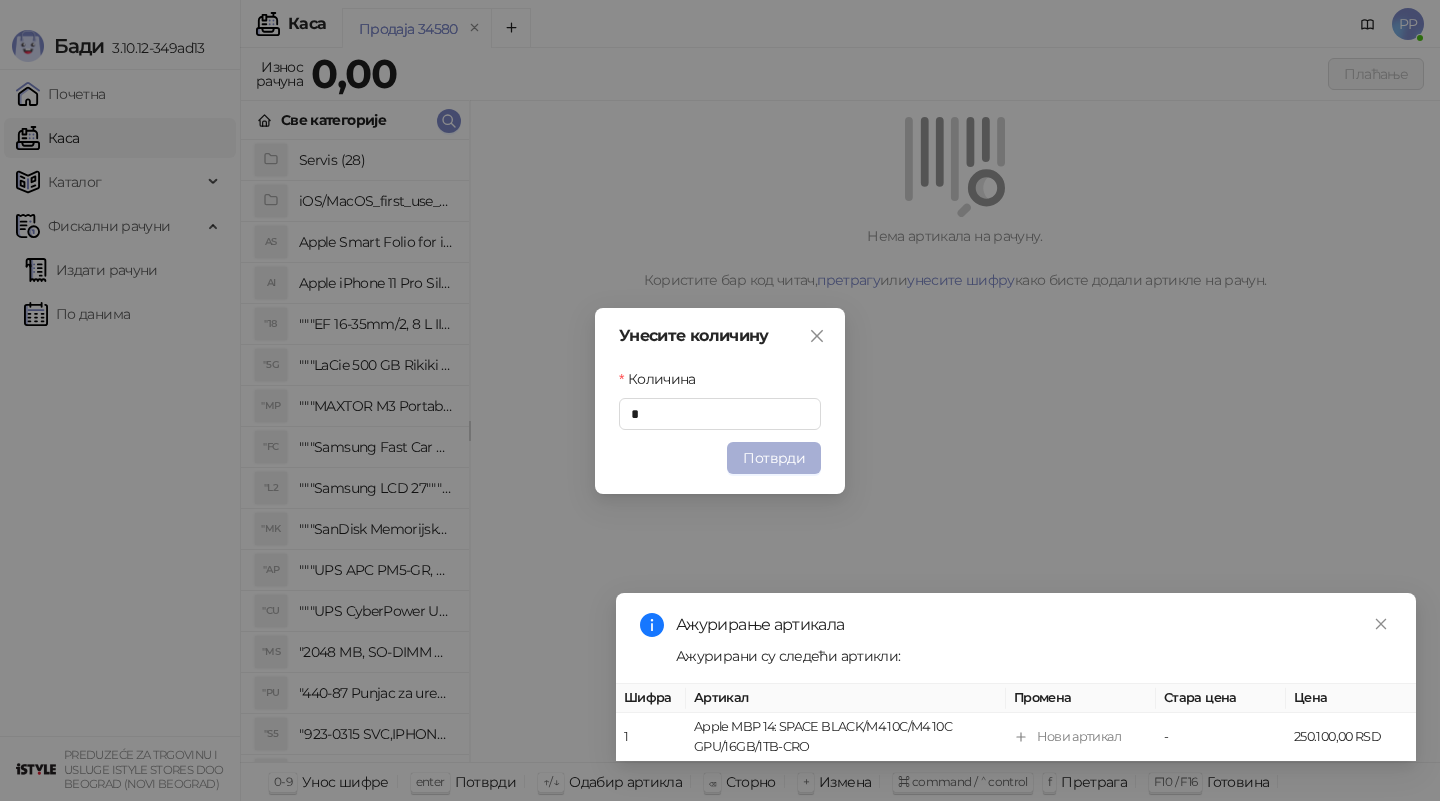 click on "Потврди" at bounding box center [774, 458] 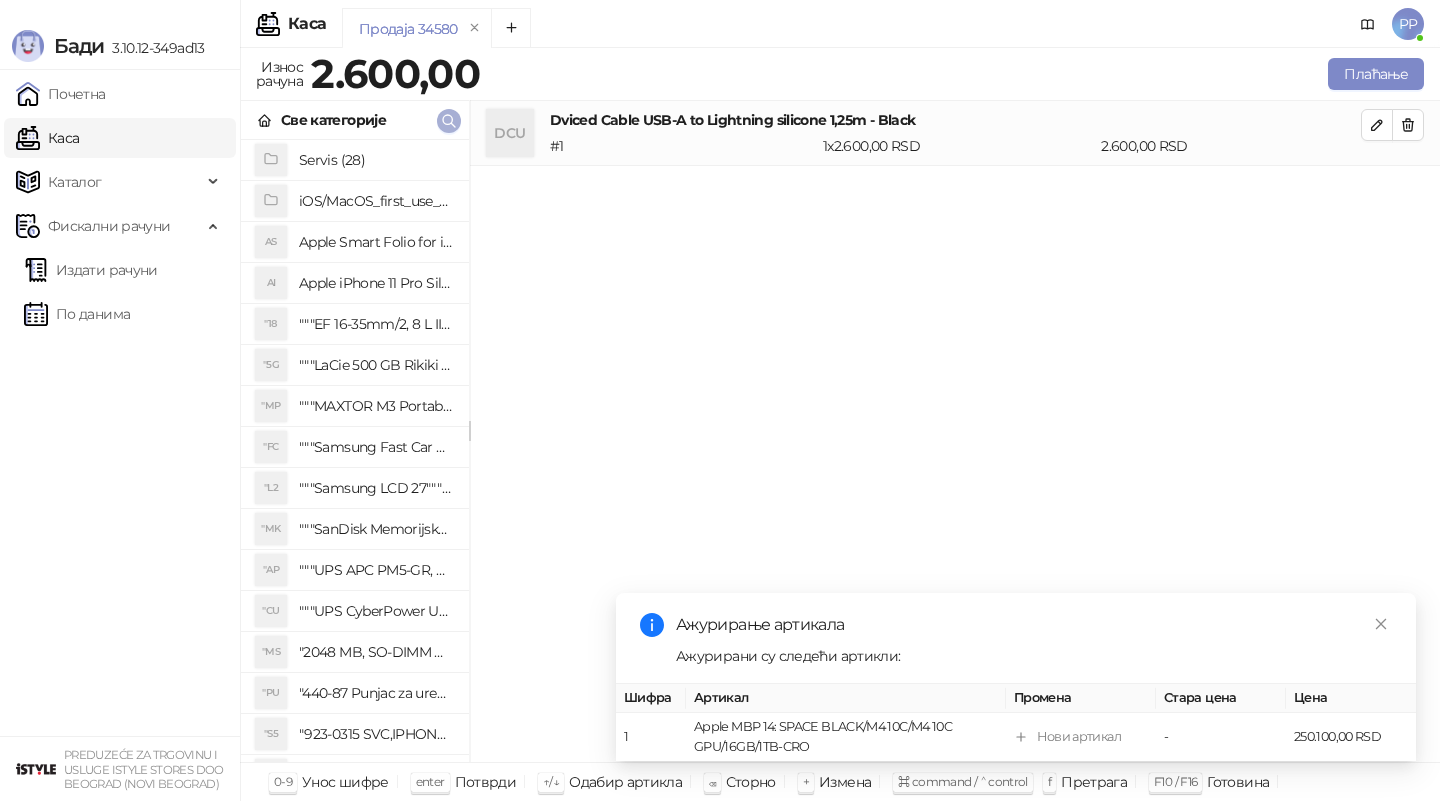 click 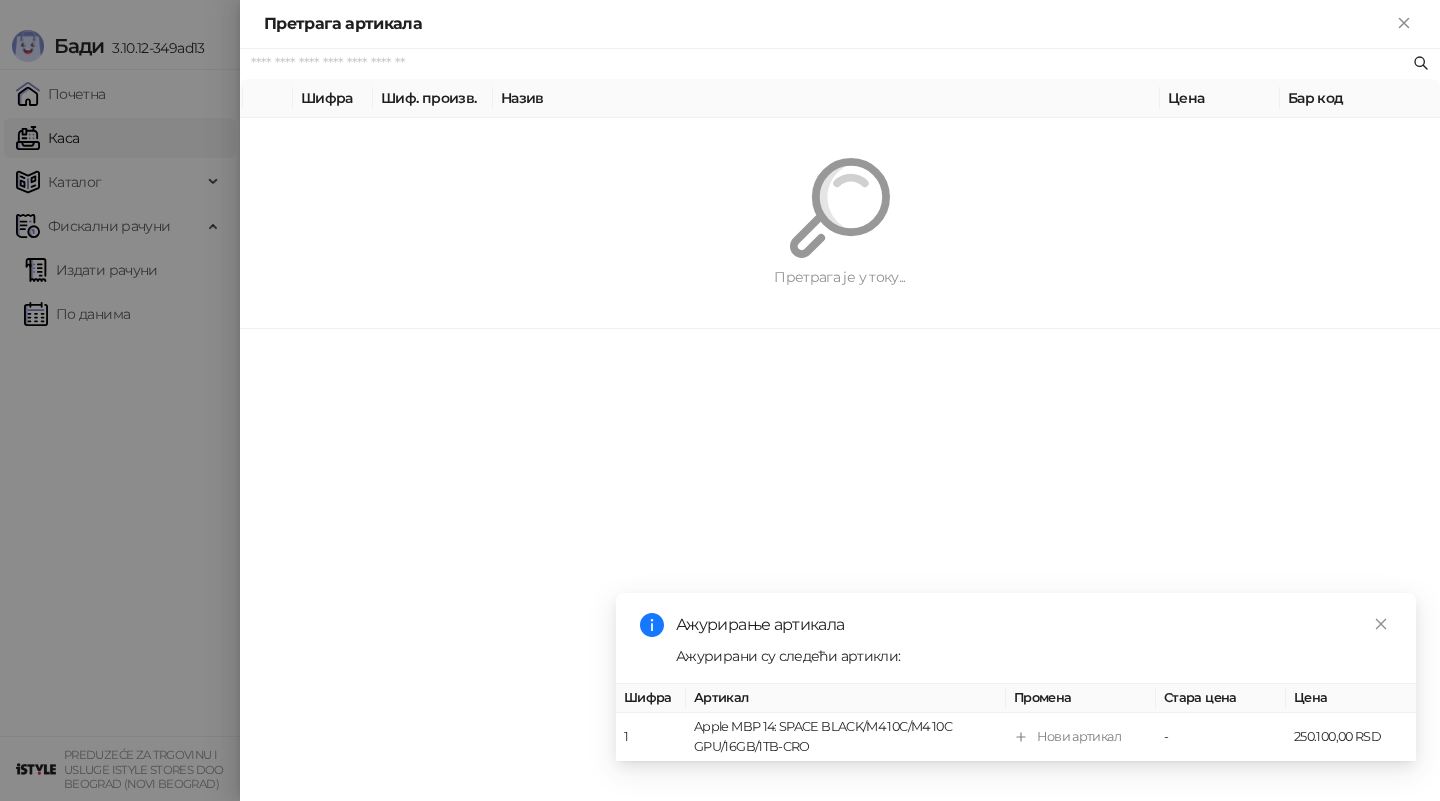 paste on "*********" 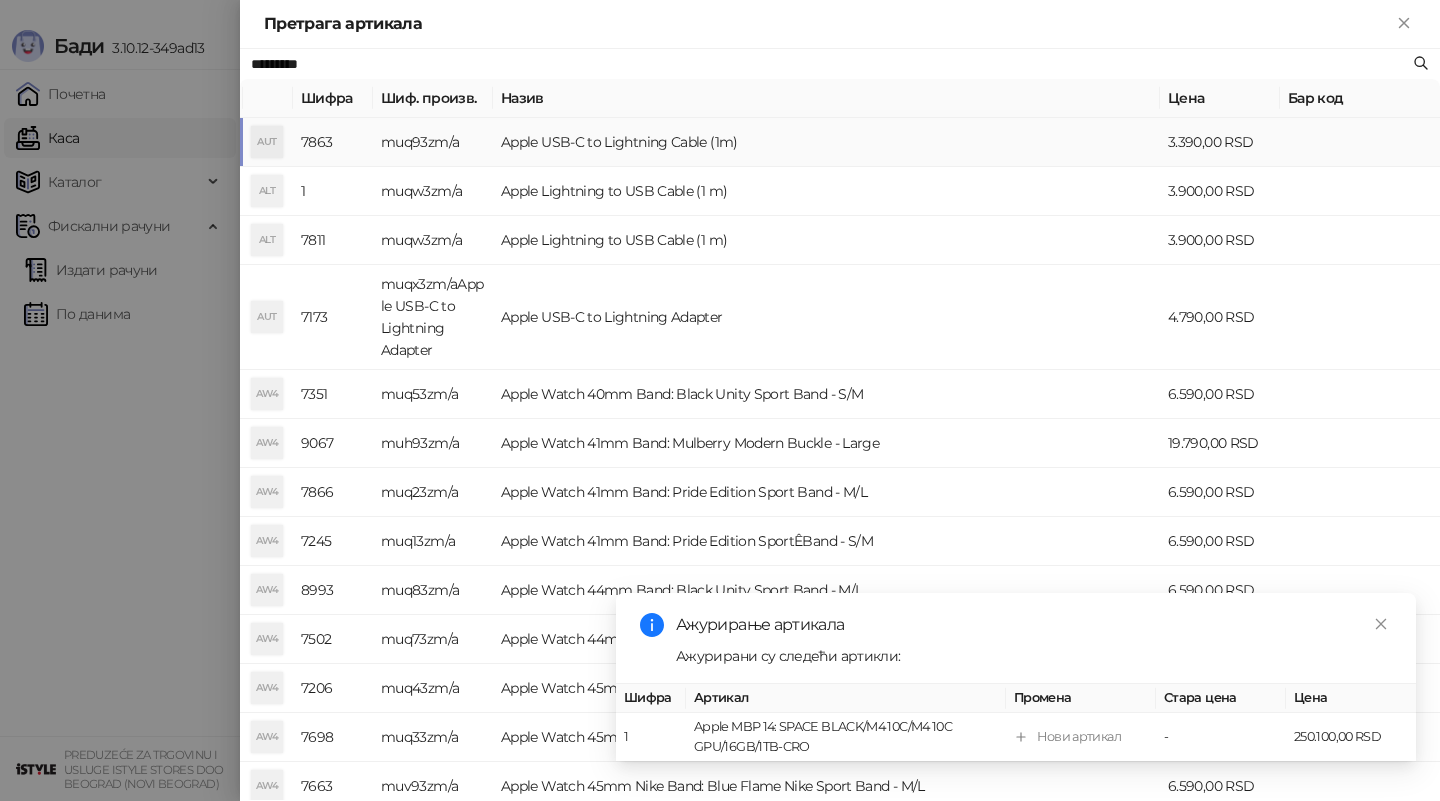 type on "*********" 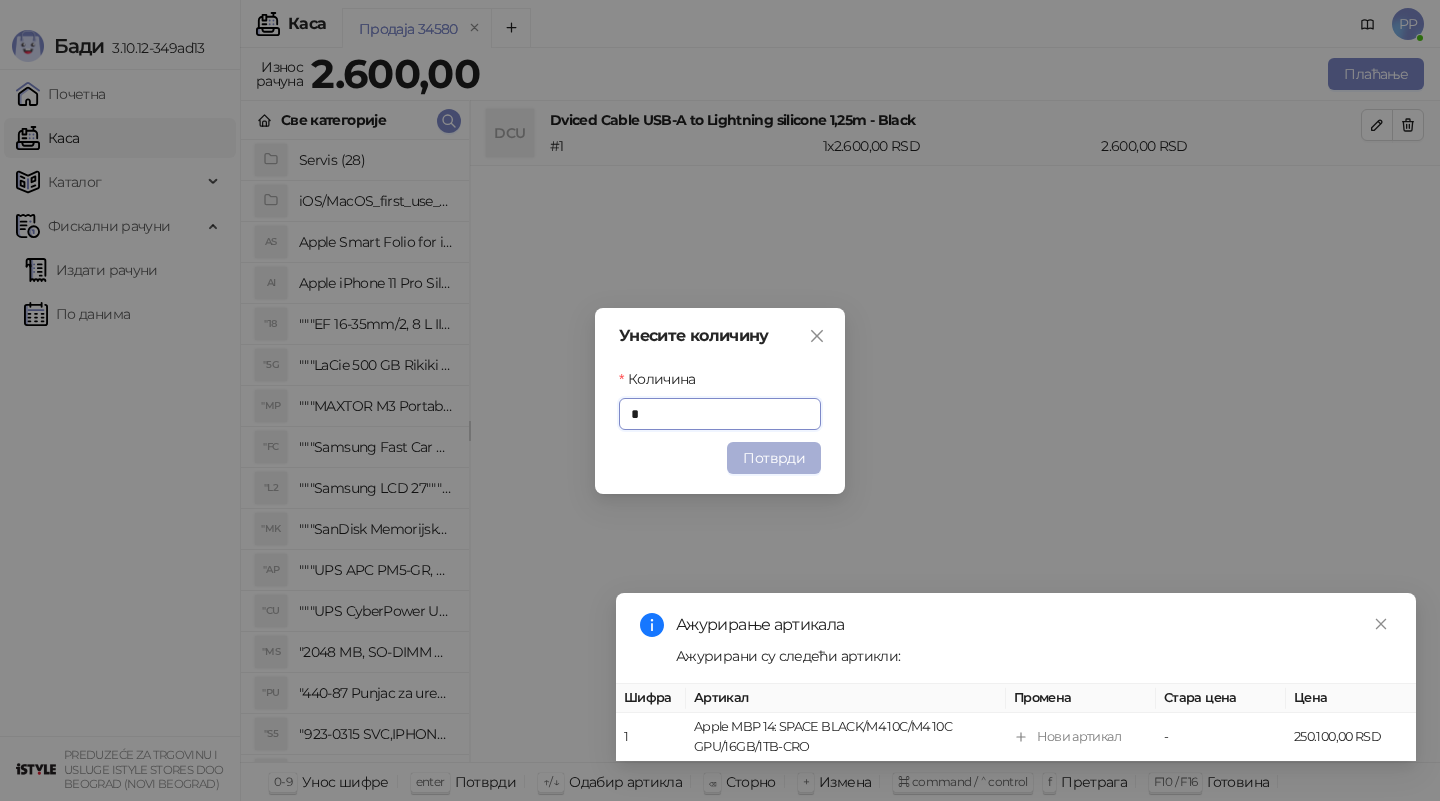 click on "Потврди" at bounding box center [774, 458] 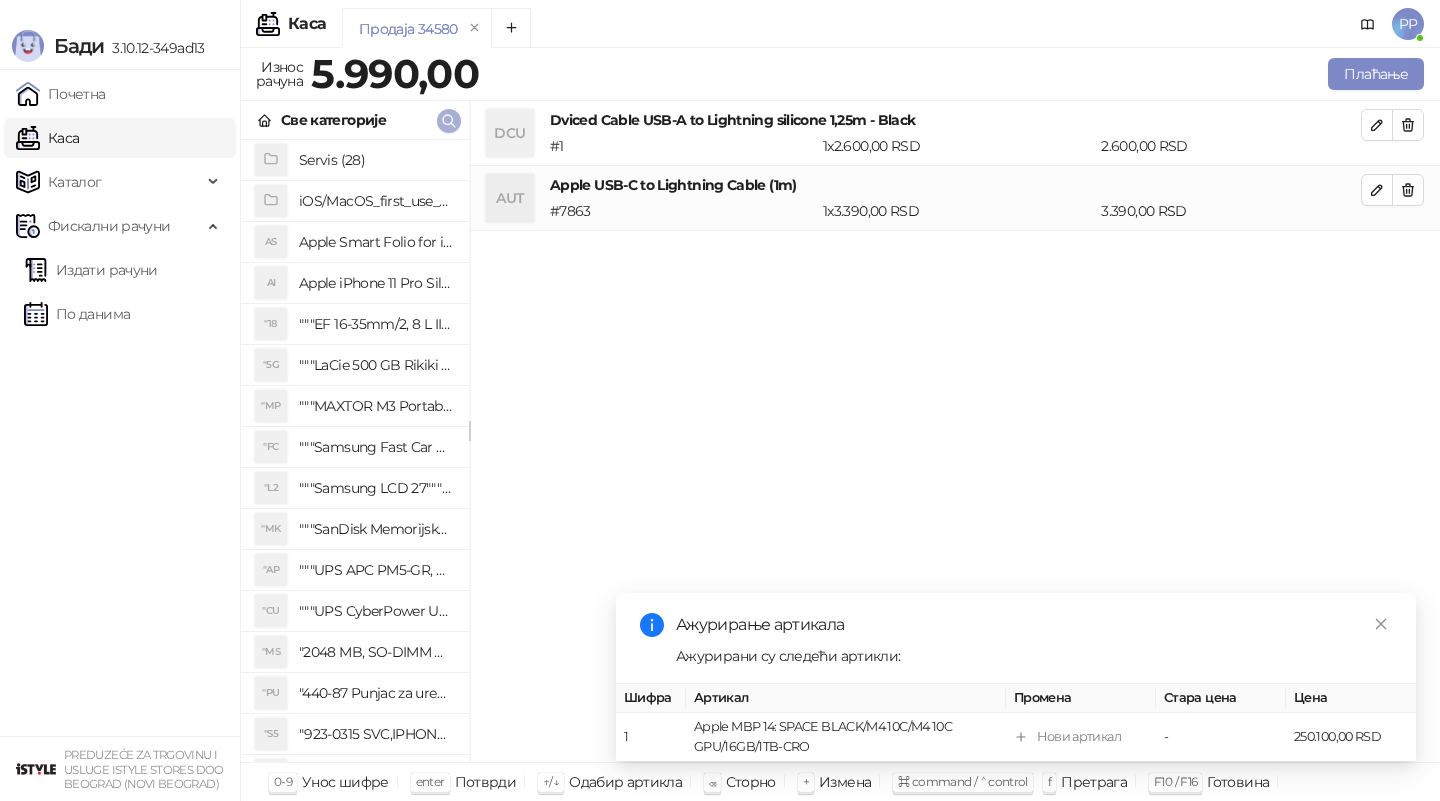 click 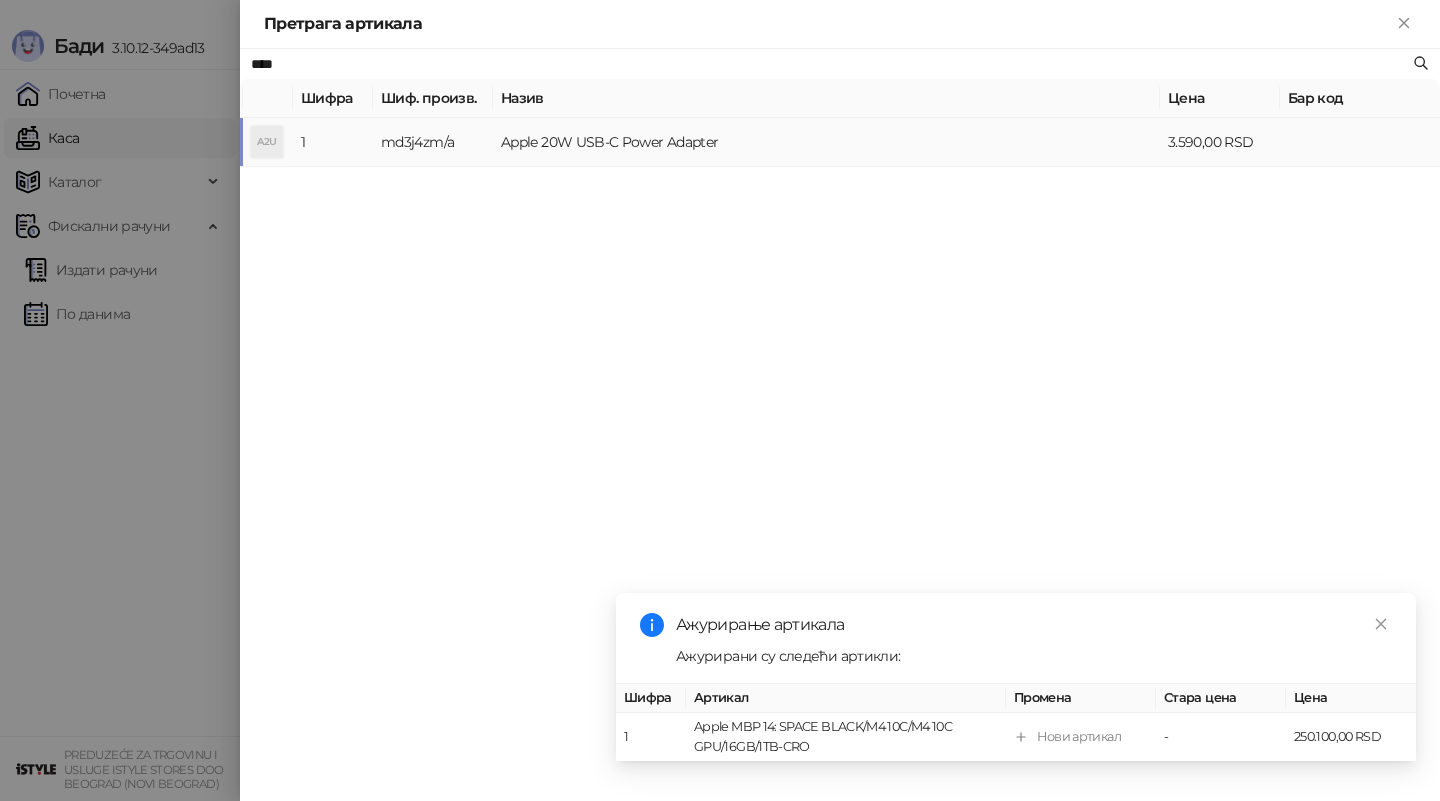 type on "****" 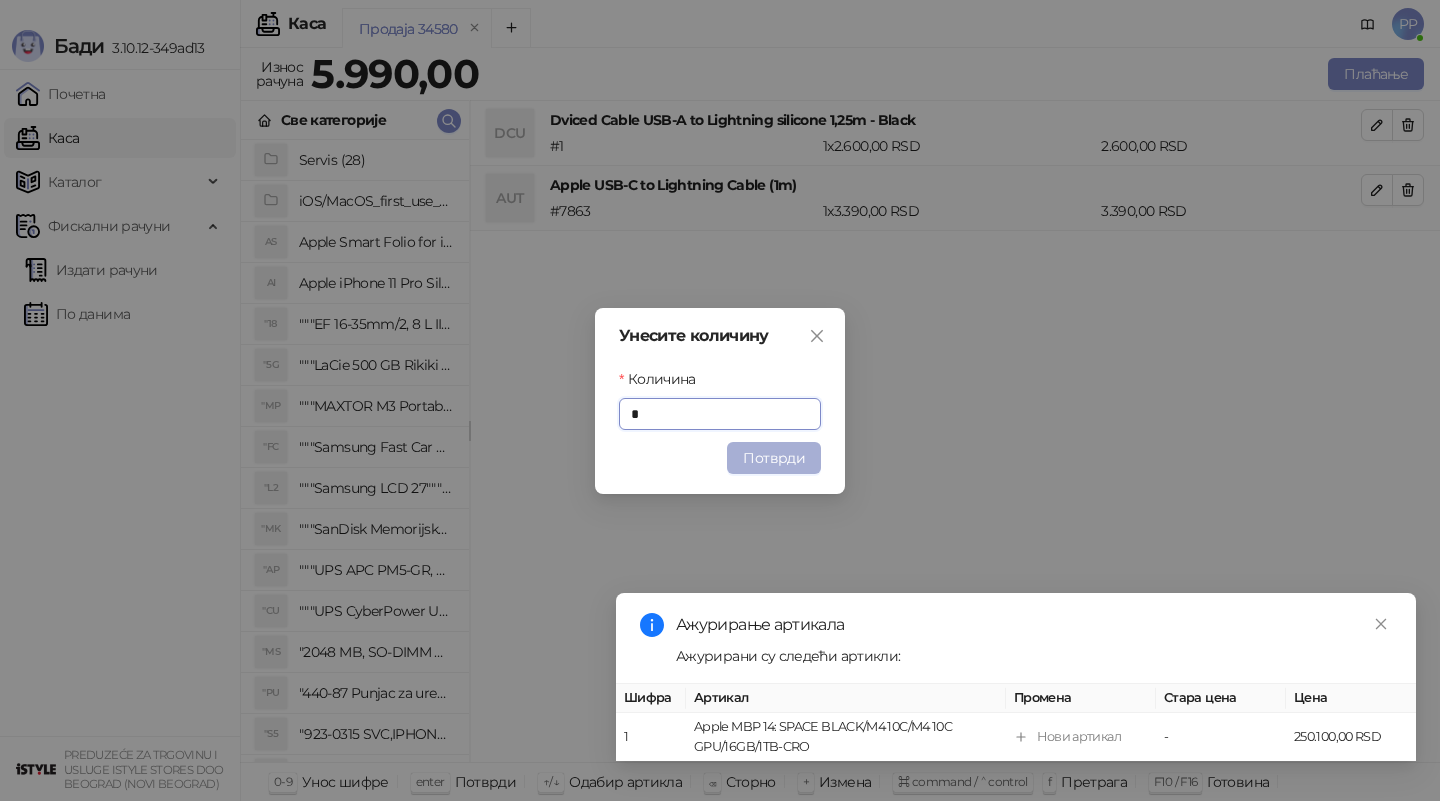 click on "Потврди" at bounding box center (774, 458) 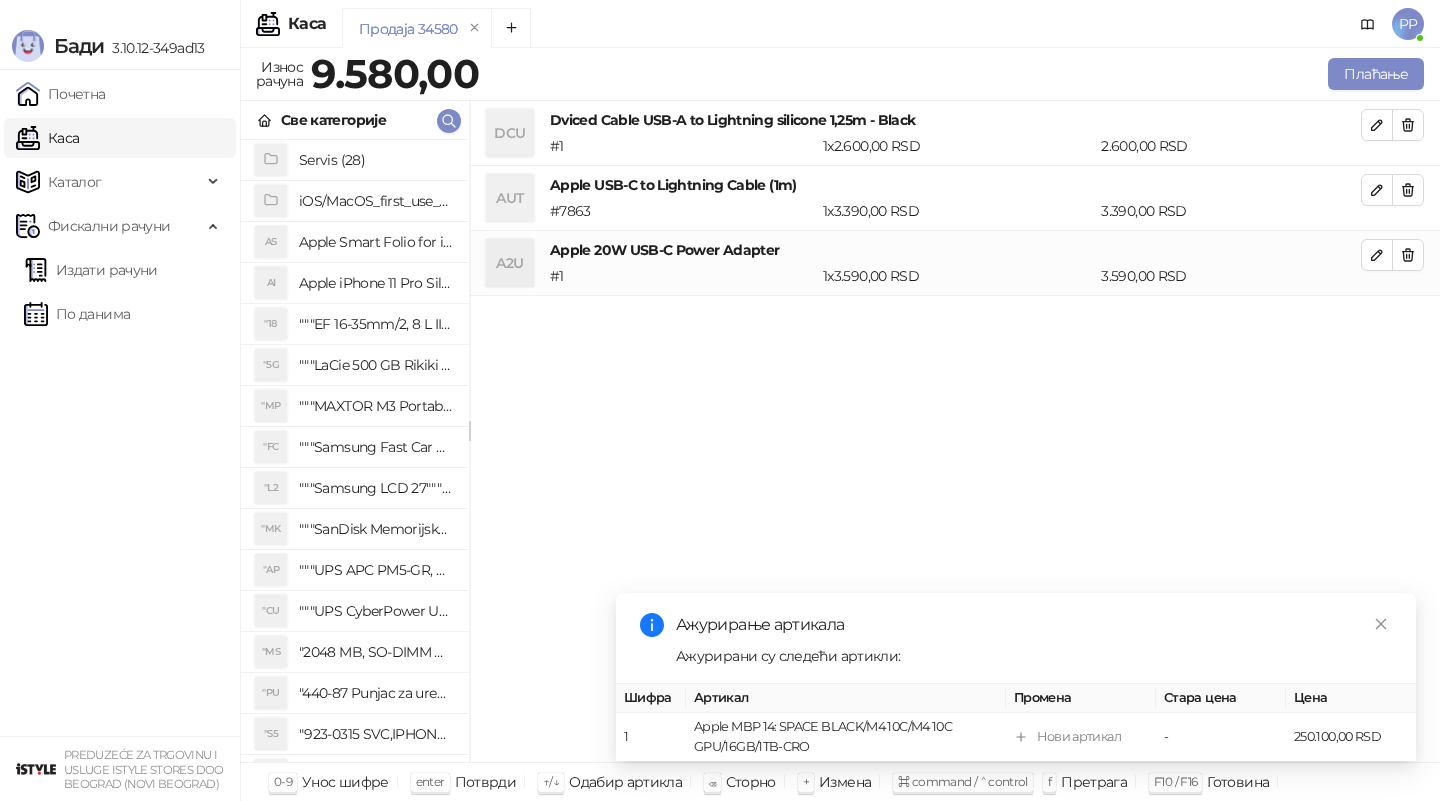 click on "DCU Dviced Cable USB-A to Lightning silicone 1,25m - Black    # 1 1  x  [PRICE] RSD [PRICE] RSD AUT Apple USB-C to Lightning Cable (1m)    # 7863 1  x  [PRICE] RSD [PRICE] RSD A2U Apple 20W USB-C Power Adapter    # 1 1  x  [PRICE] RSD [PRICE] RSD" at bounding box center [955, 432] 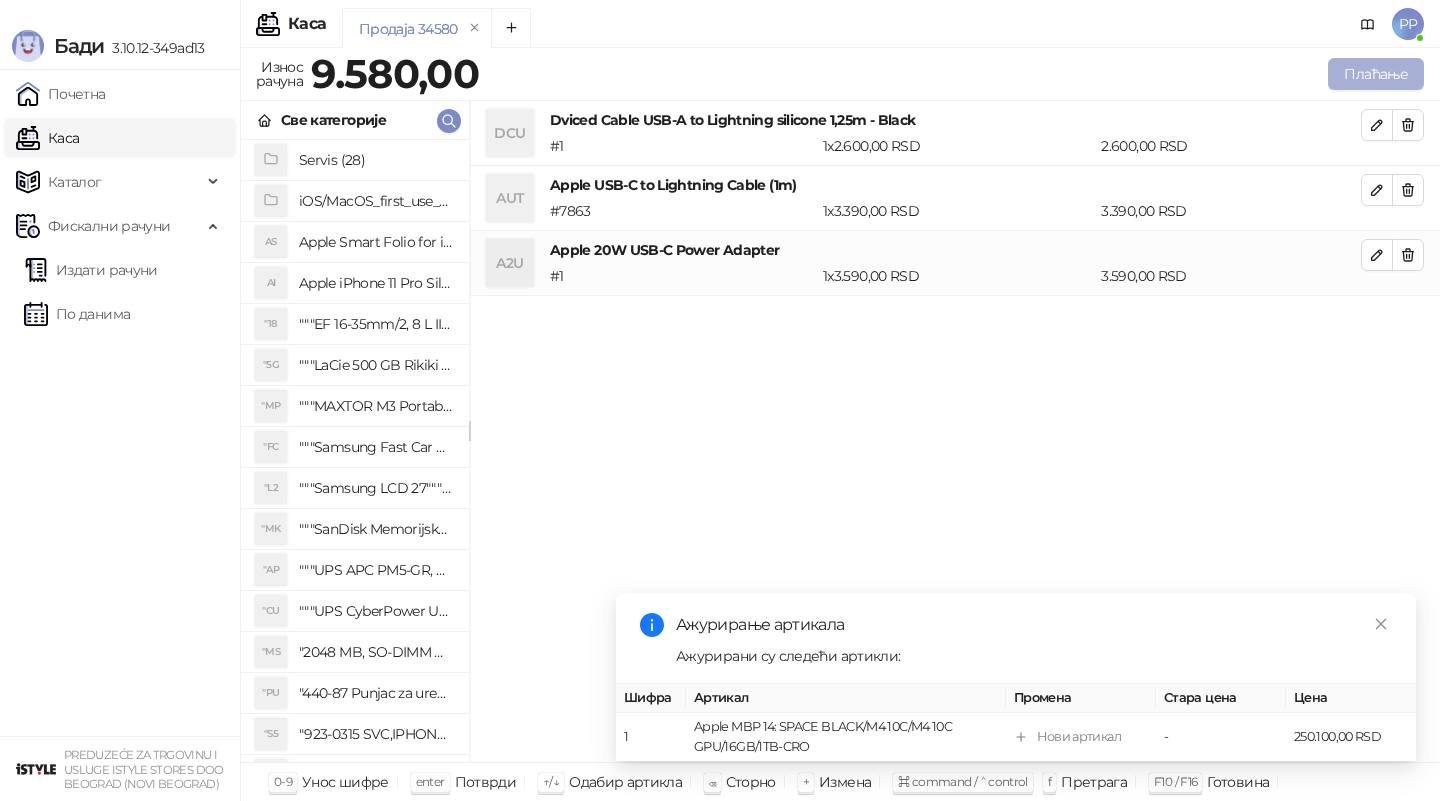 click on "Плаћање" at bounding box center [1376, 74] 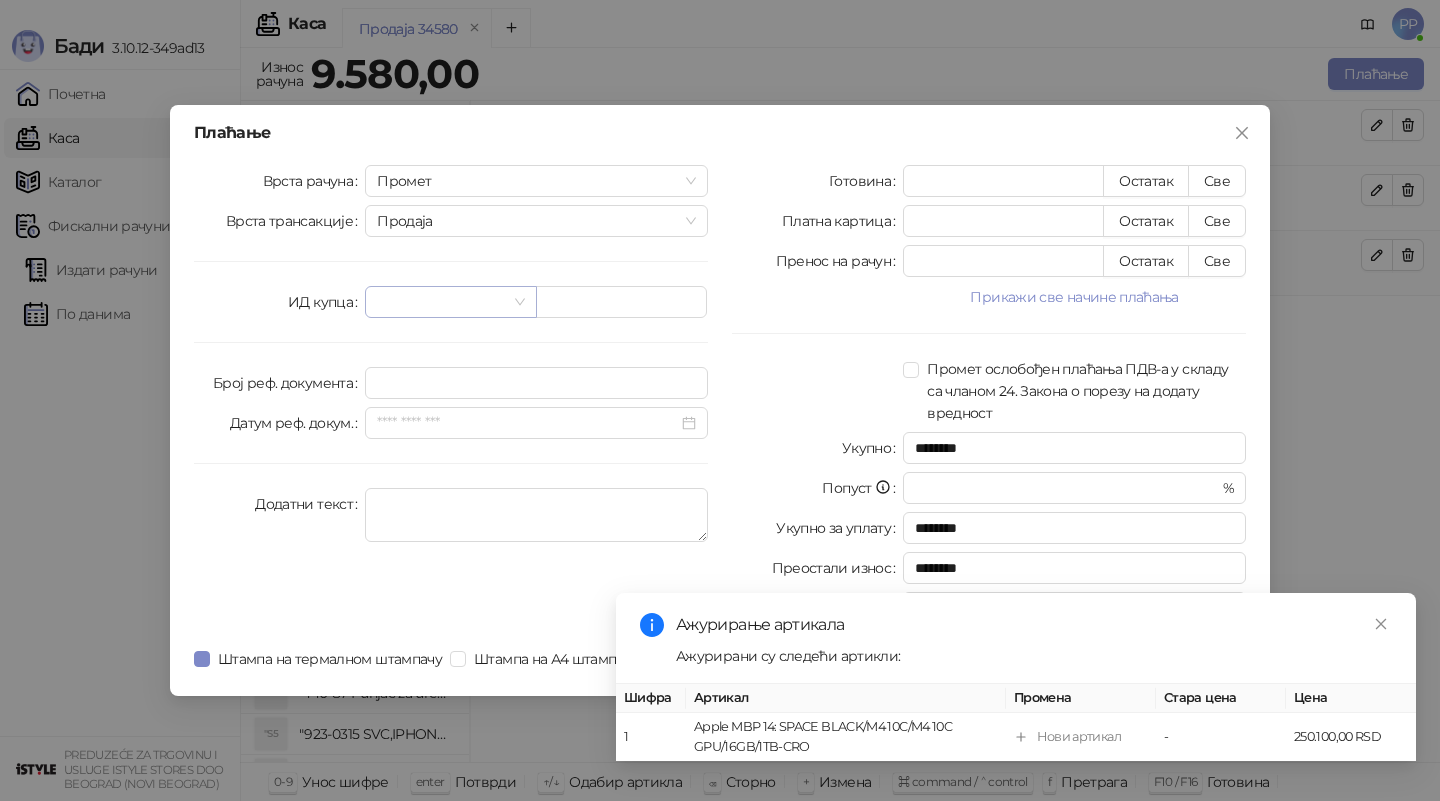 click at bounding box center (441, 302) 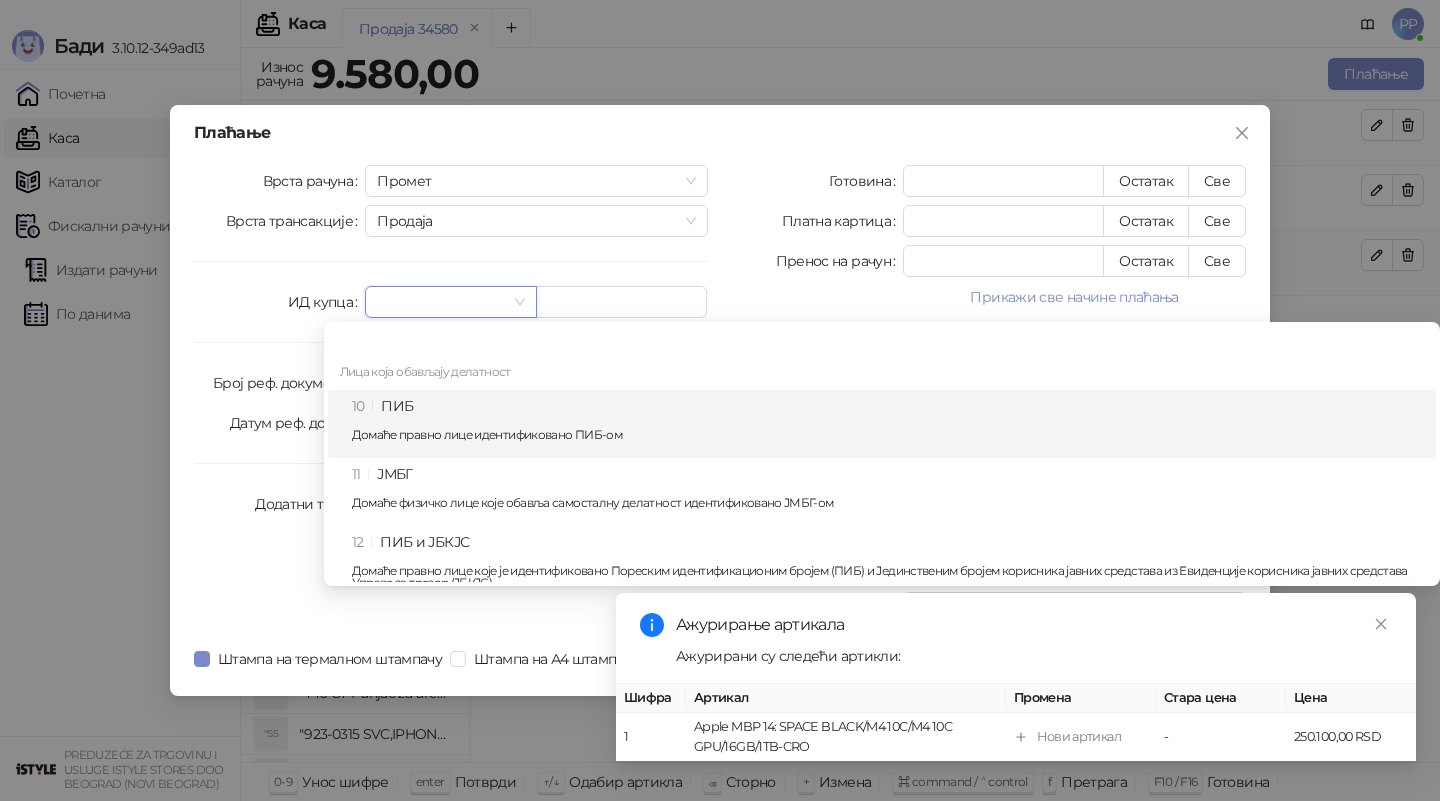 click on "10 ПИБ Домаће правно лице идентификовано ПИБ-ом" at bounding box center (888, 424) 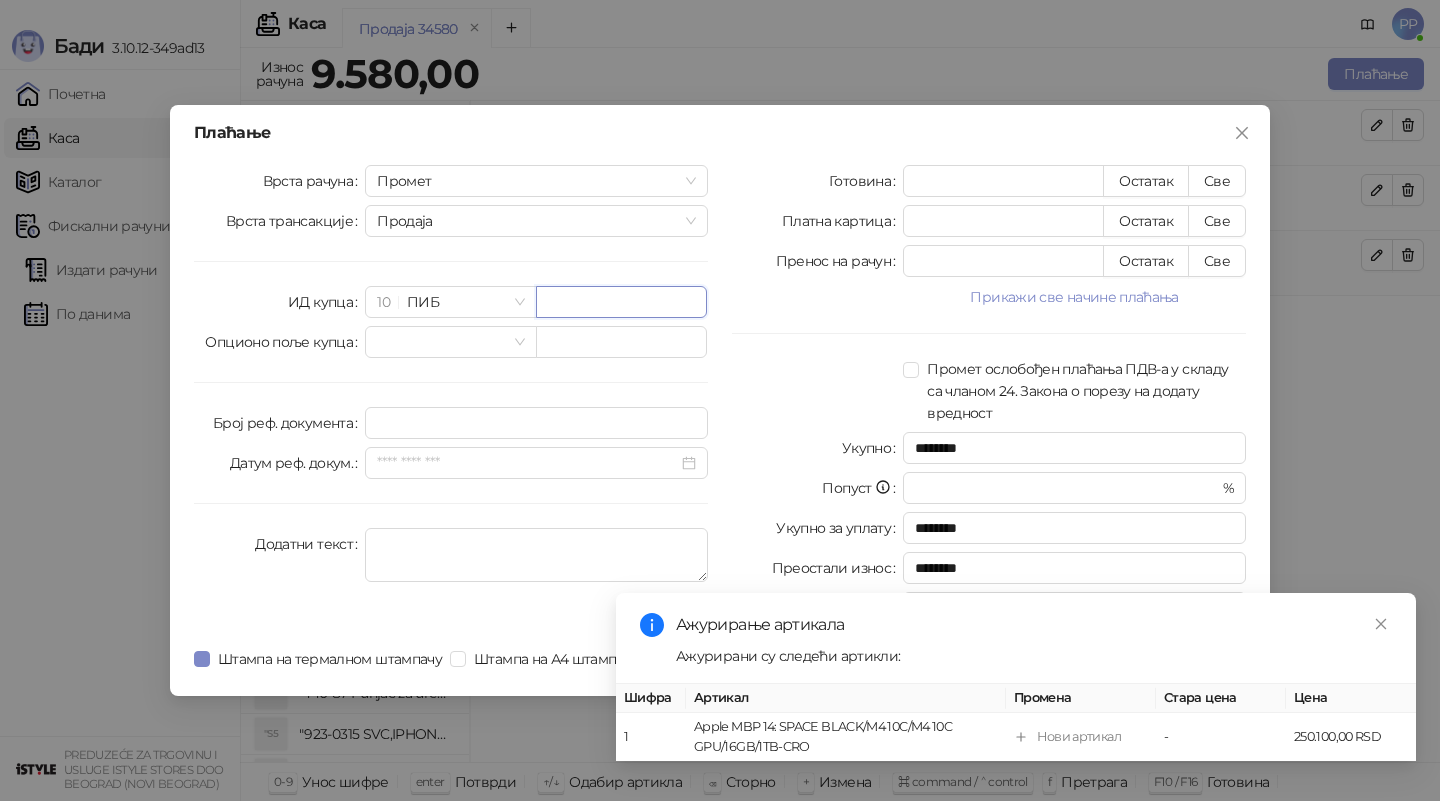 click at bounding box center (621, 302) 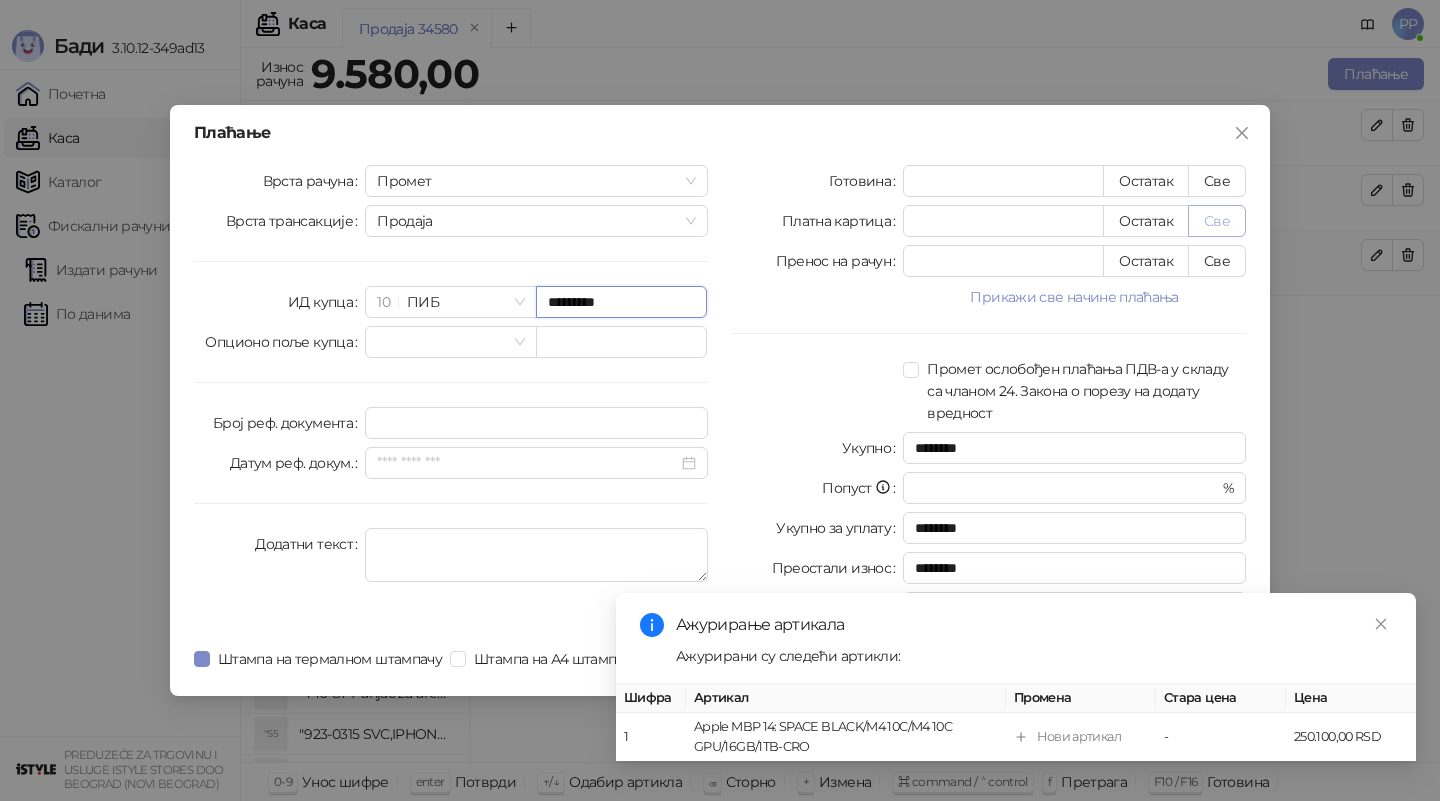 type on "*********" 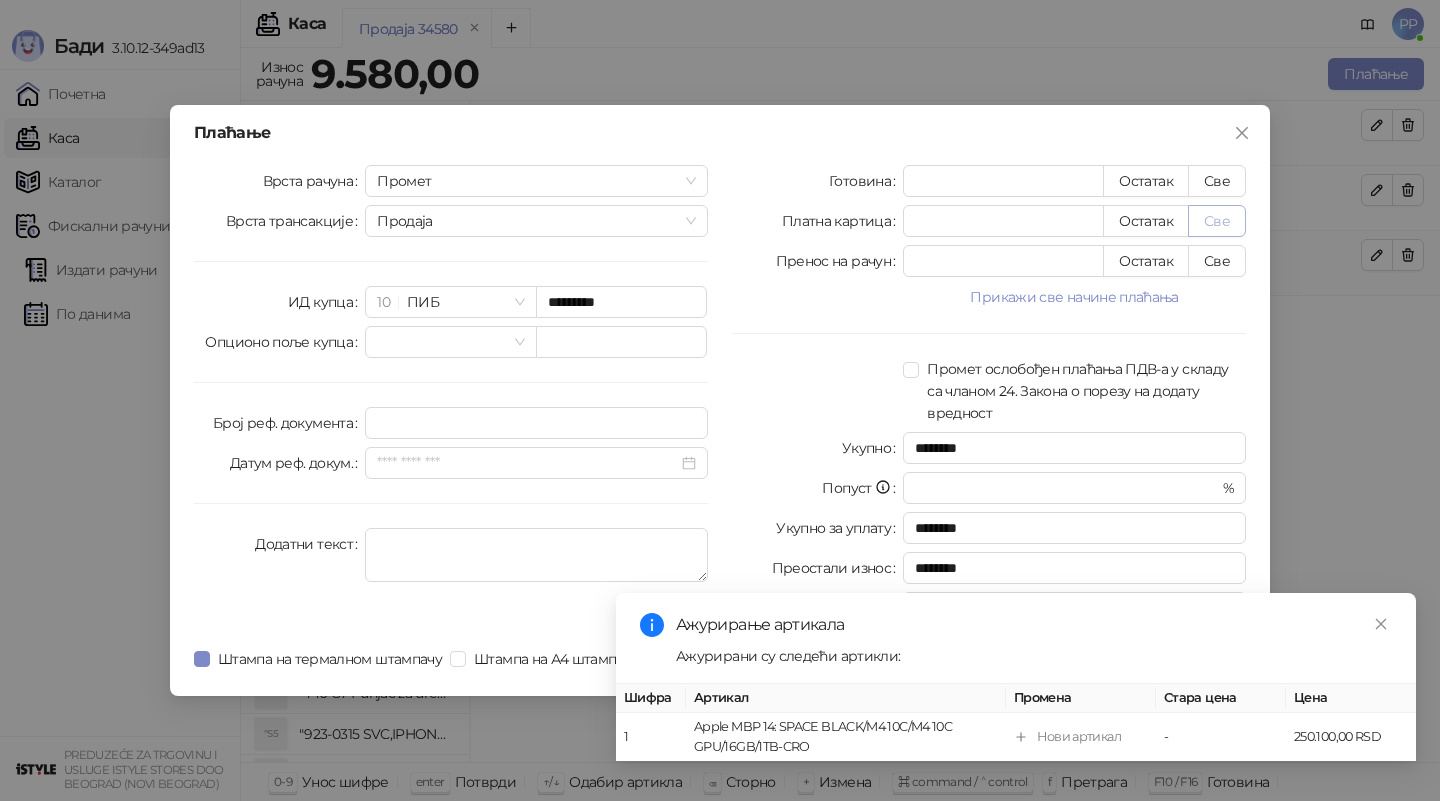 click on "Све" at bounding box center [1217, 221] 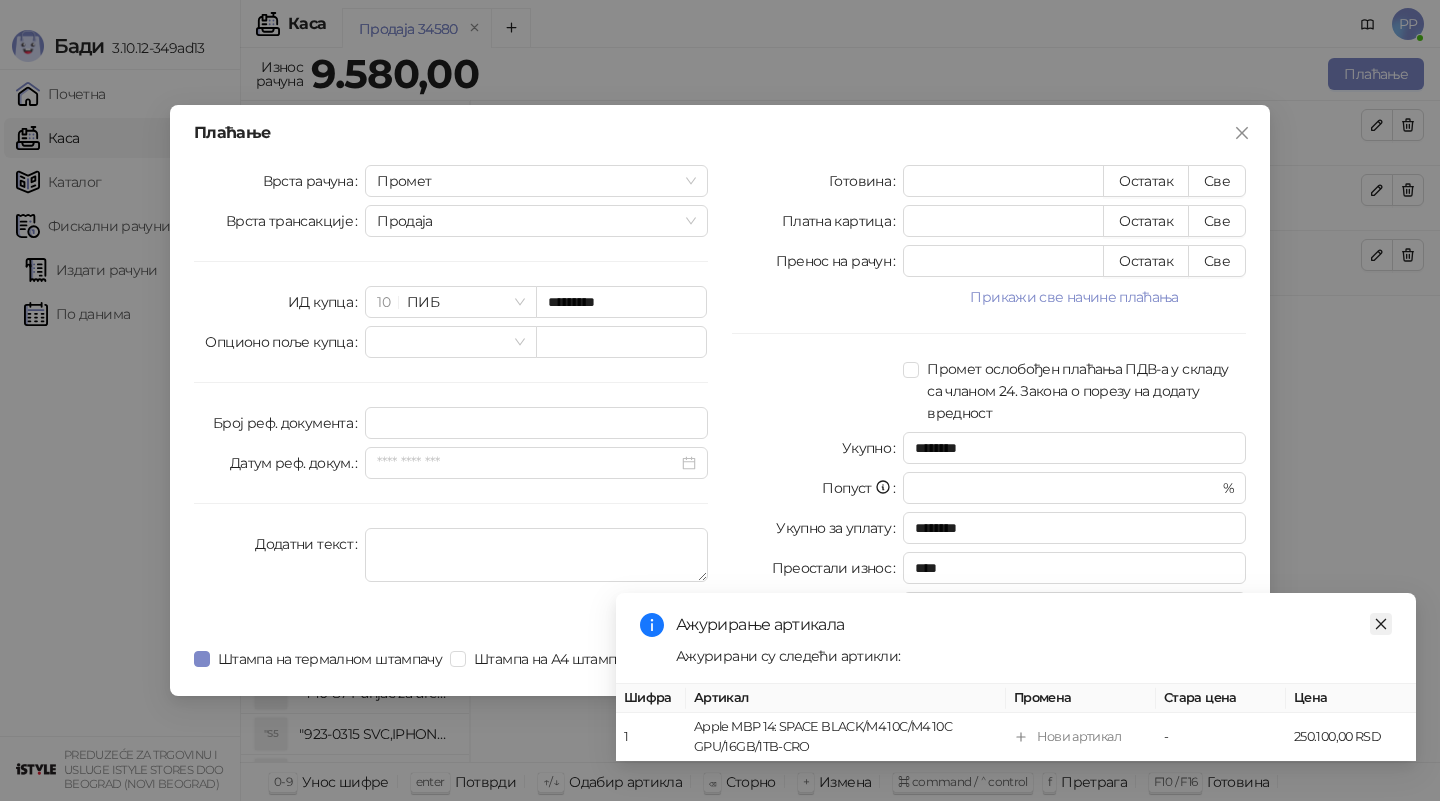 click 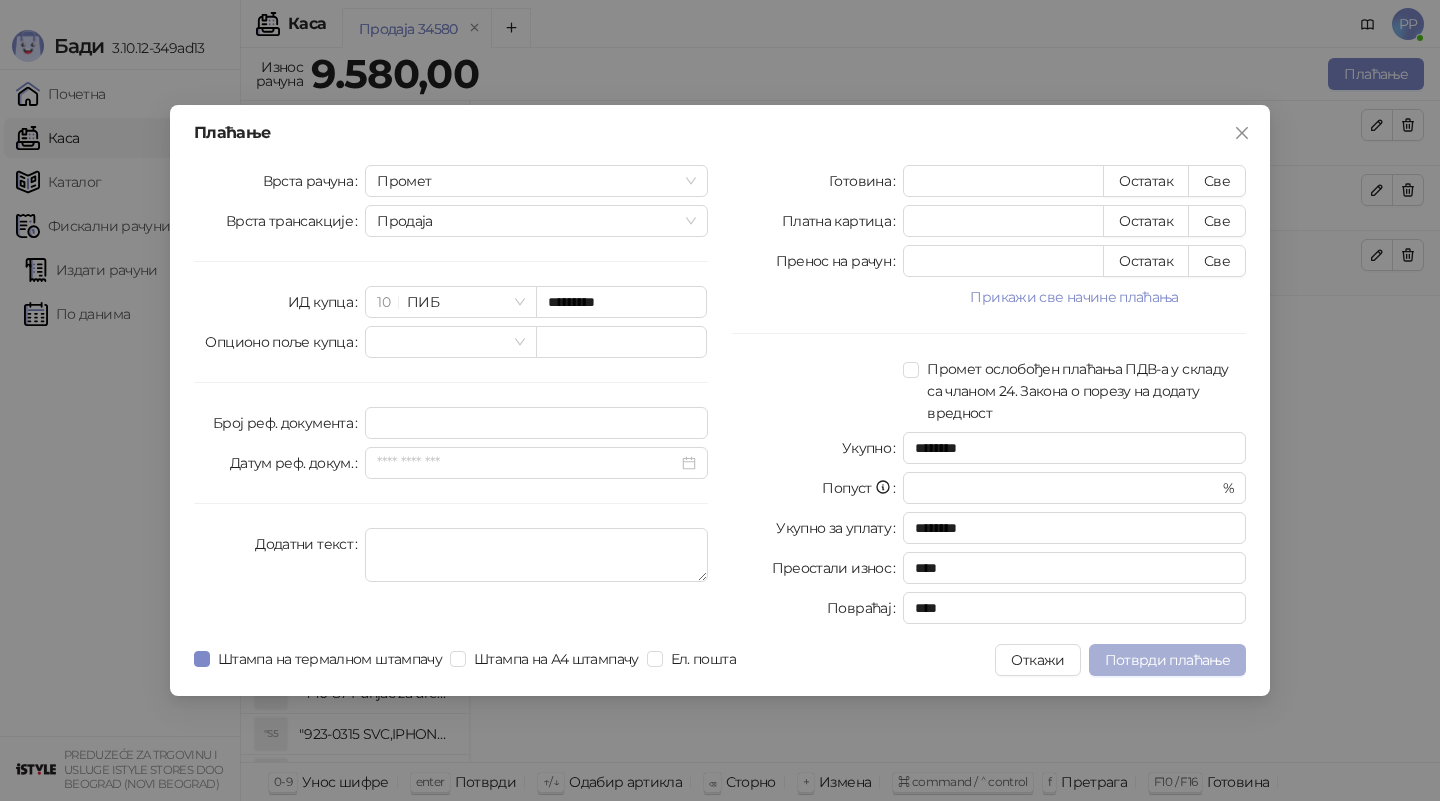 click on "Потврди плаћање" at bounding box center [1167, 660] 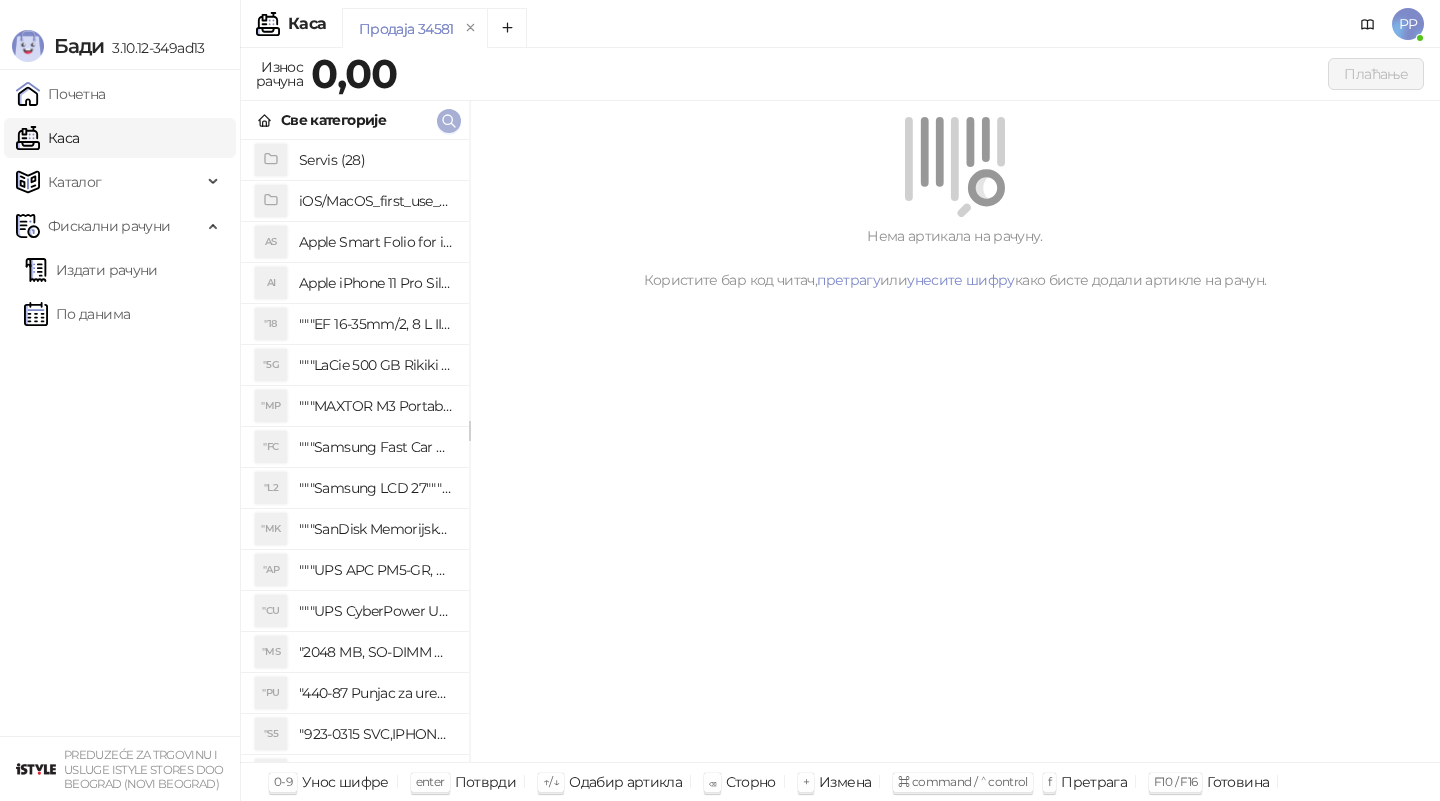 click 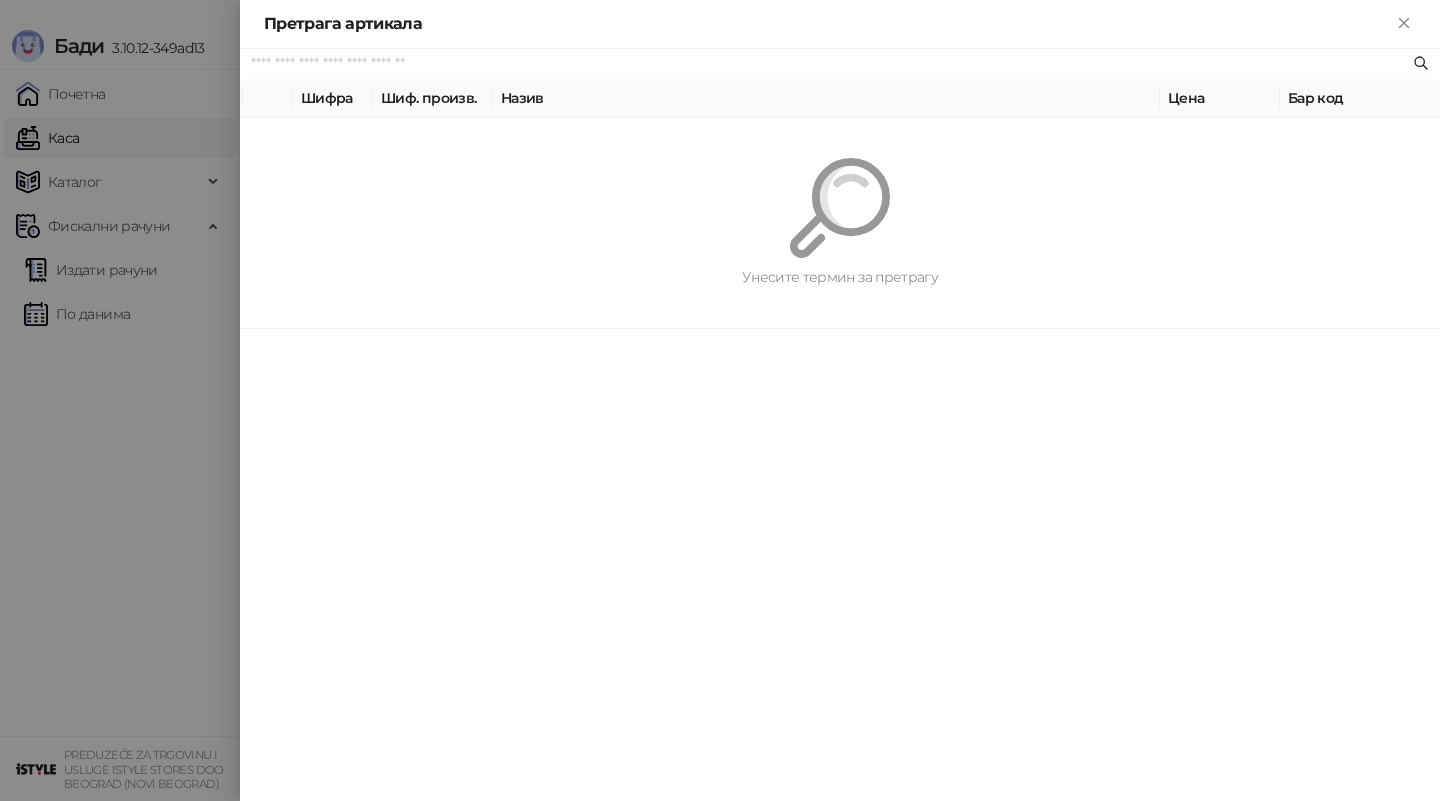paste on "**********" 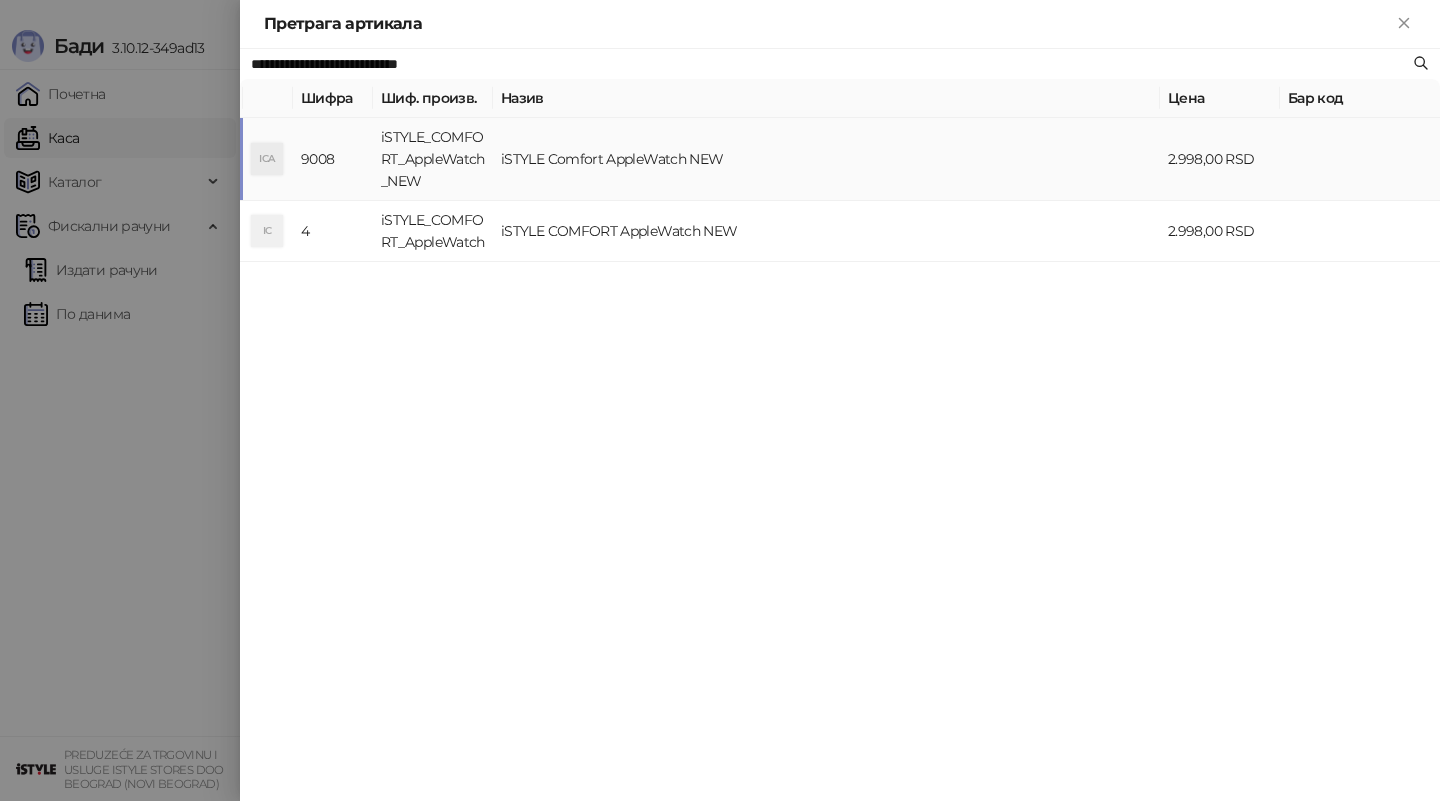 type on "**********" 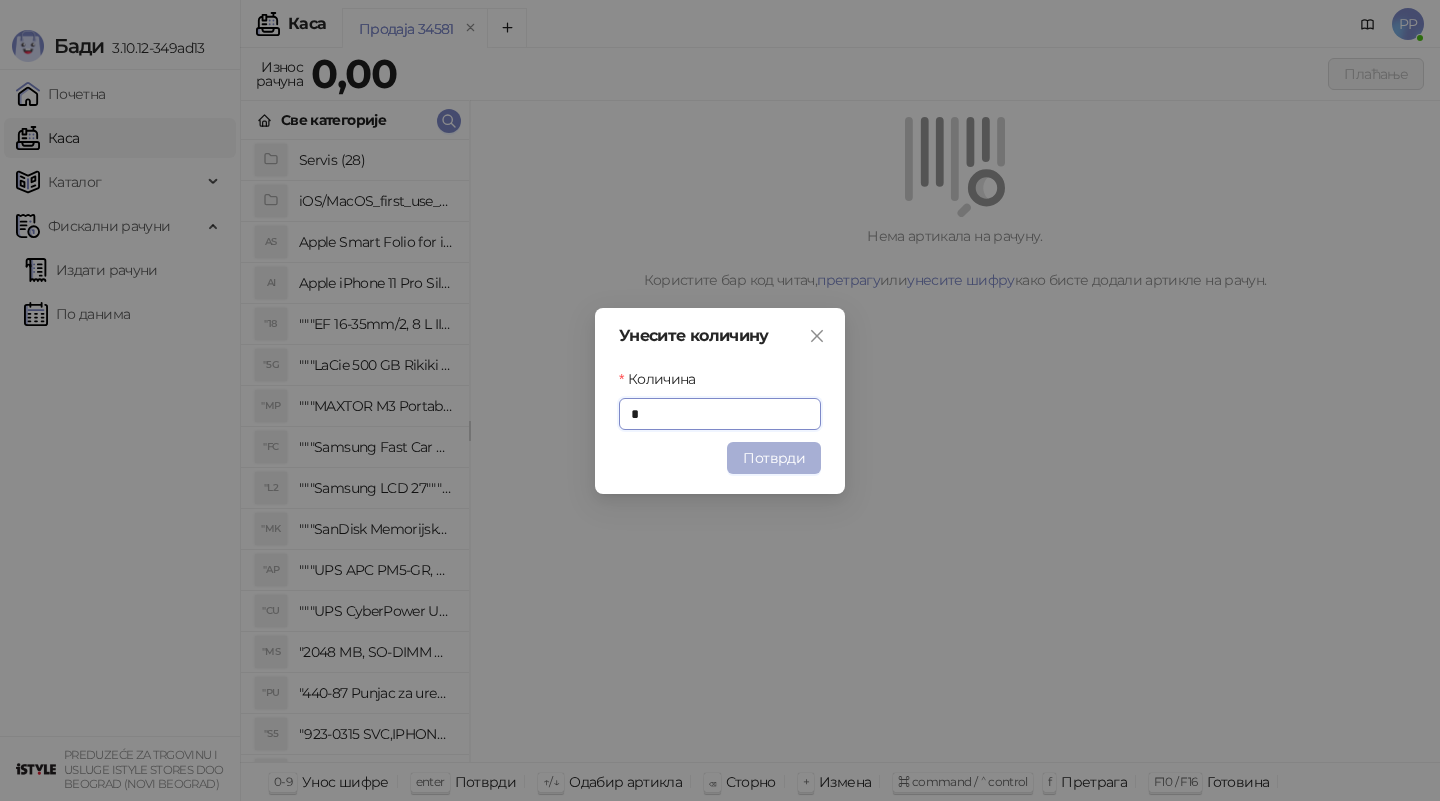 click on "Потврди" at bounding box center [774, 458] 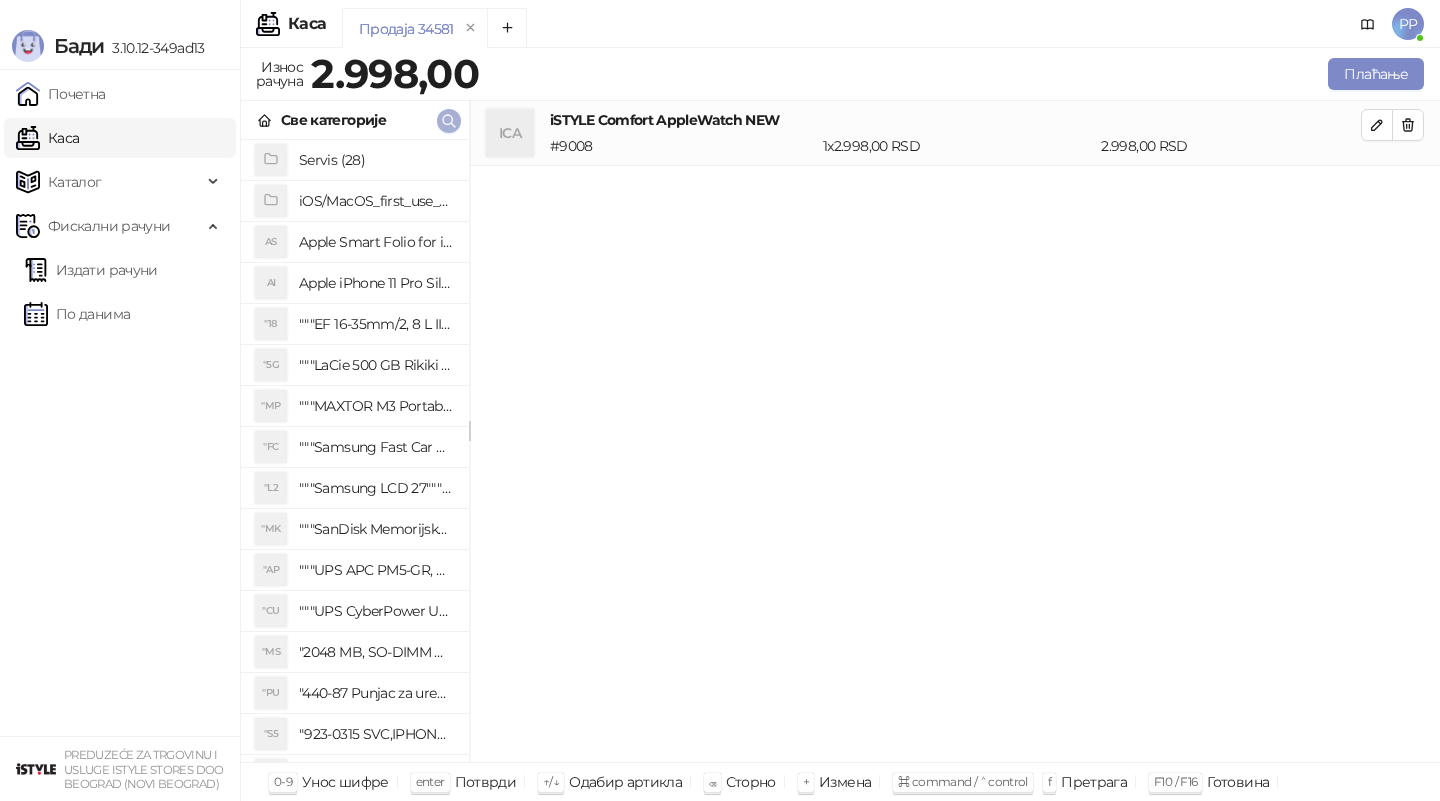 click 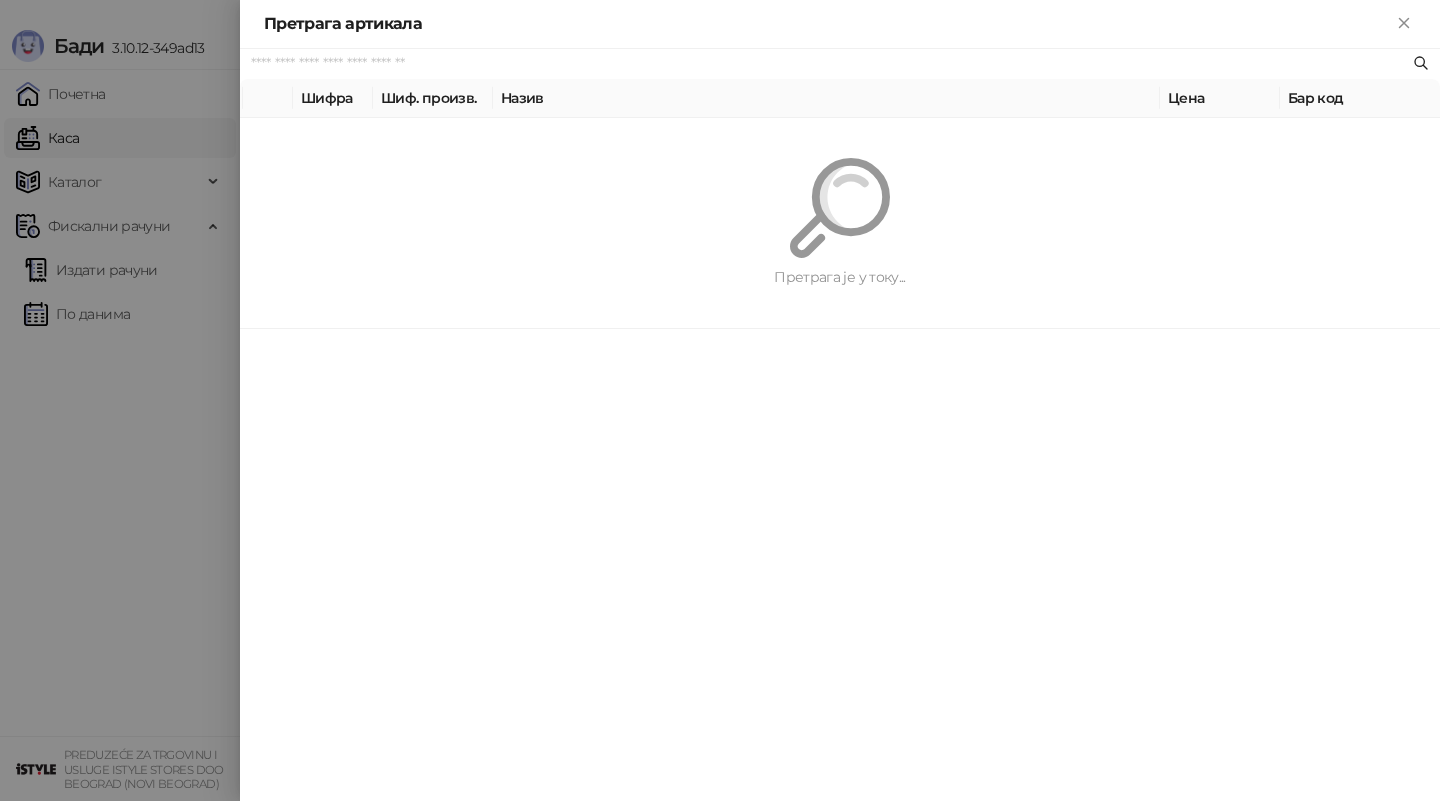 paste on "**********" 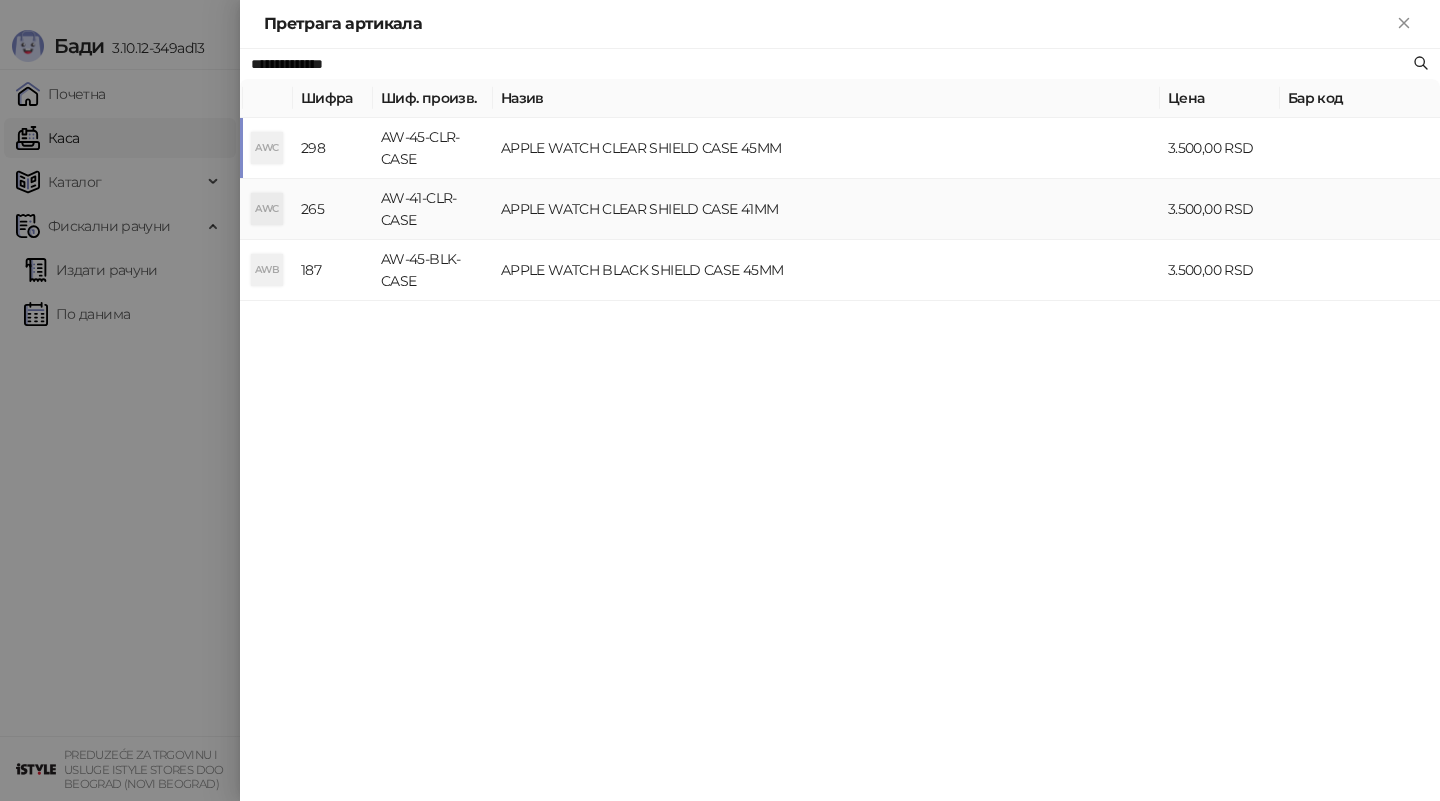 type on "**********" 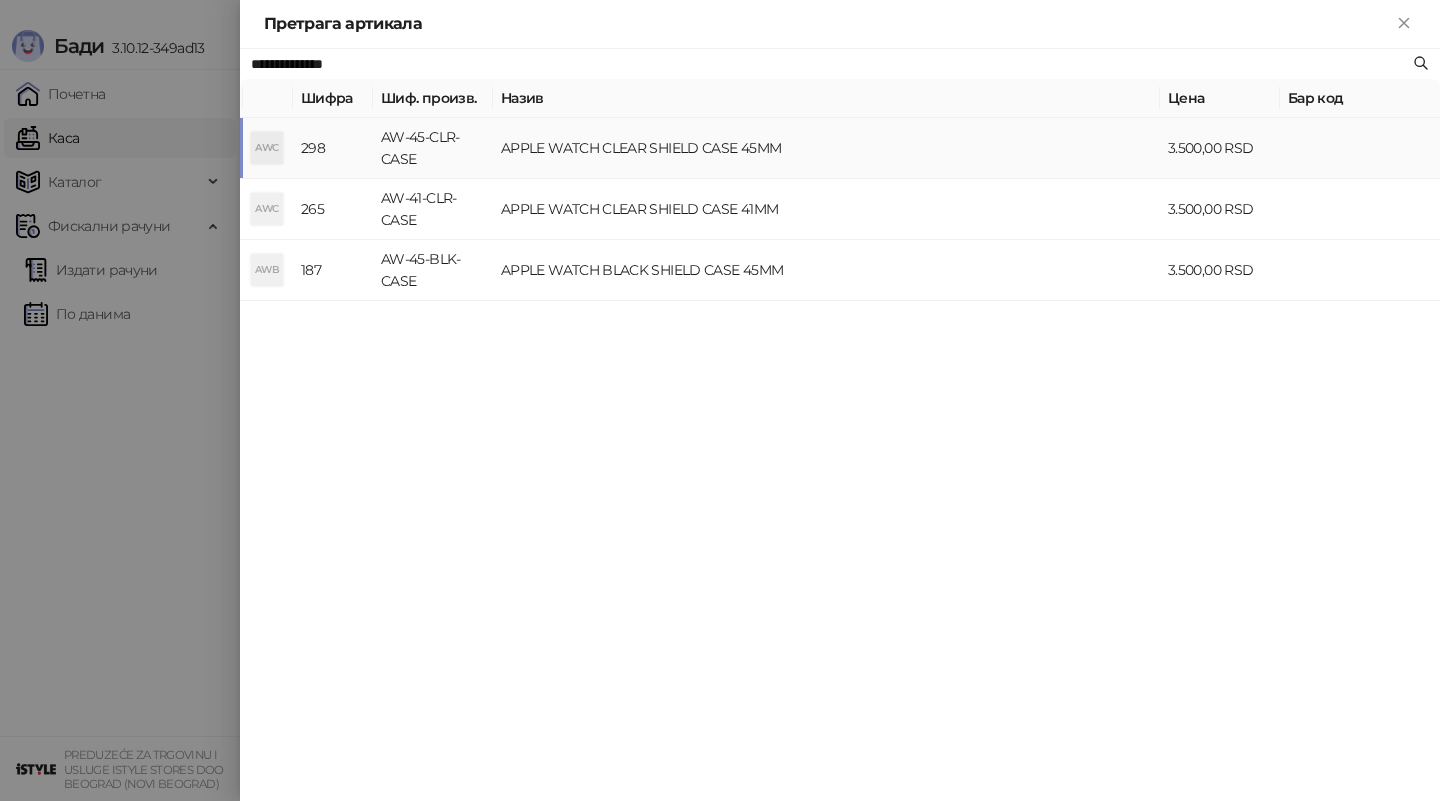click on "APPLE WATCH CLEAR SHIELD CASE 45MM" at bounding box center (826, 148) 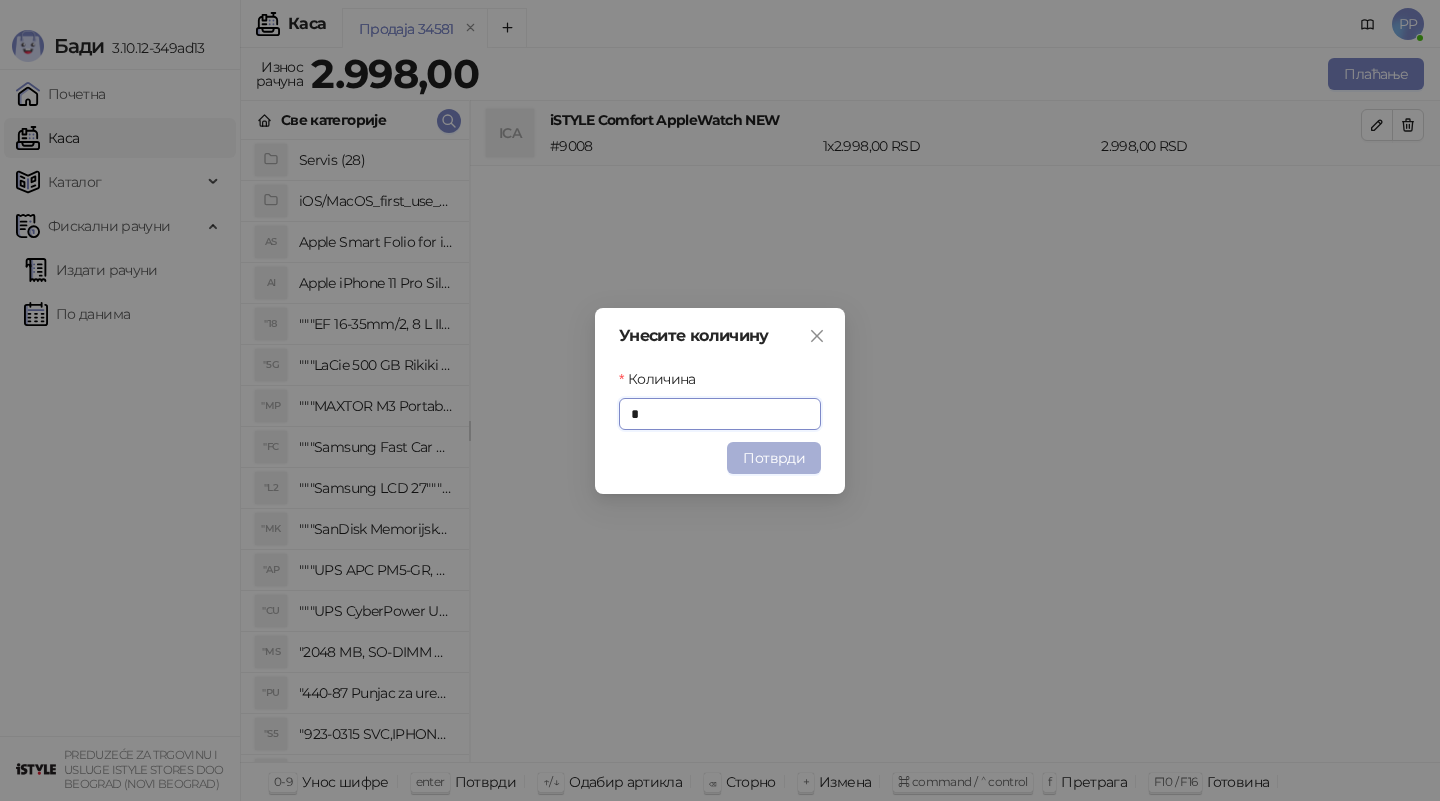click on "Потврди" at bounding box center (774, 458) 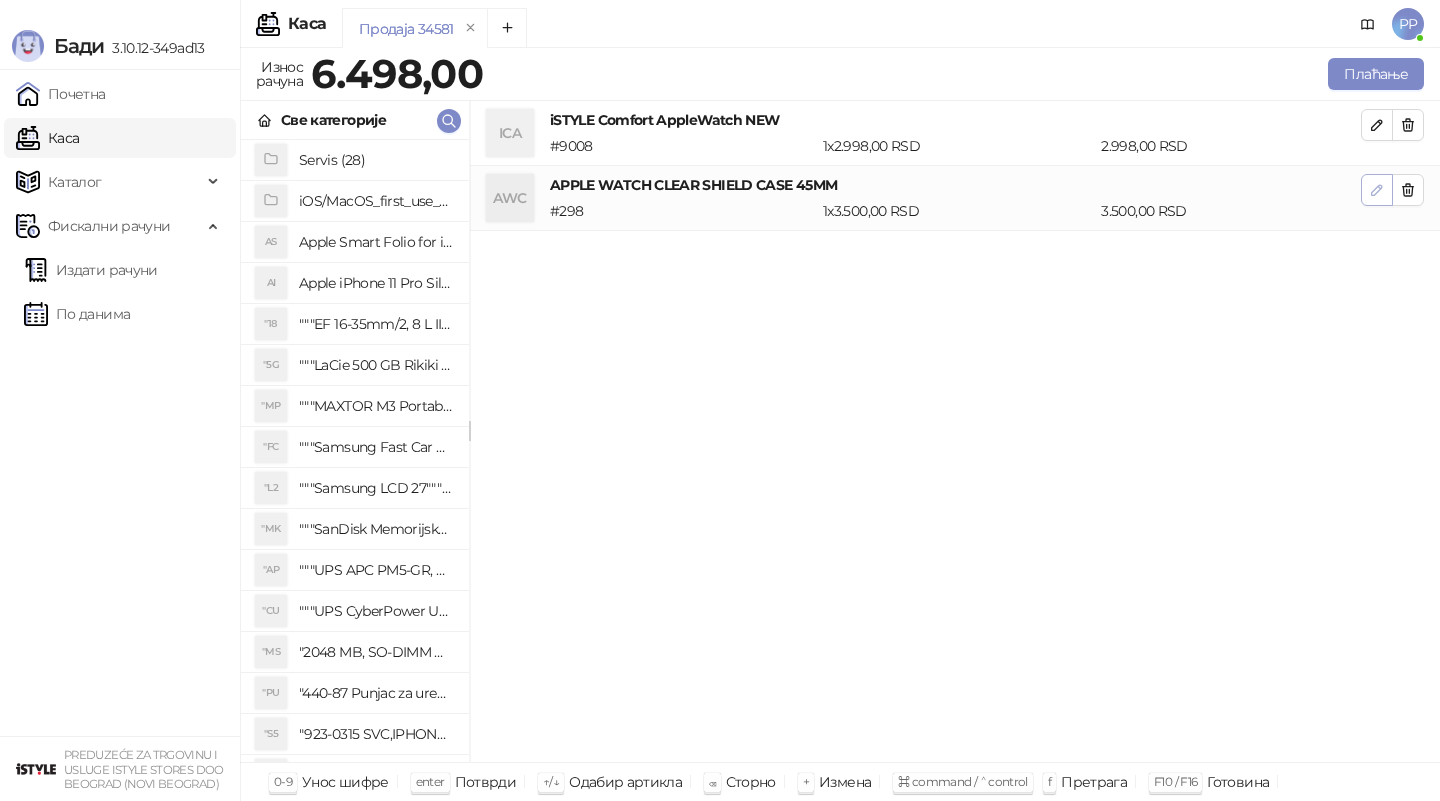 click 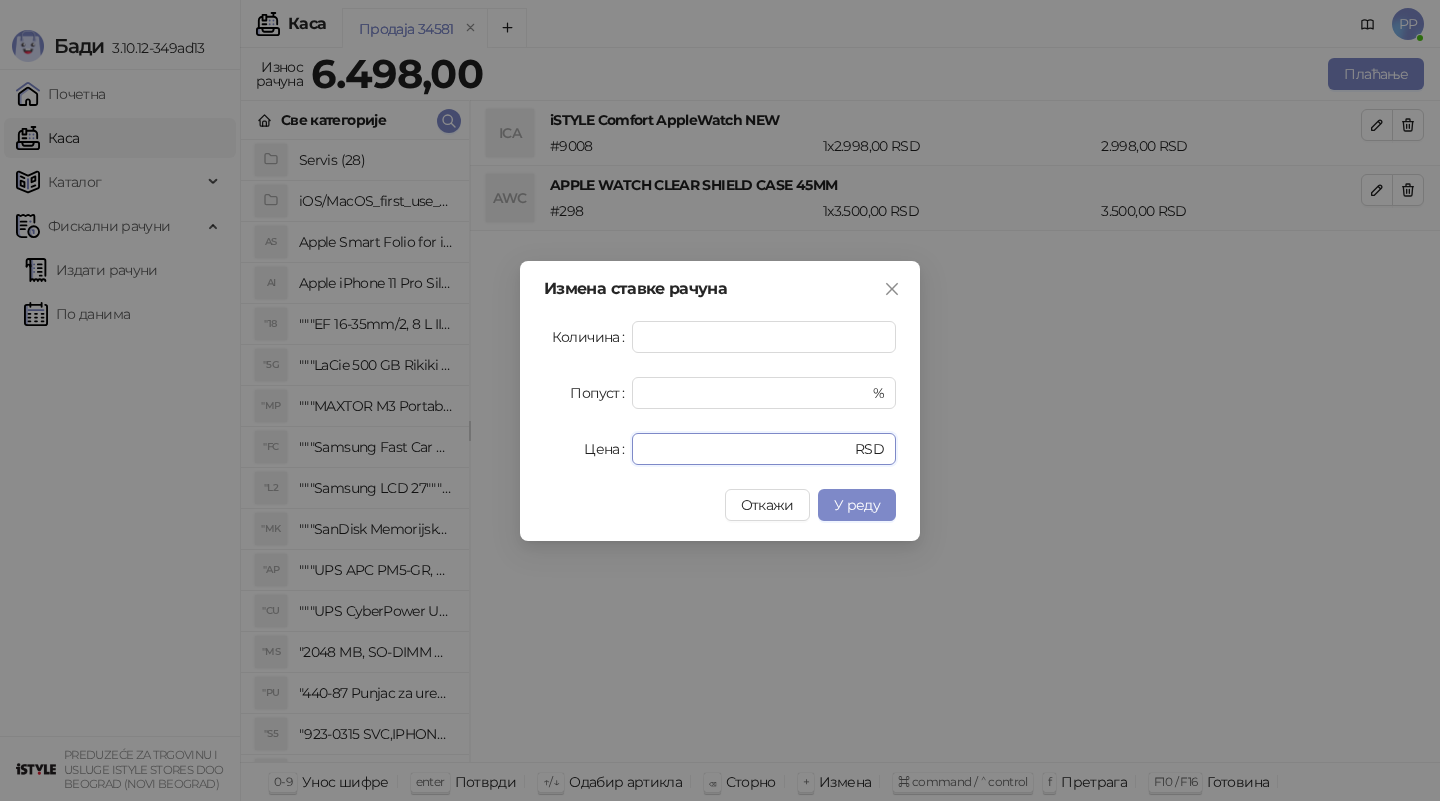drag, startPoint x: 721, startPoint y: 450, endPoint x: 97, endPoint y: 420, distance: 624.72076 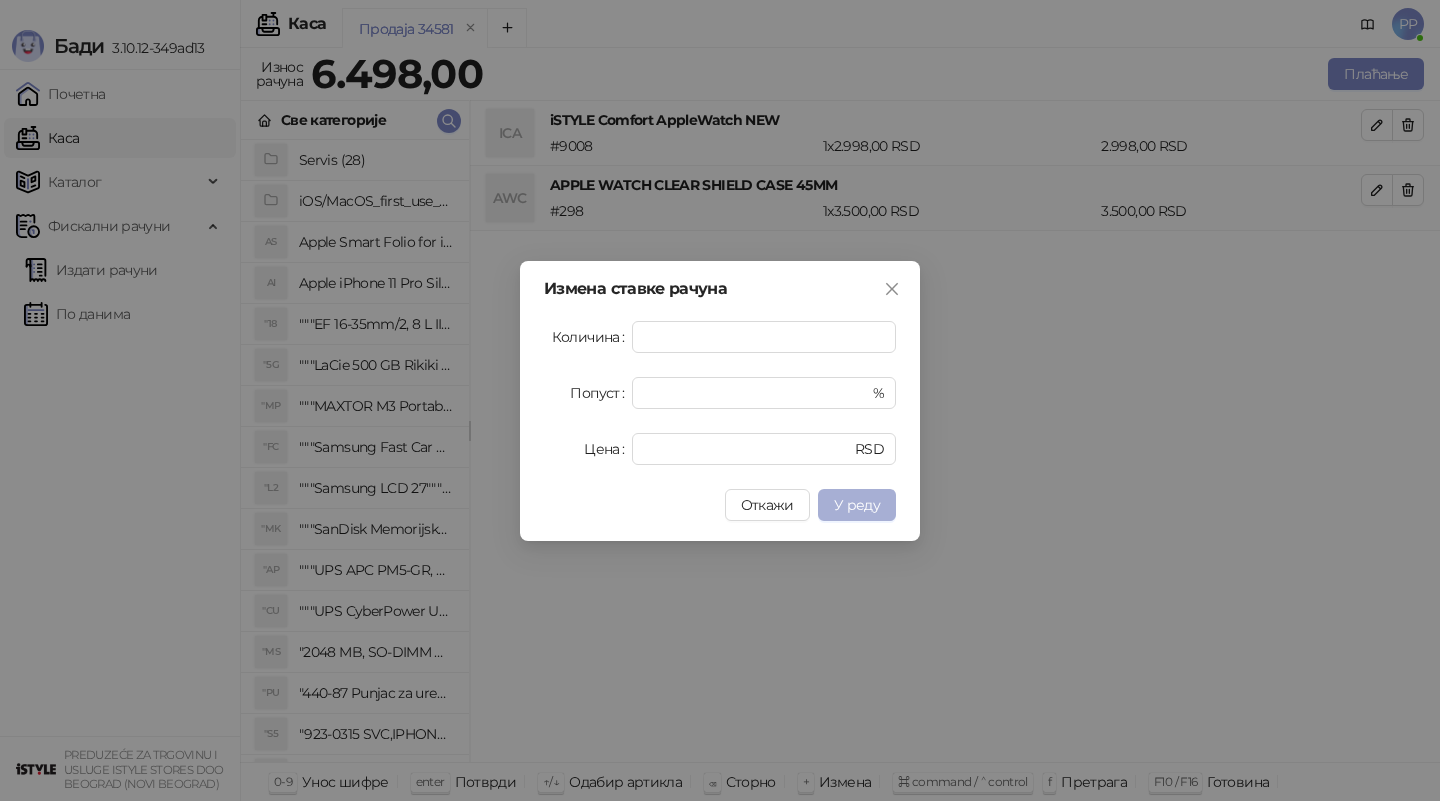 click on "У реду" at bounding box center (857, 505) 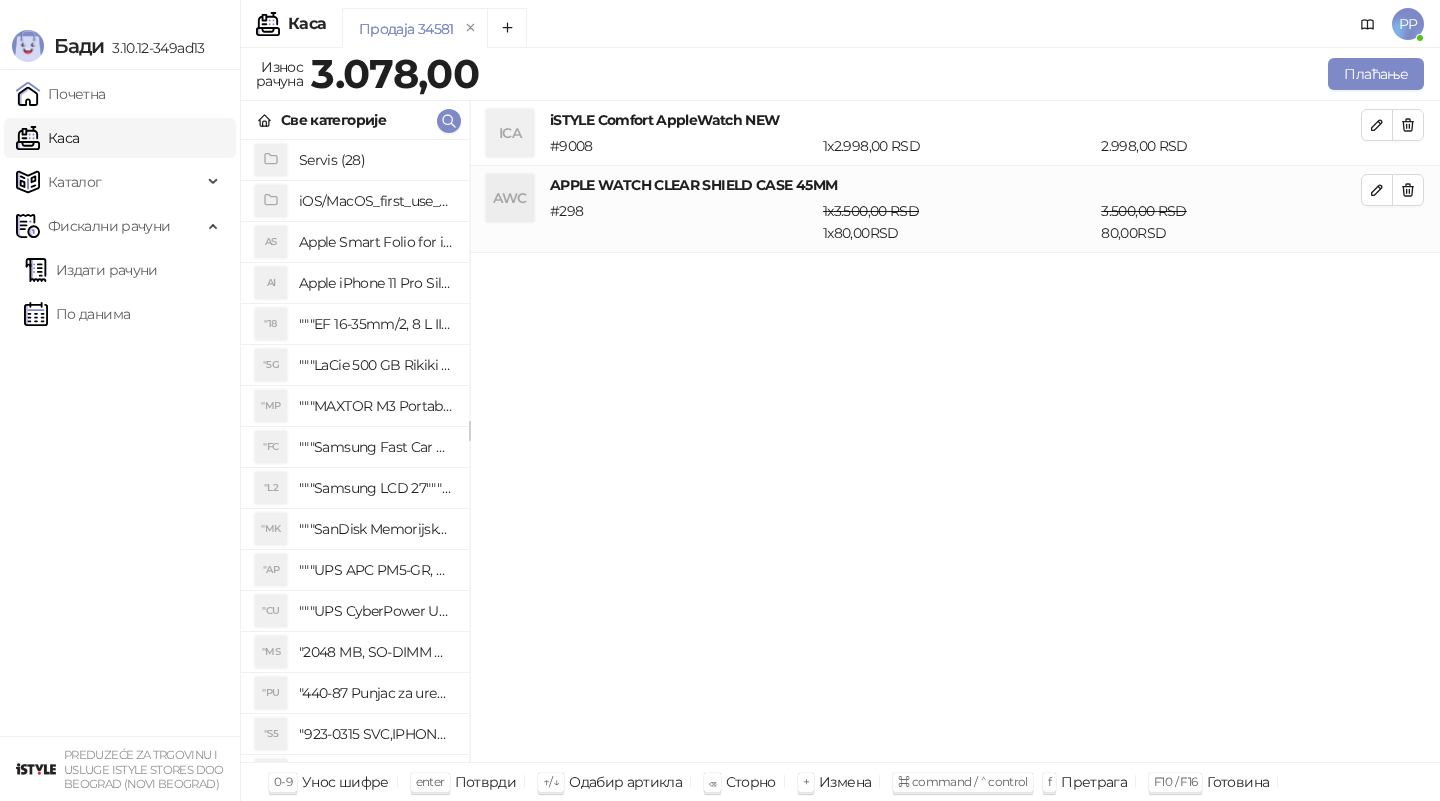 click on "ICA iSTYLE Comfort AppleWatch NEW    # 9008 1  x  [PRICE] RSD [PRICE] RSD AWC APPLE WATCH CLEAR SHIELD CASE 45MM    # 298 1  x  [PRICE]   RSD 1  x  [PRICE]  RSD  [PRICE]   RSD [PRICE]  RSD" at bounding box center [955, 432] 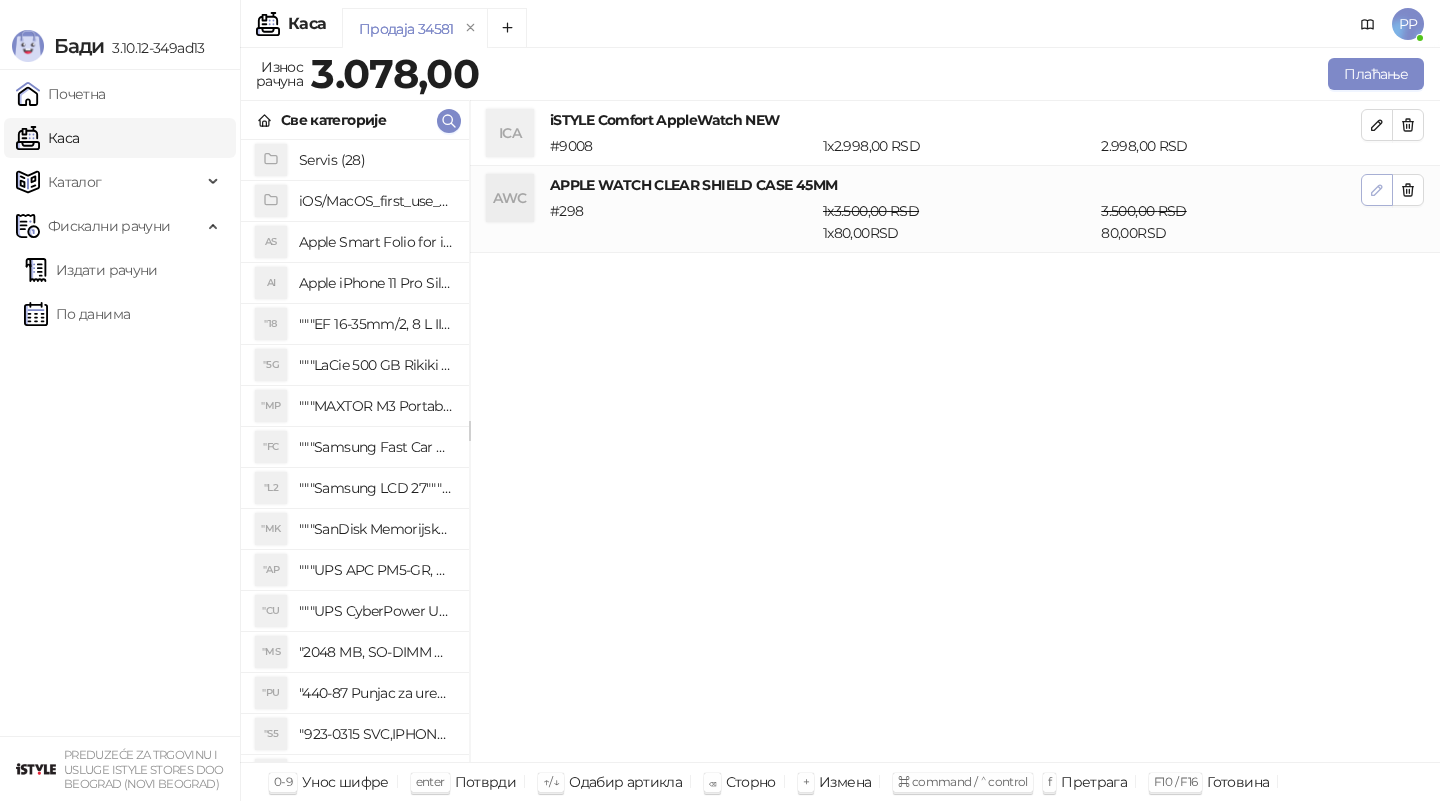 click 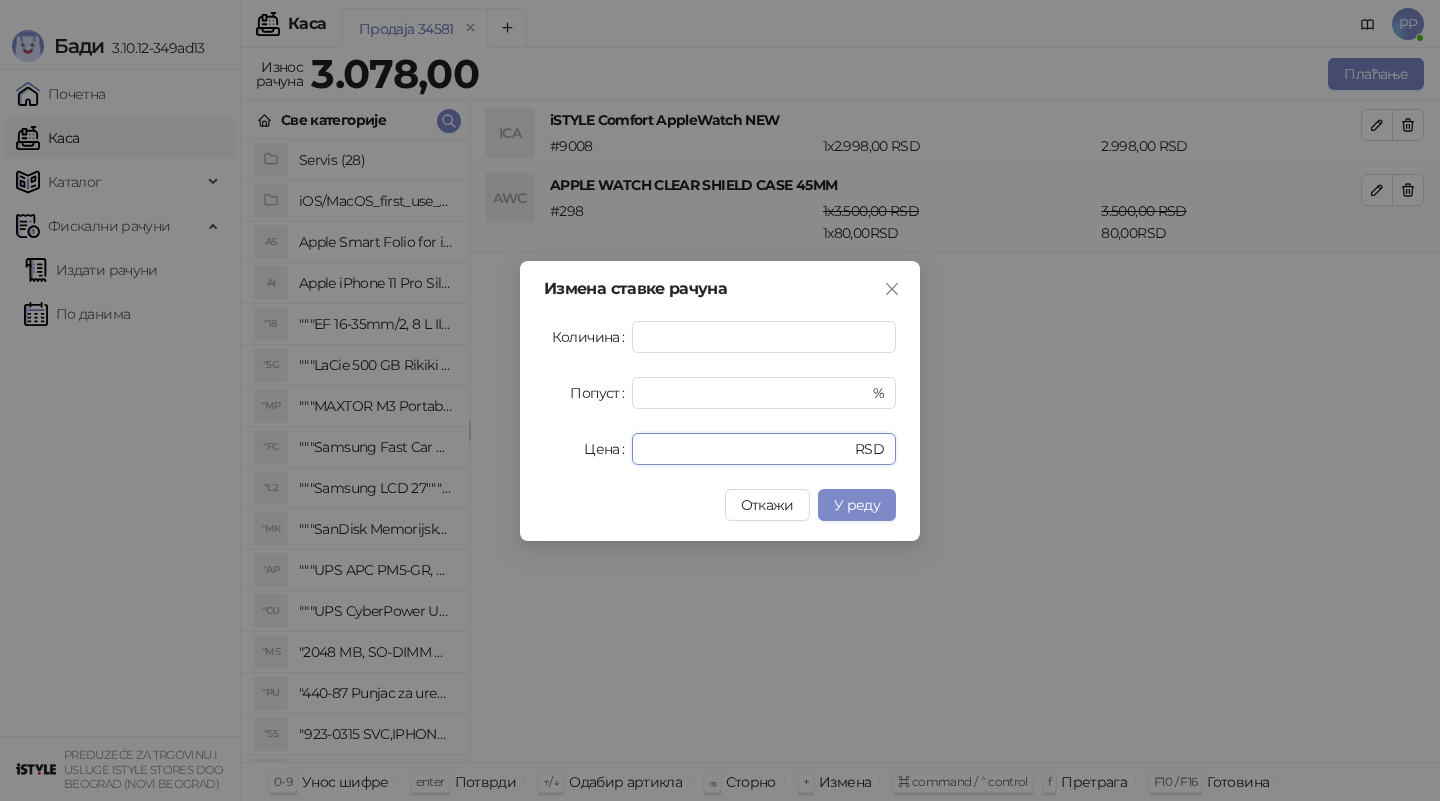 drag, startPoint x: 673, startPoint y: 454, endPoint x: 402, endPoint y: 449, distance: 271.0461 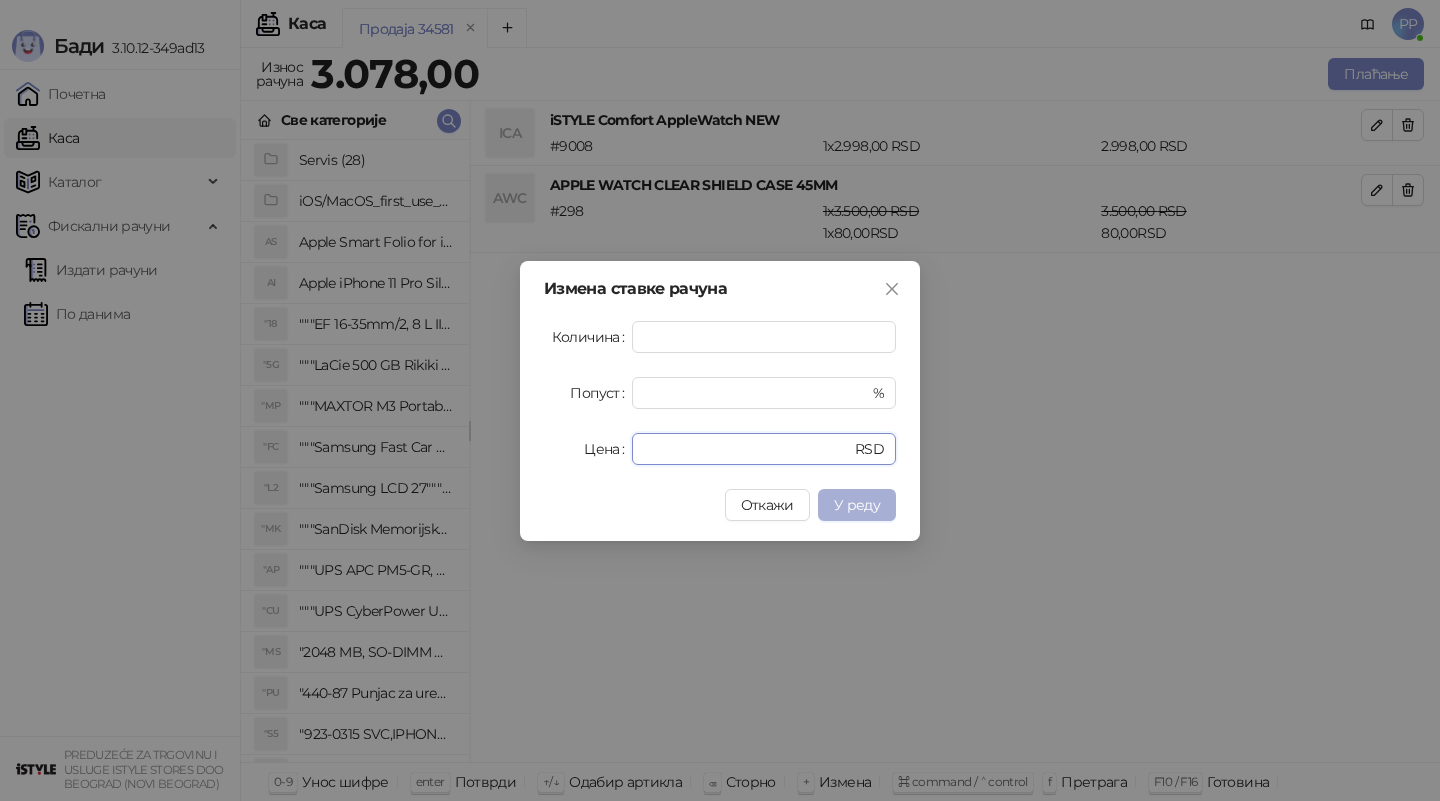 type on "***" 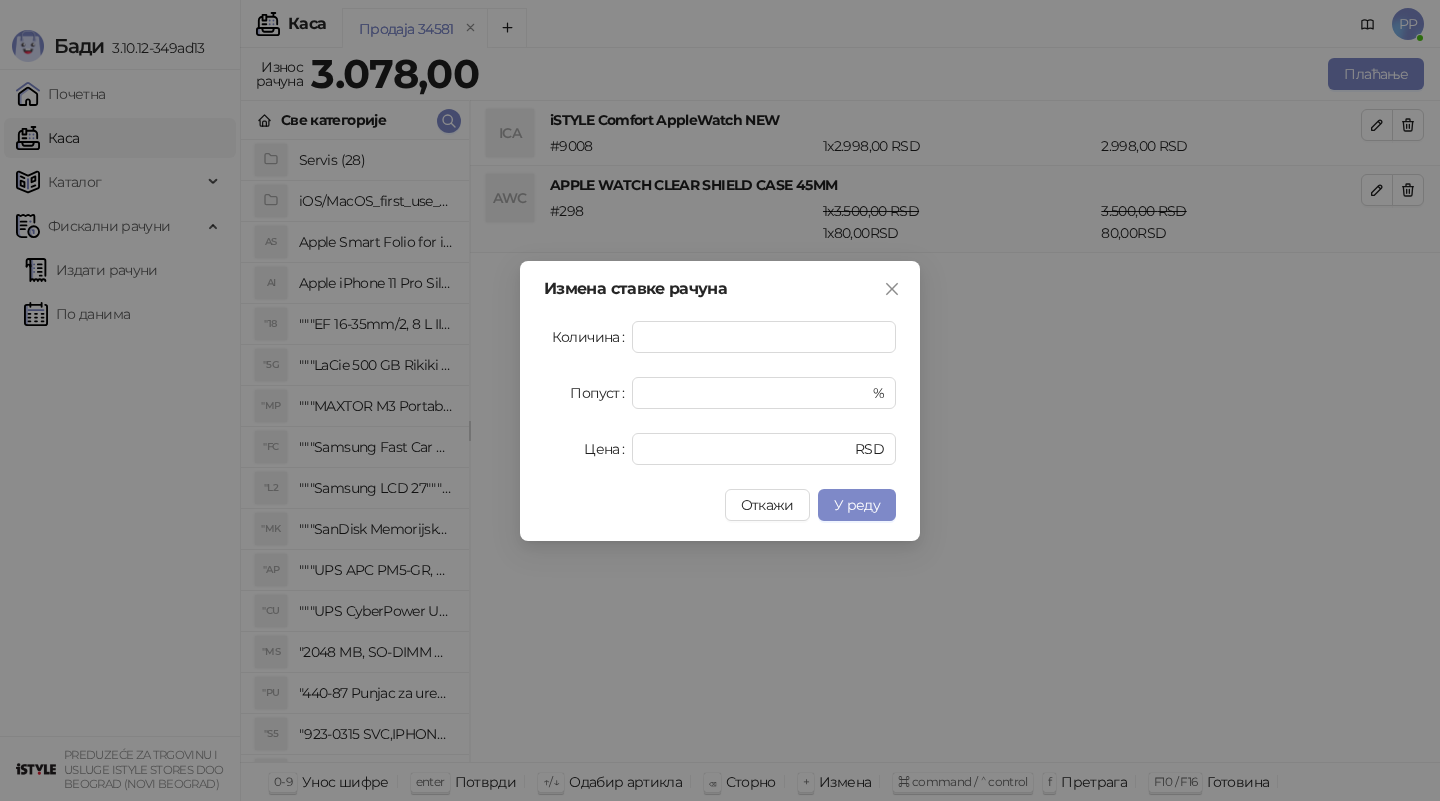 click on "У реду" at bounding box center (857, 505) 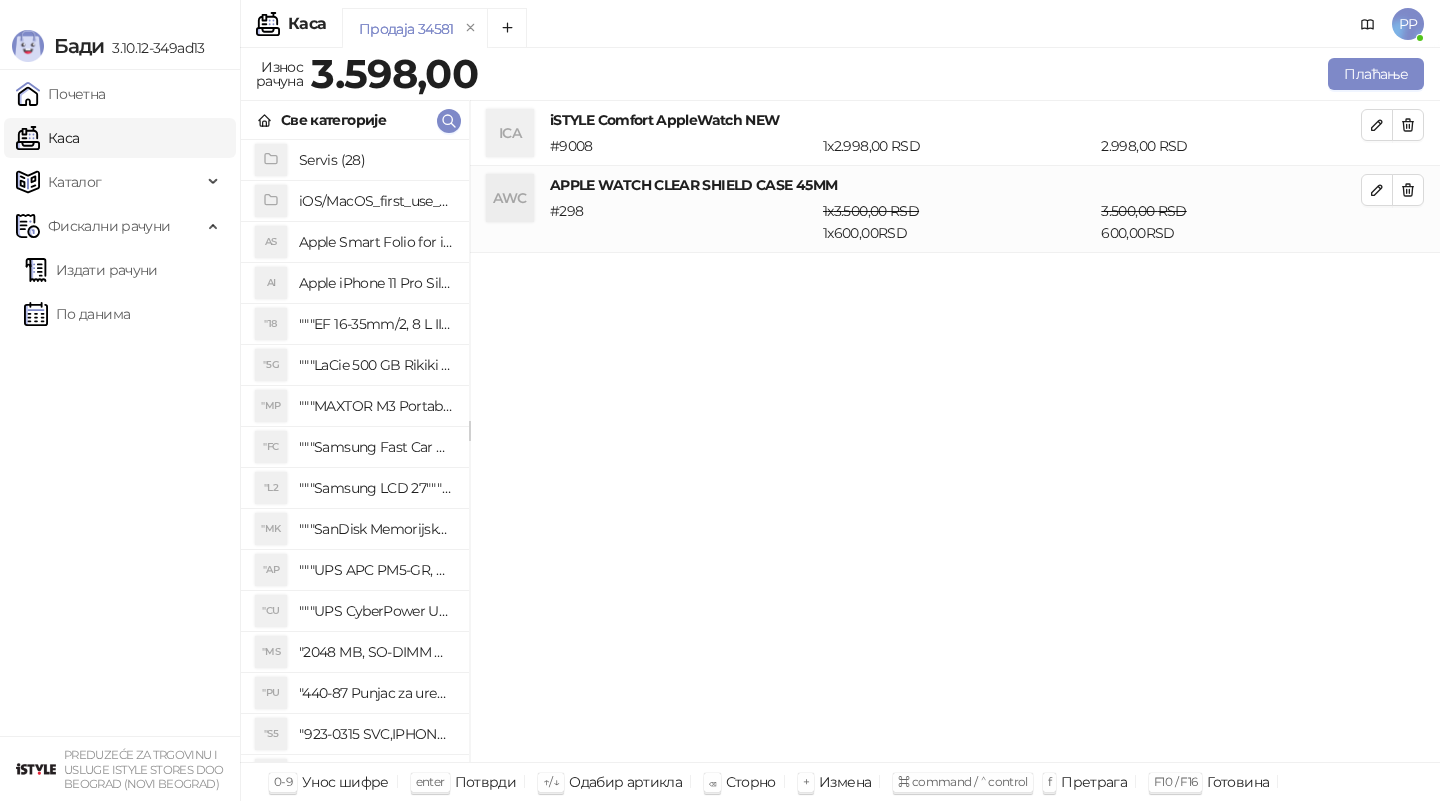click on "ICA iSTYLE Comfort AppleWatch NEW    # 9008 1  x  [PRICE] RSD [PRICE] RSD AWC APPLE WATCH CLEAR SHIELD CASE 45MM    # 298 1  x  [PRICE]   RSD 1  x  [PRICE]  RSD  [PRICE]   RSD [PRICE]  RSD" at bounding box center [955, 432] 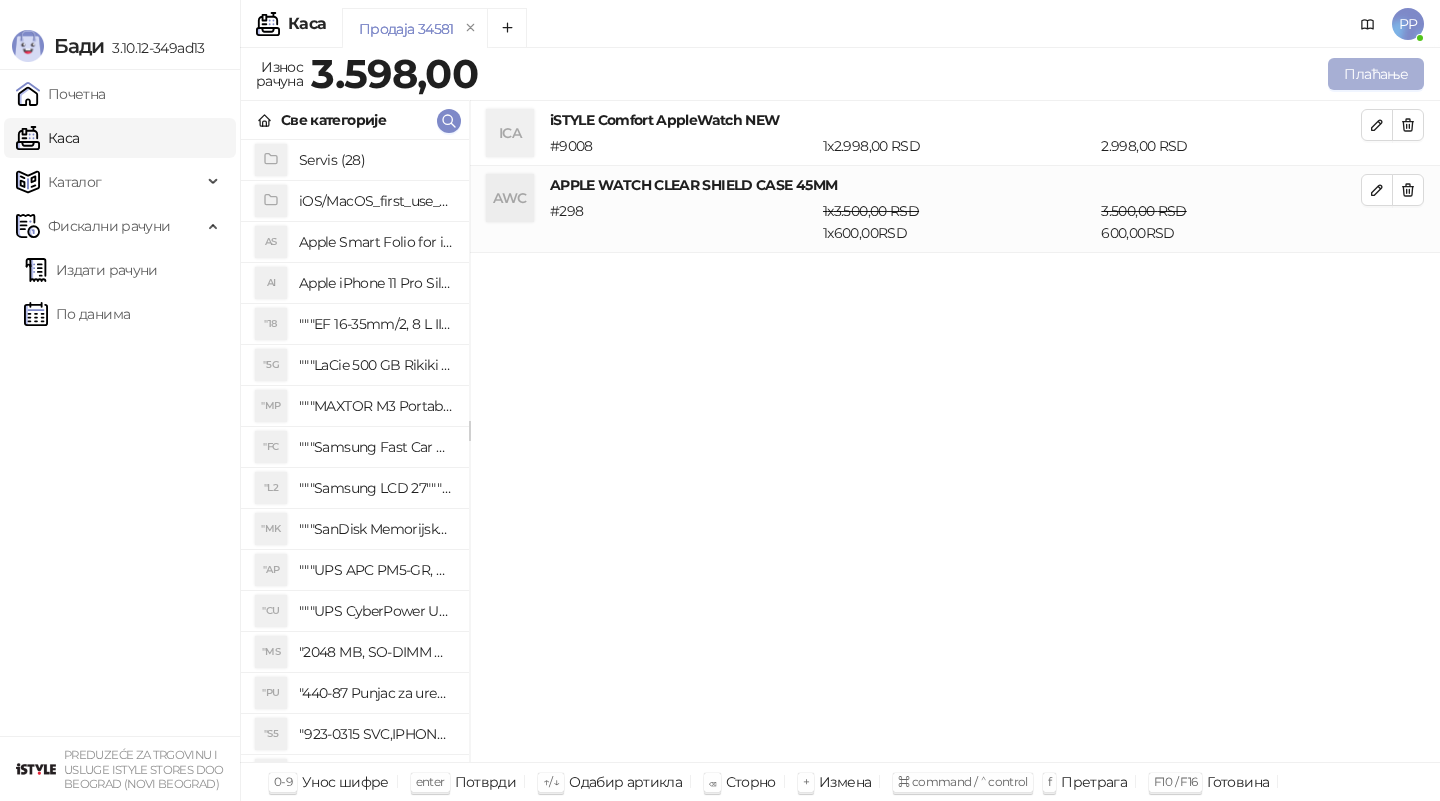 click on "Плаћање" at bounding box center (1376, 74) 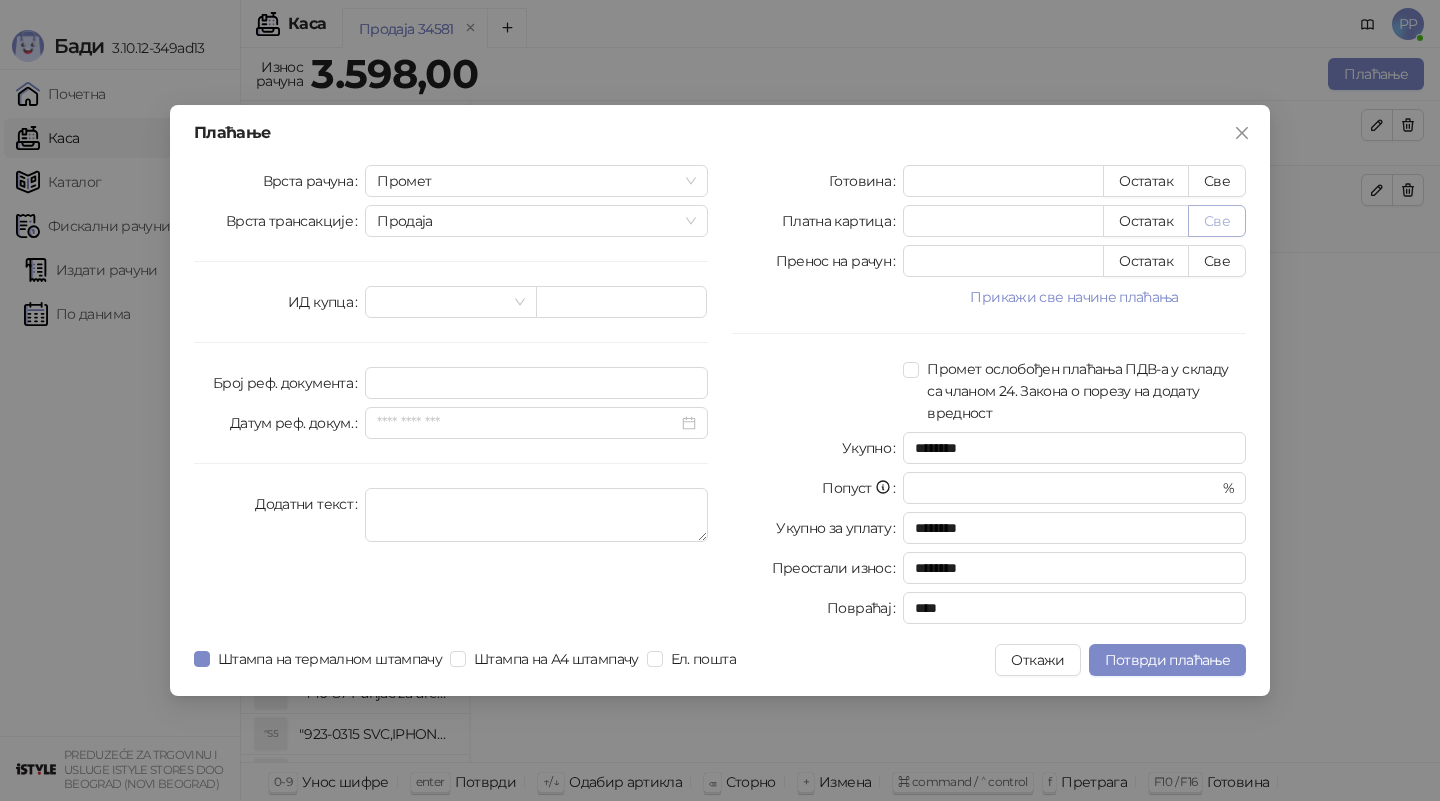 click on "Све" at bounding box center [1217, 221] 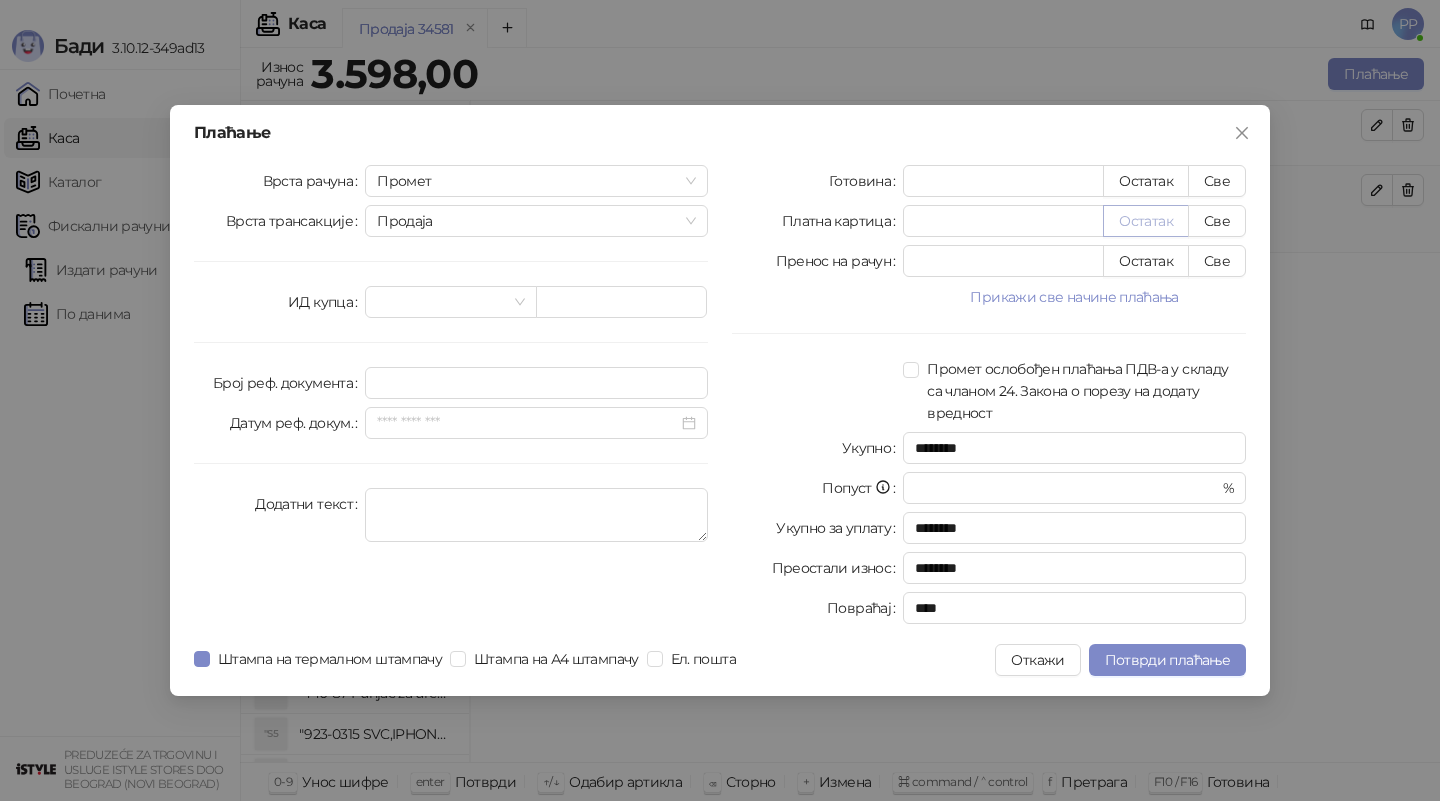 type on "****" 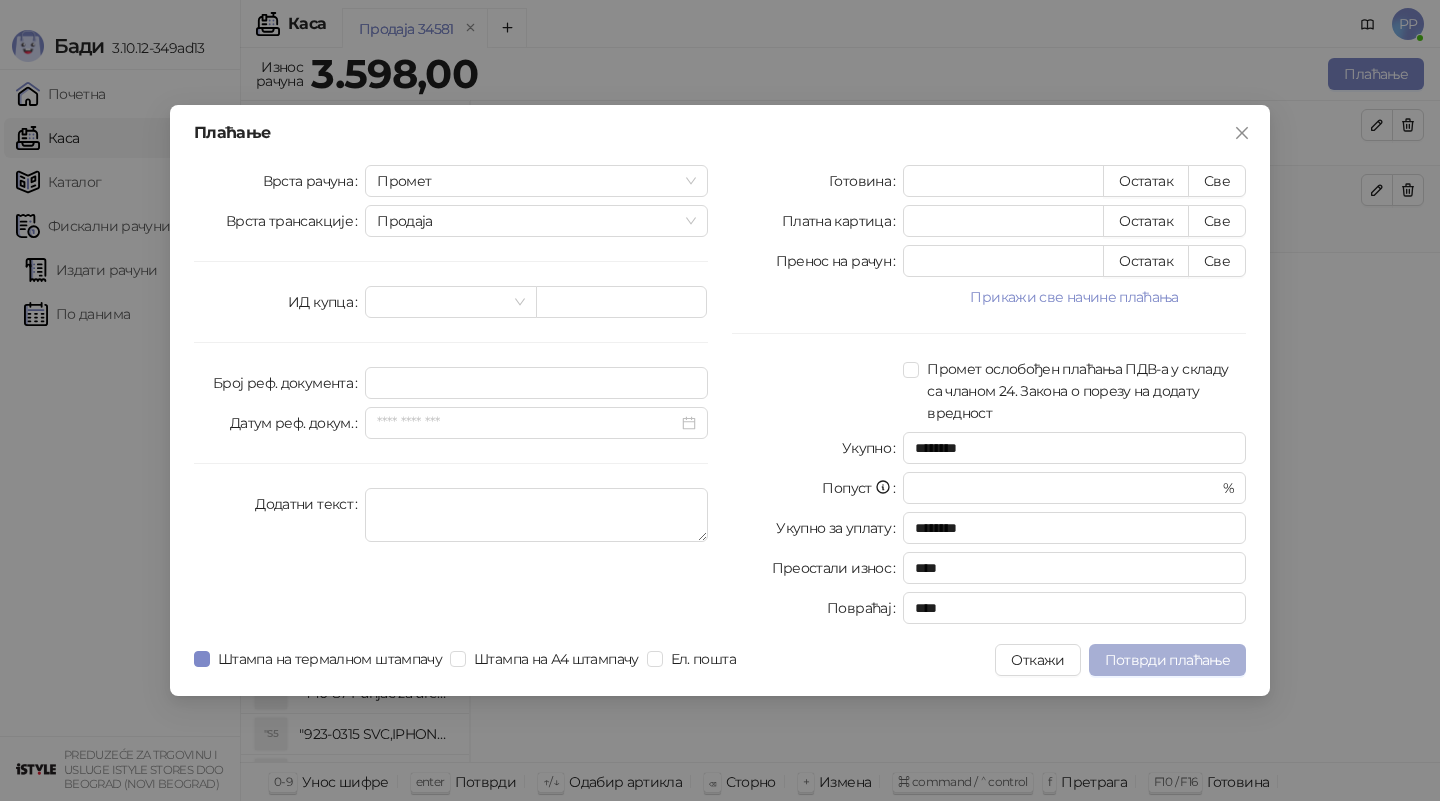 click on "Потврди плаћање" at bounding box center (1167, 660) 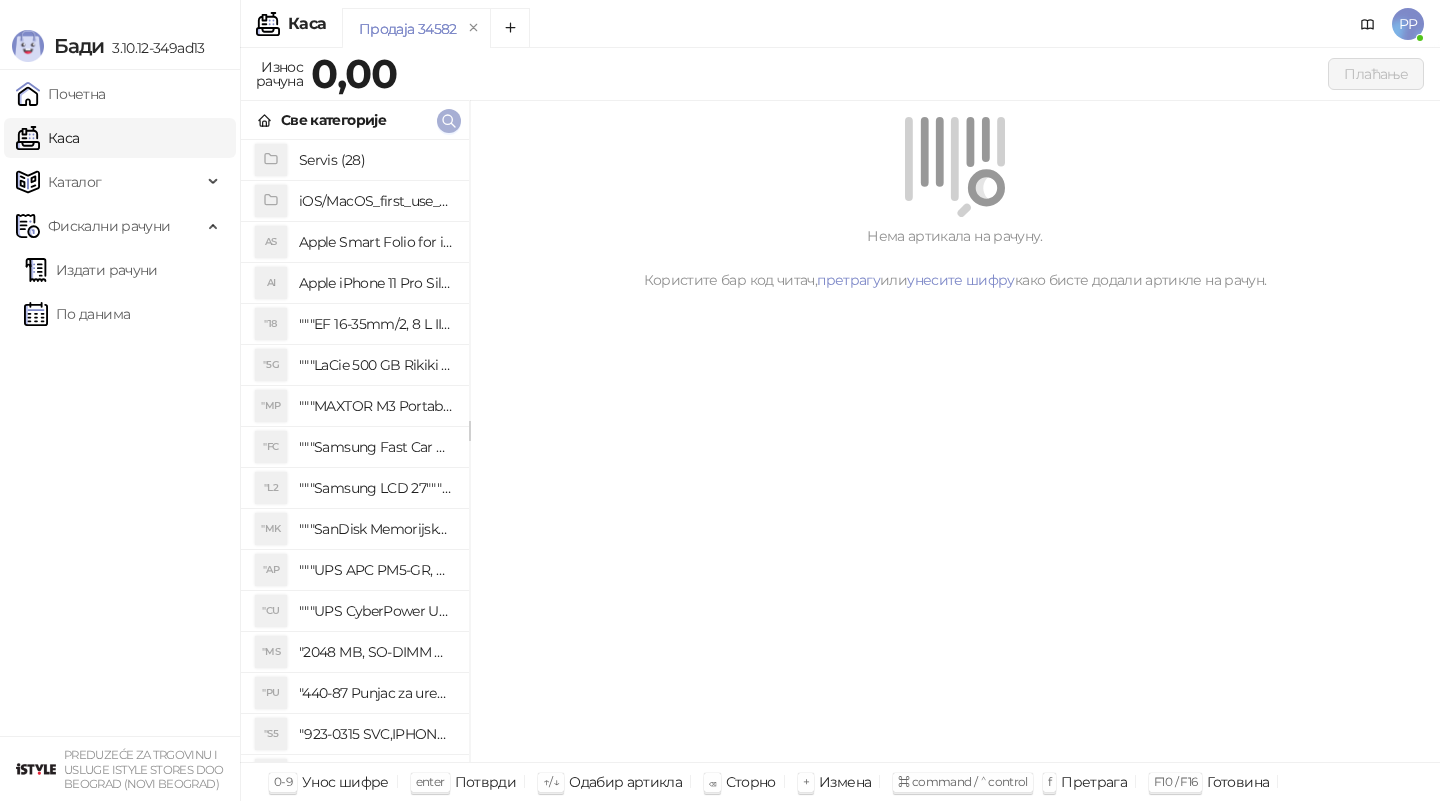 click at bounding box center (449, 121) 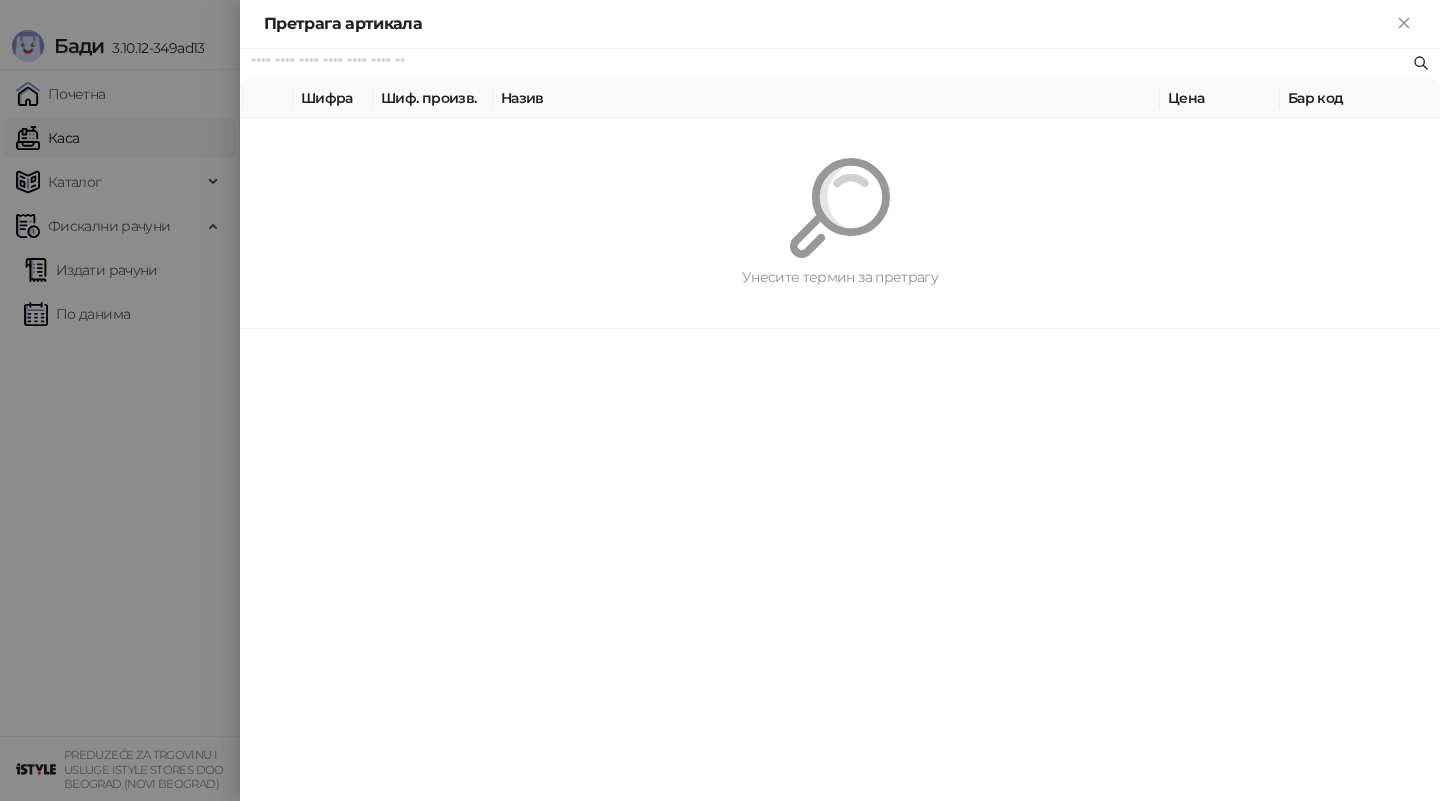 paste on "*********" 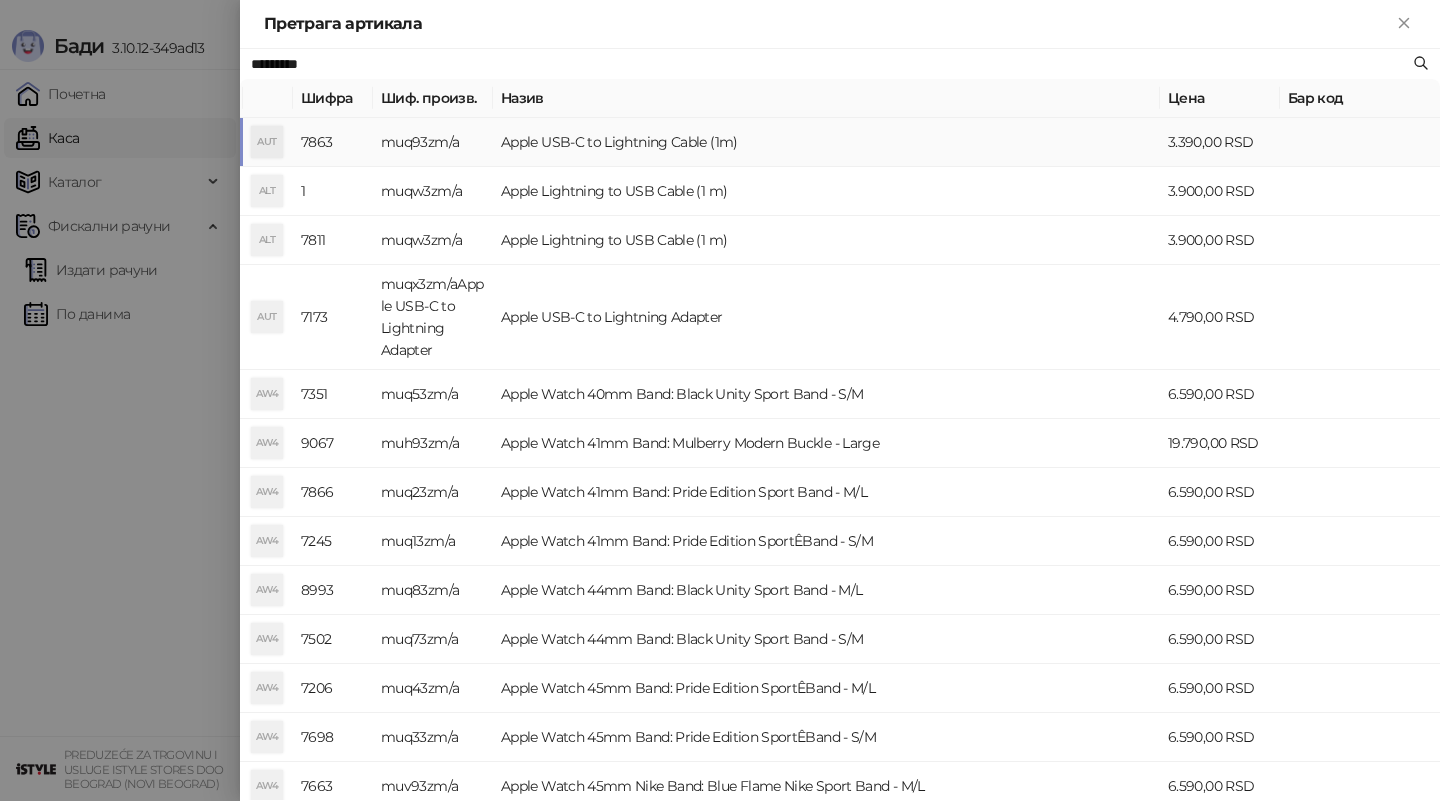 type on "*********" 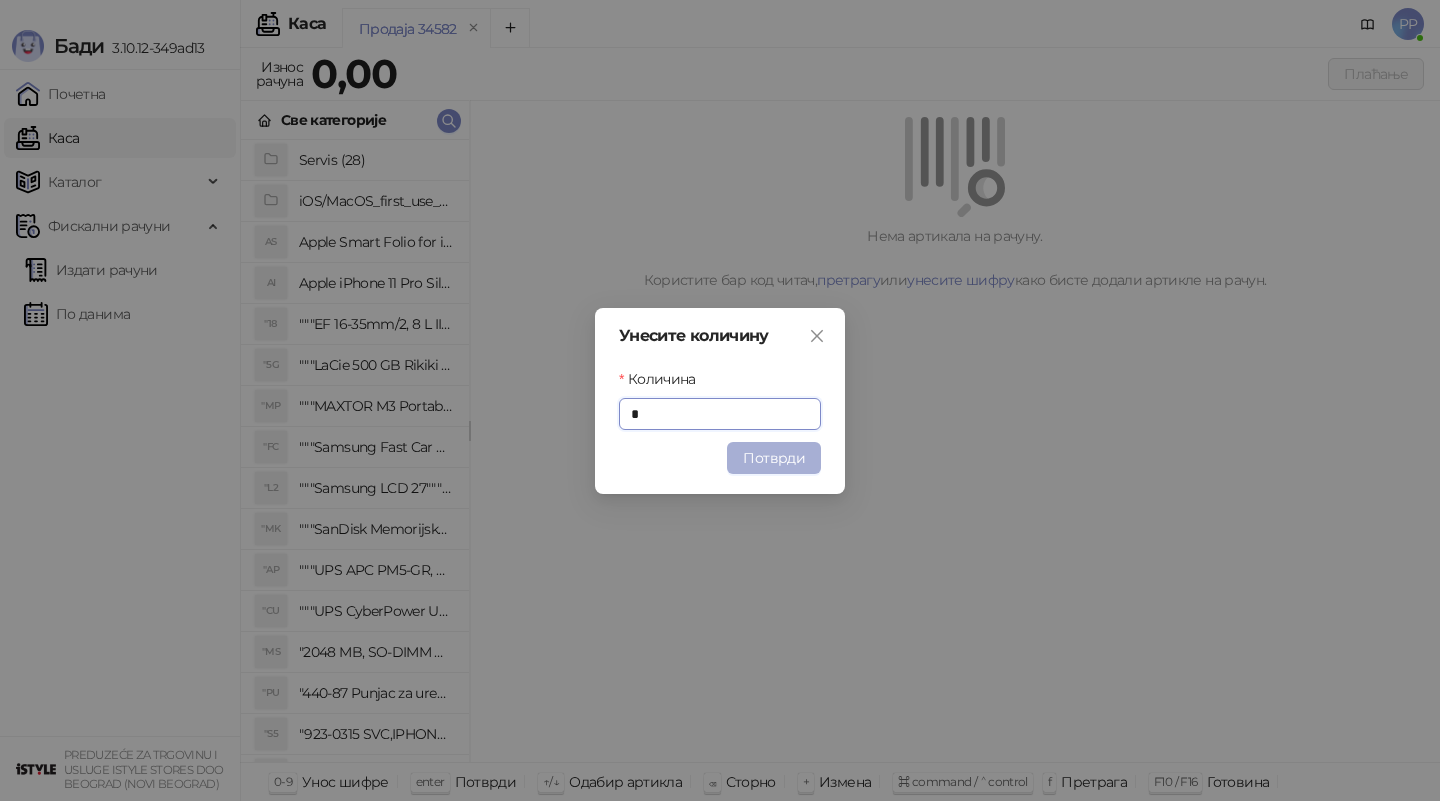 click on "Потврди" at bounding box center (774, 458) 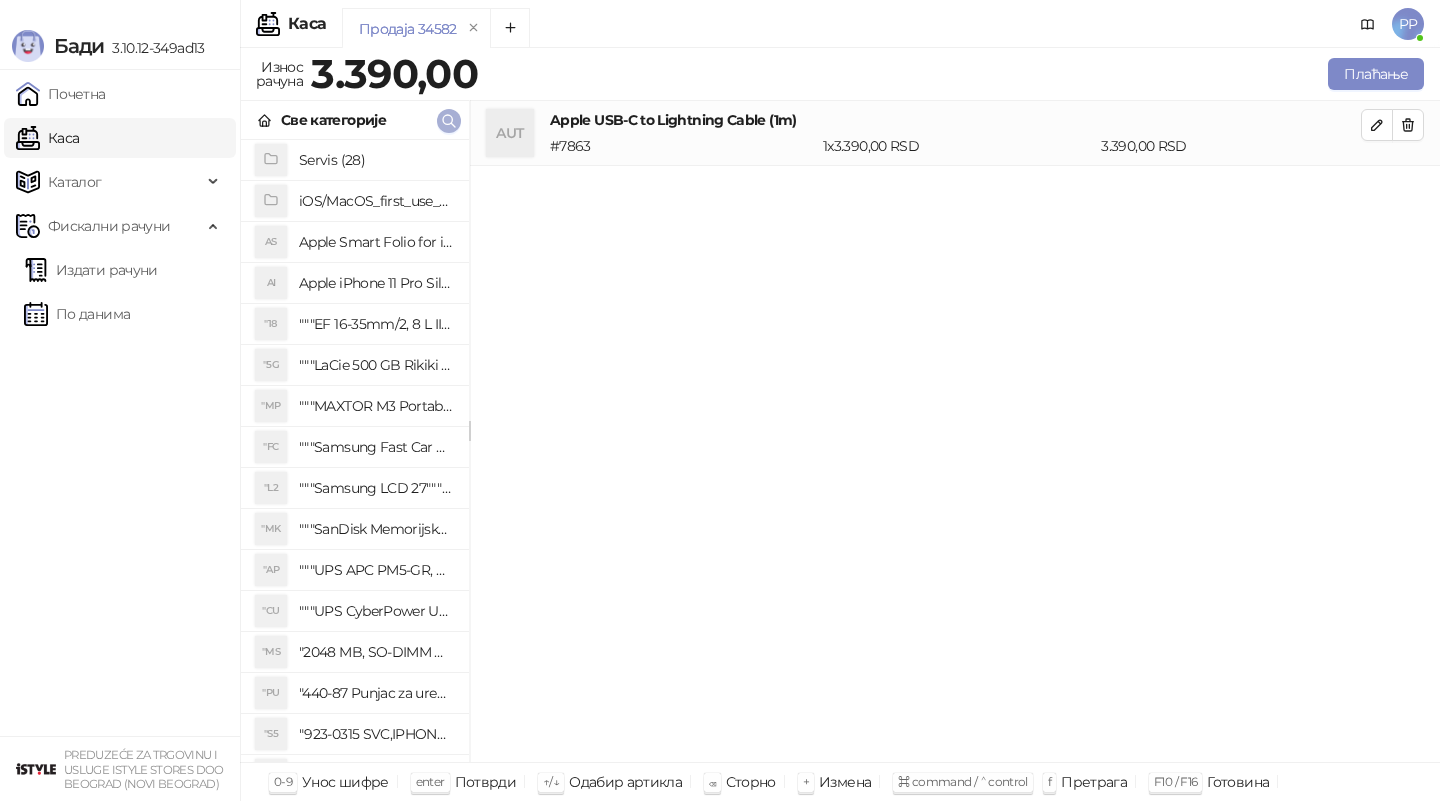 click 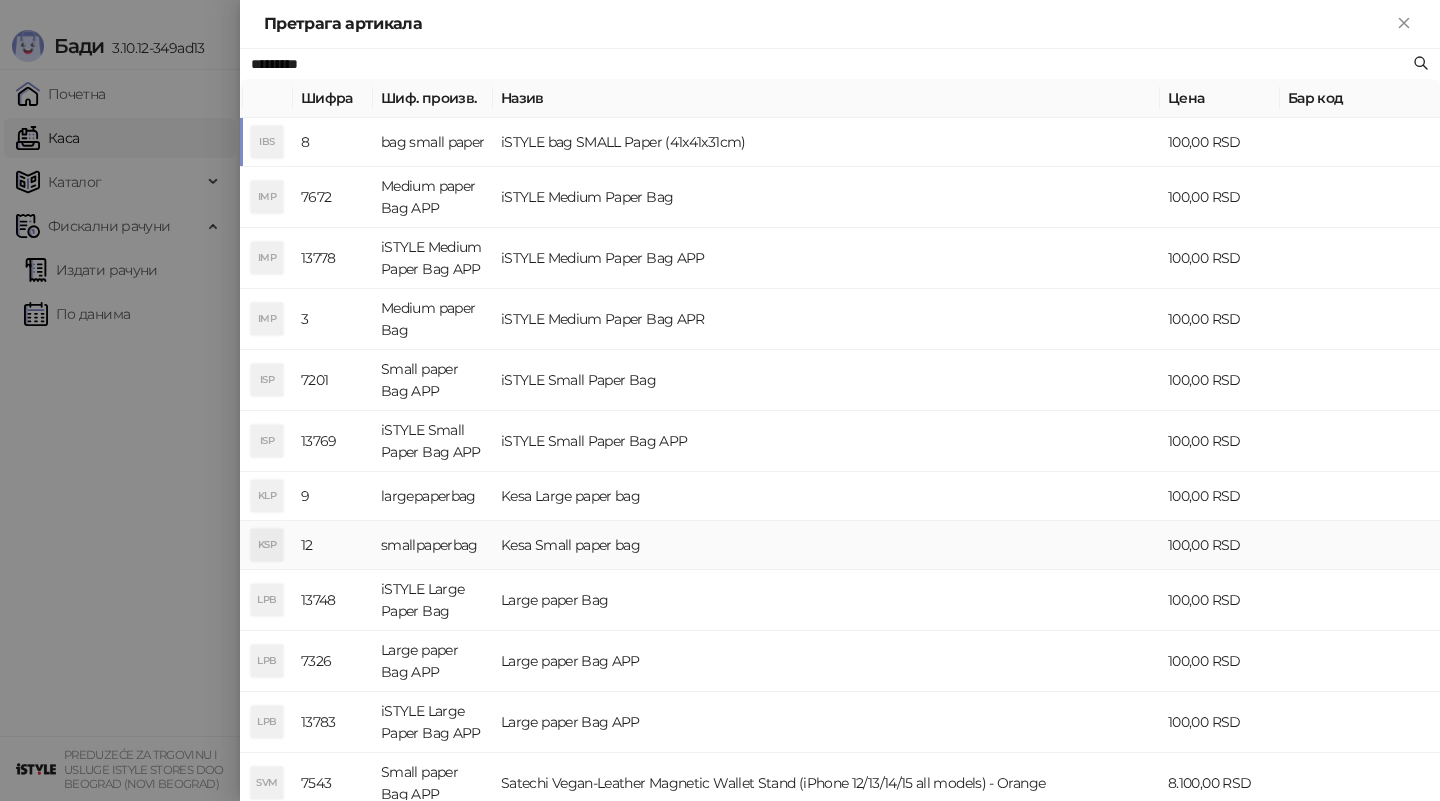 type on "*********" 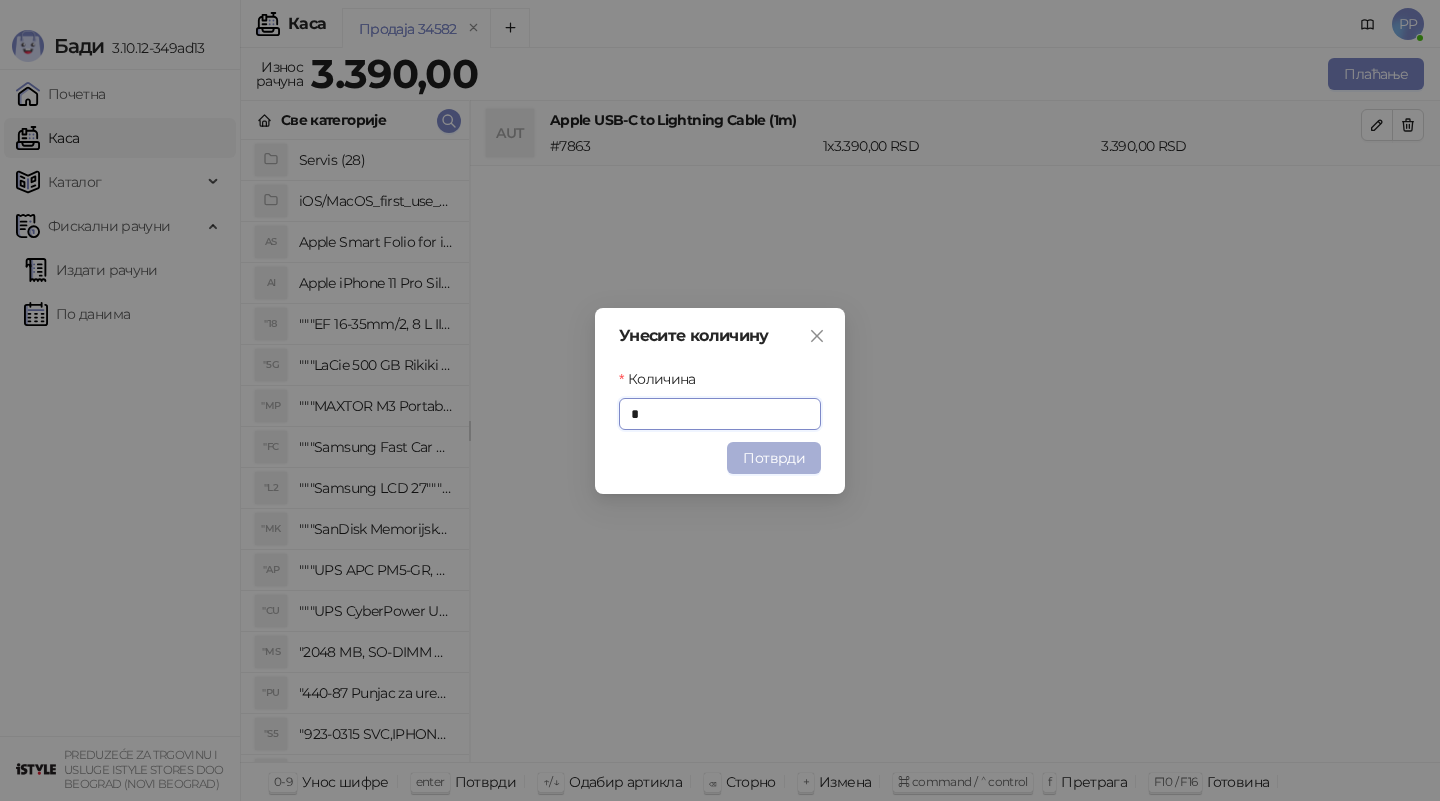 click on "Потврди" at bounding box center [774, 458] 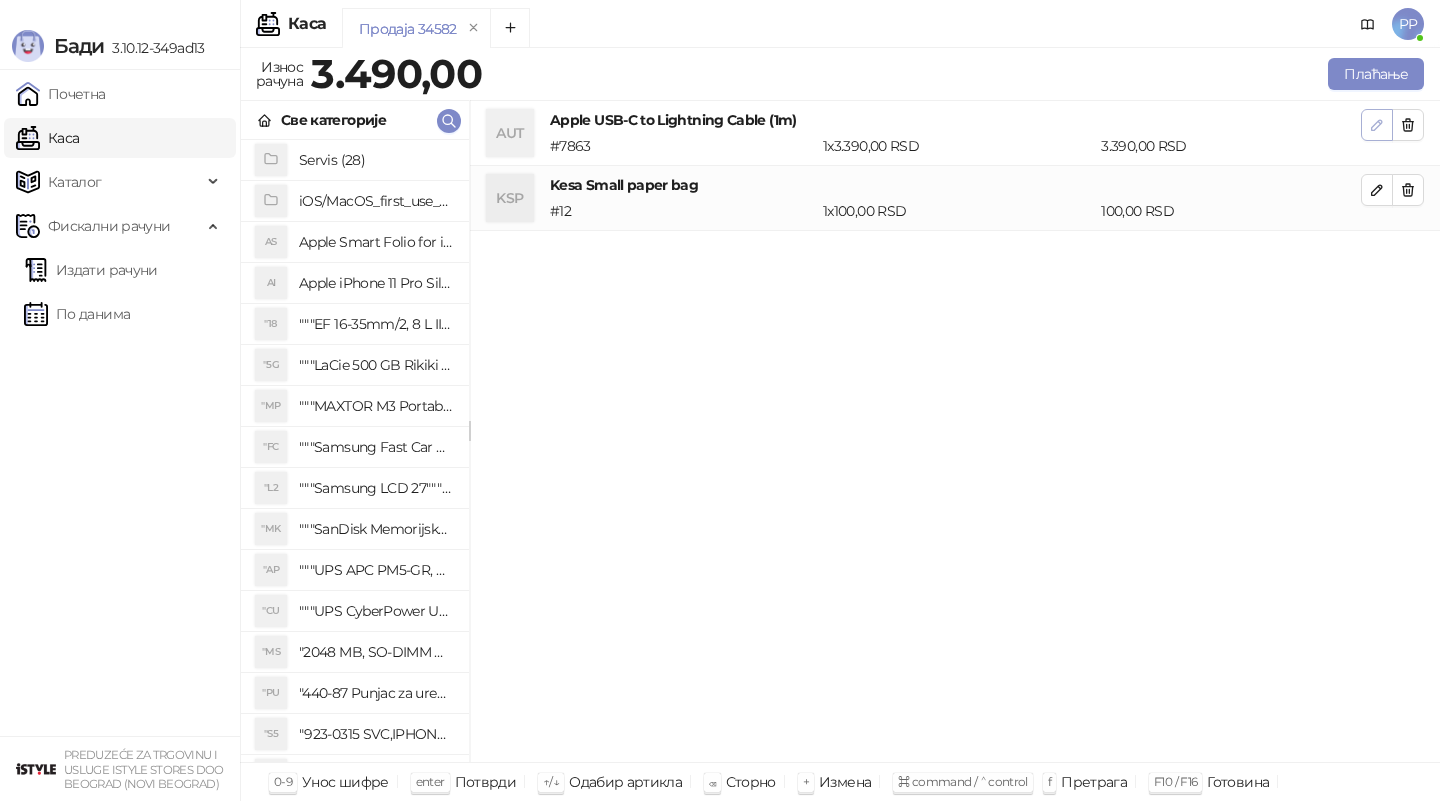 click 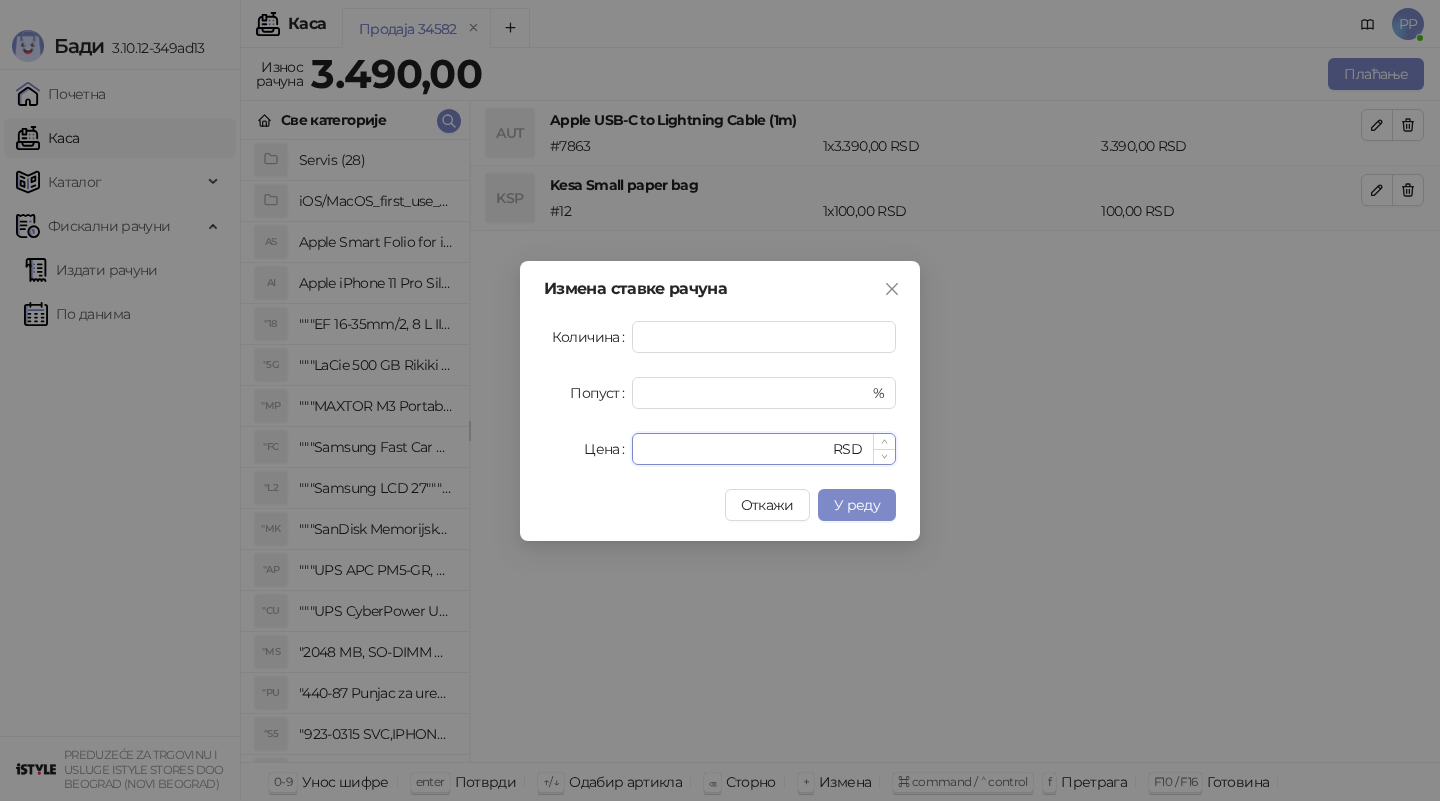 click on "****" at bounding box center (736, 449) 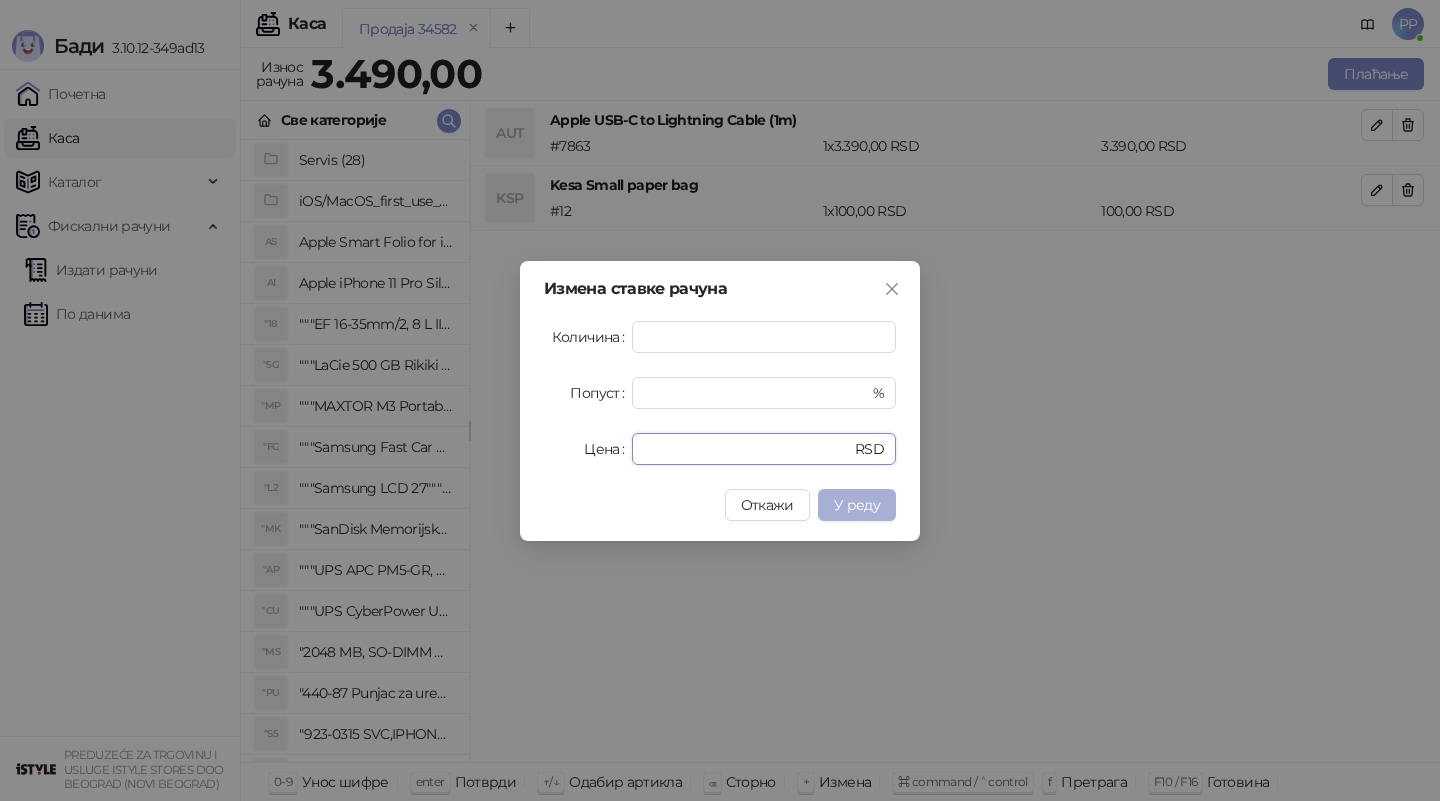 type on "****" 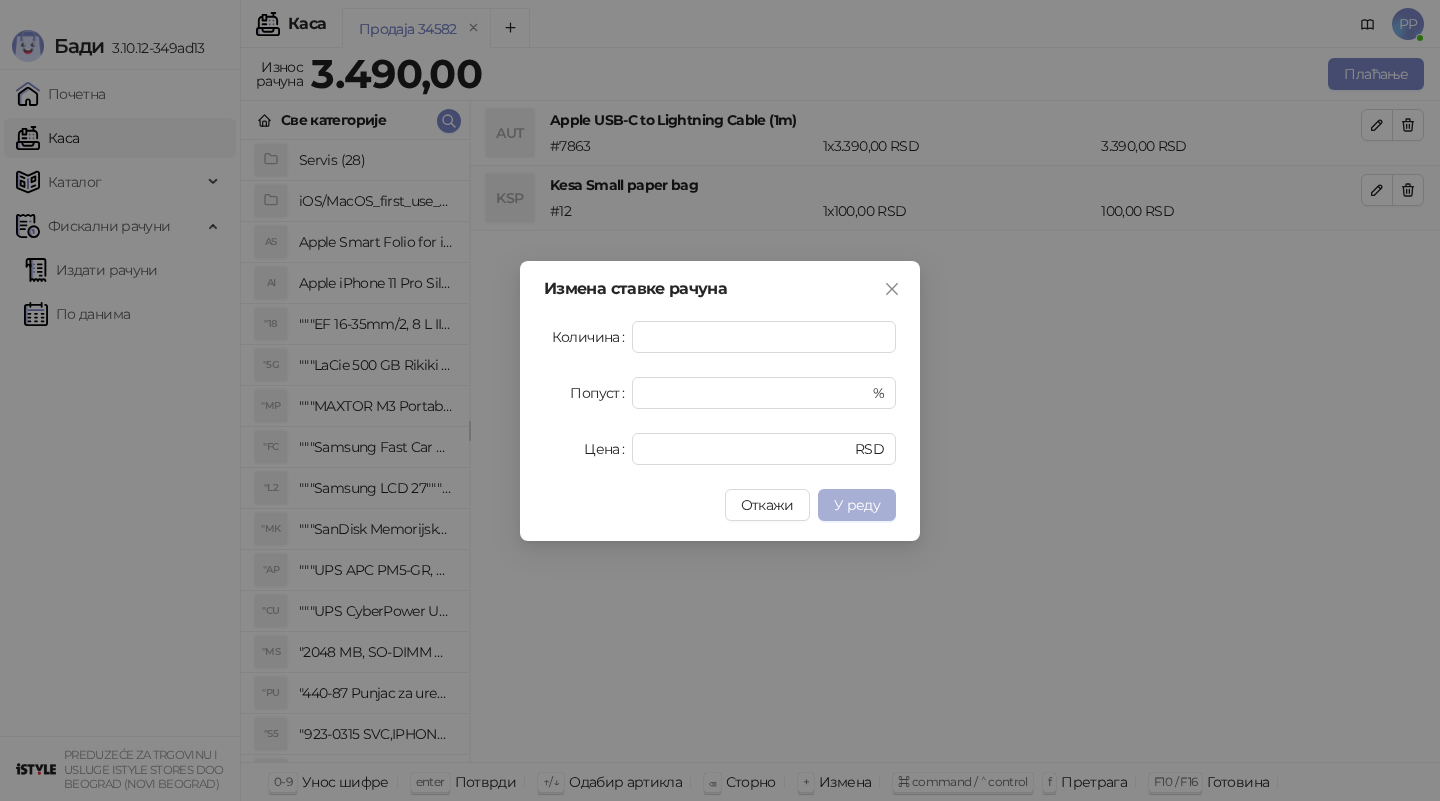 click on "У реду" at bounding box center [857, 505] 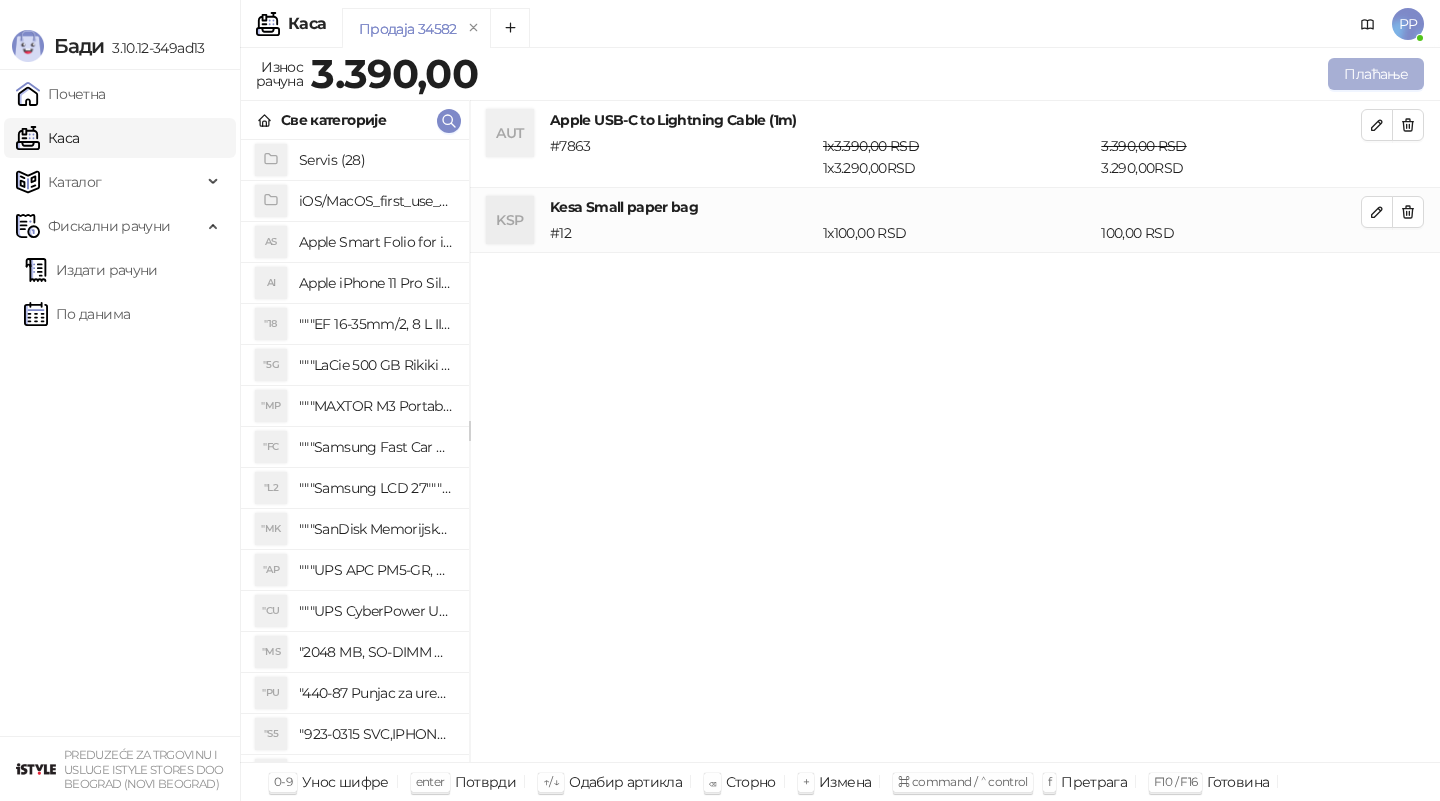 click on "Плаћање" at bounding box center [1376, 74] 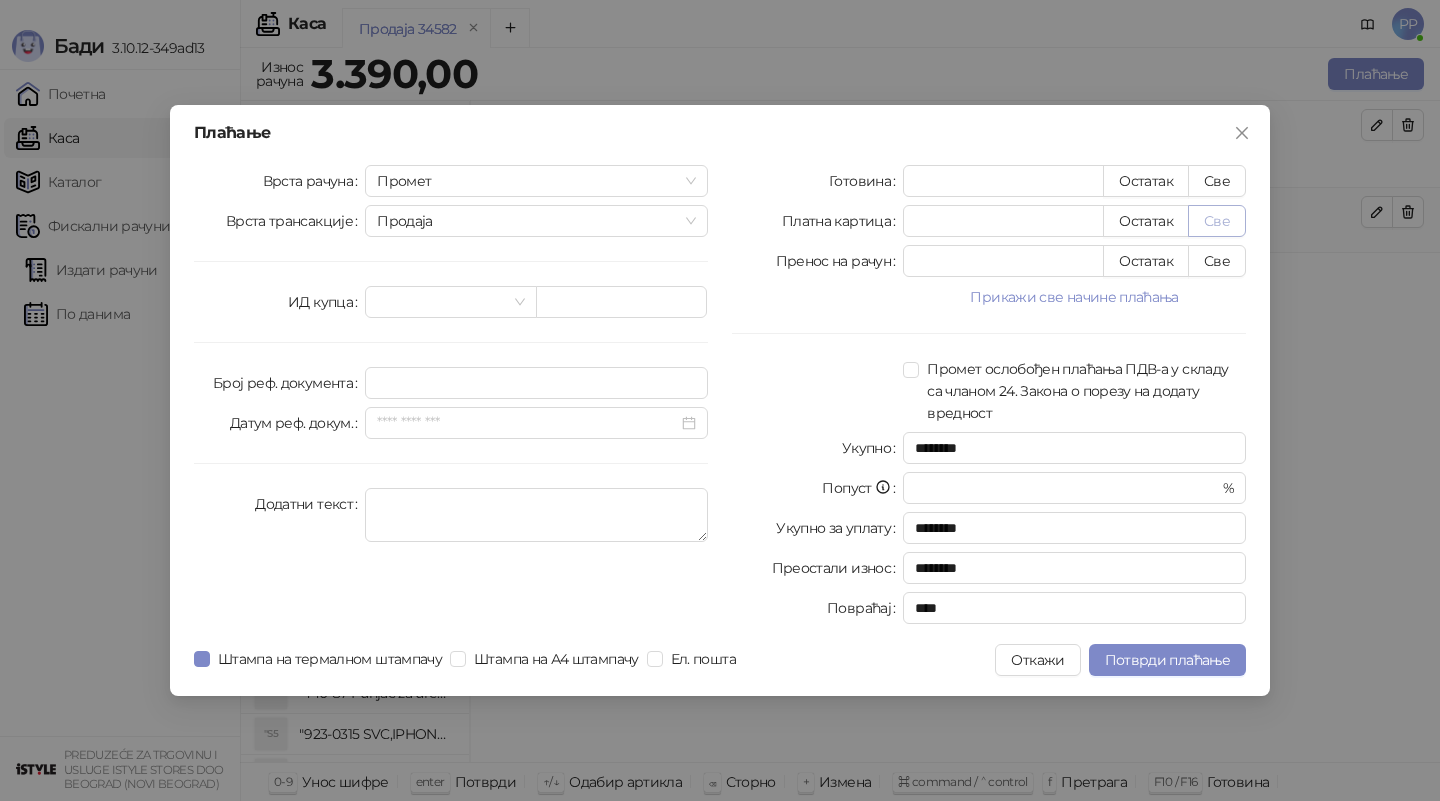 click on "Све" at bounding box center (1217, 221) 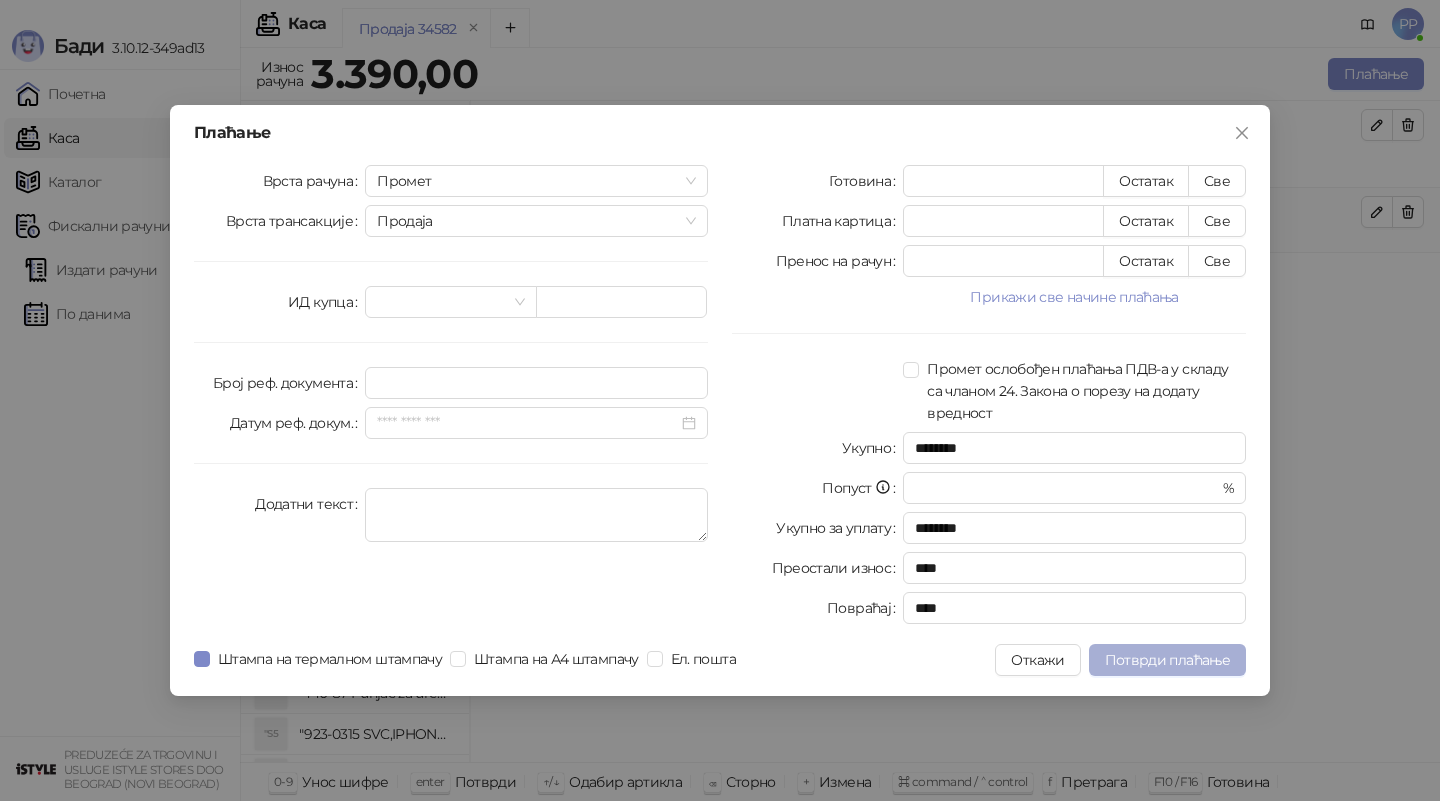 click on "Потврди плаћање" at bounding box center (1167, 660) 